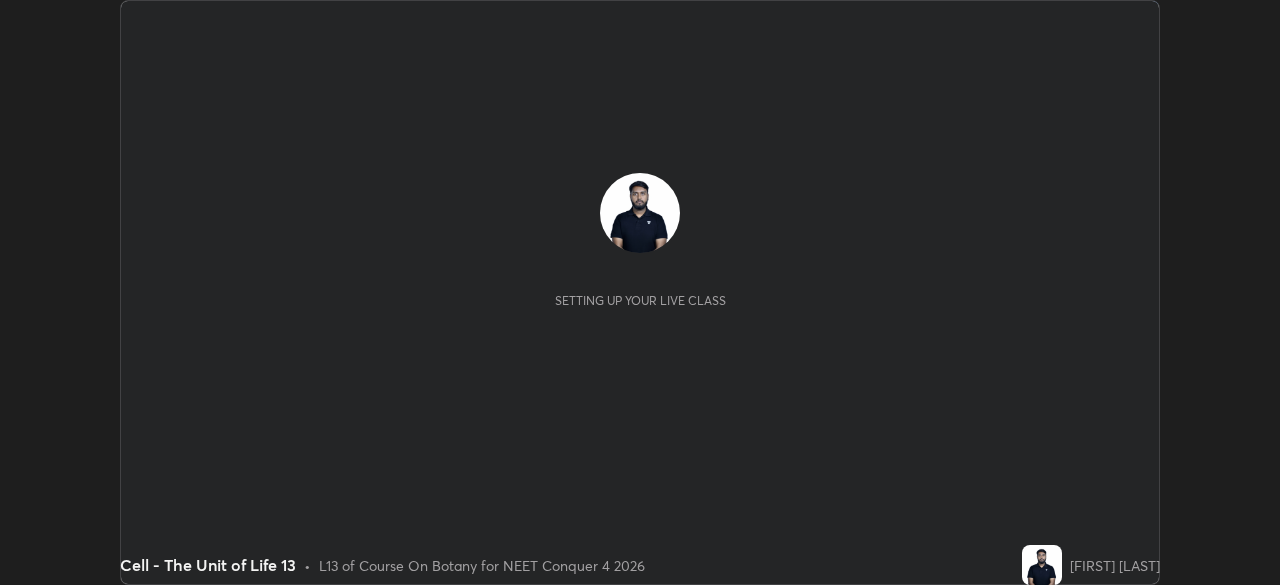 scroll, scrollTop: 0, scrollLeft: 0, axis: both 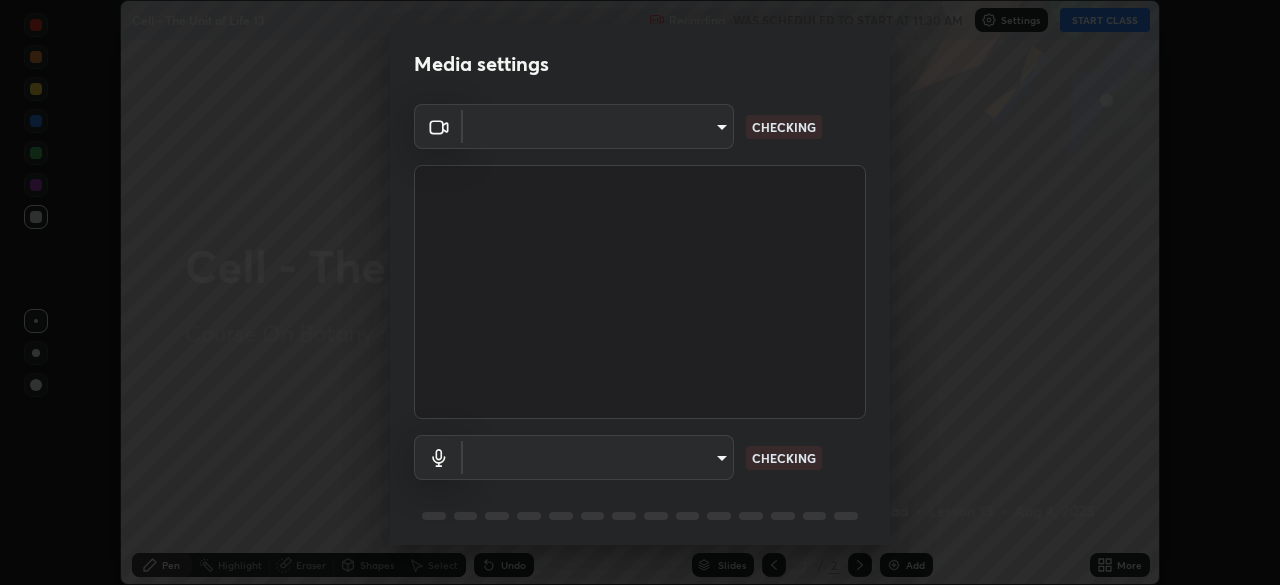 type on "f71e553e624726a4ddb0c4b08359c131bfc597280813abeb697258ceb3185fd0" 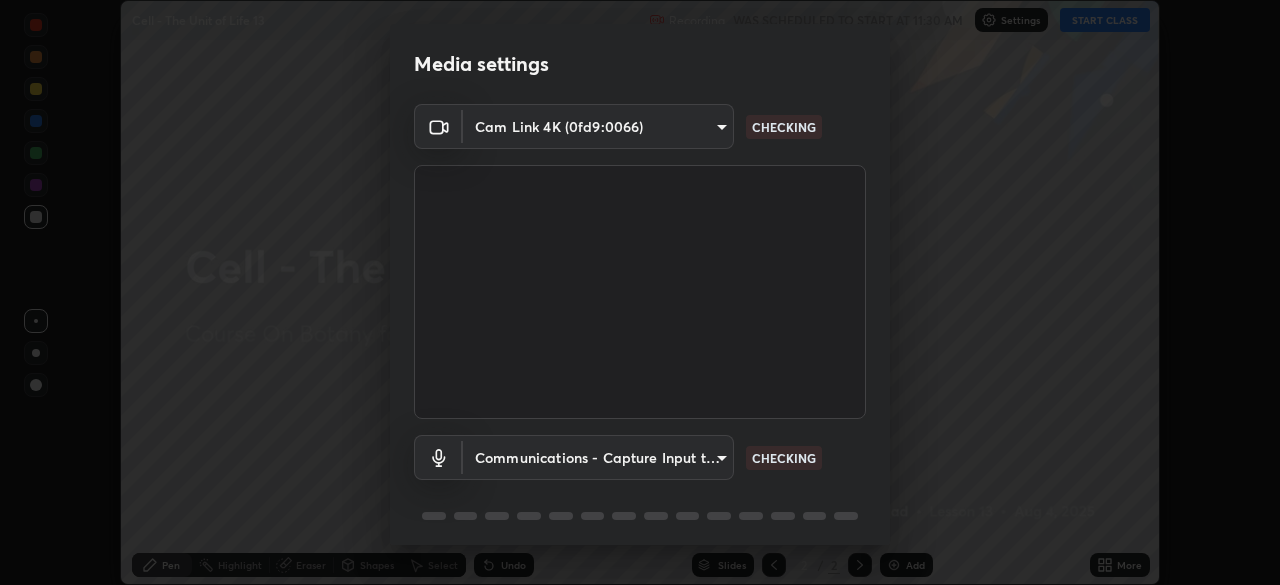 scroll, scrollTop: 71, scrollLeft: 0, axis: vertical 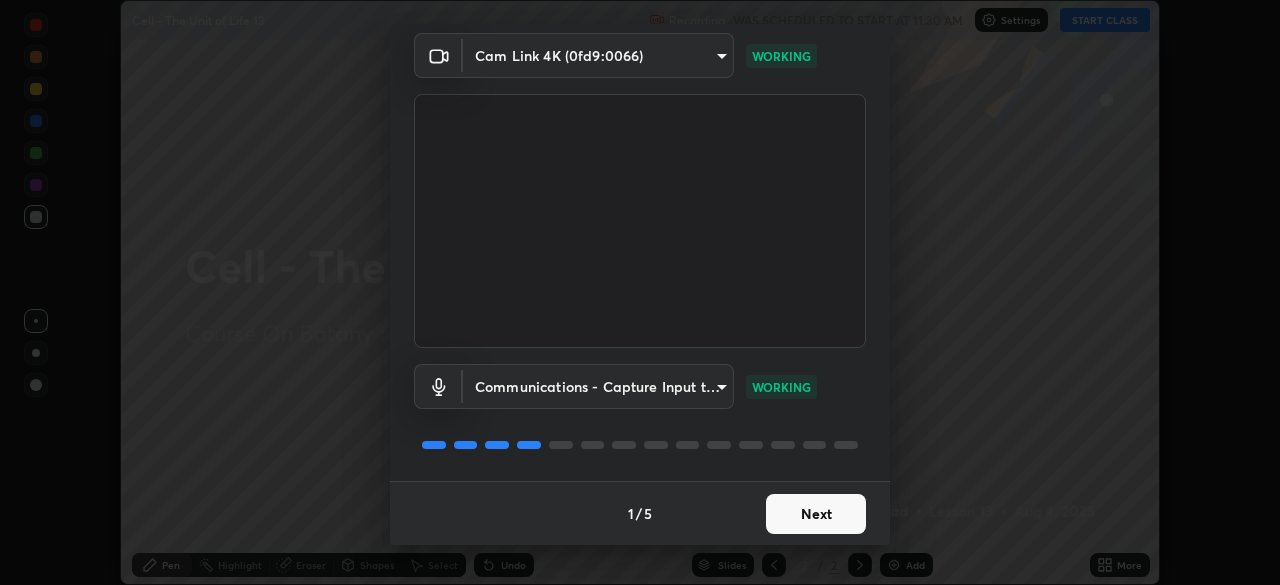 click on "Next" at bounding box center (816, 514) 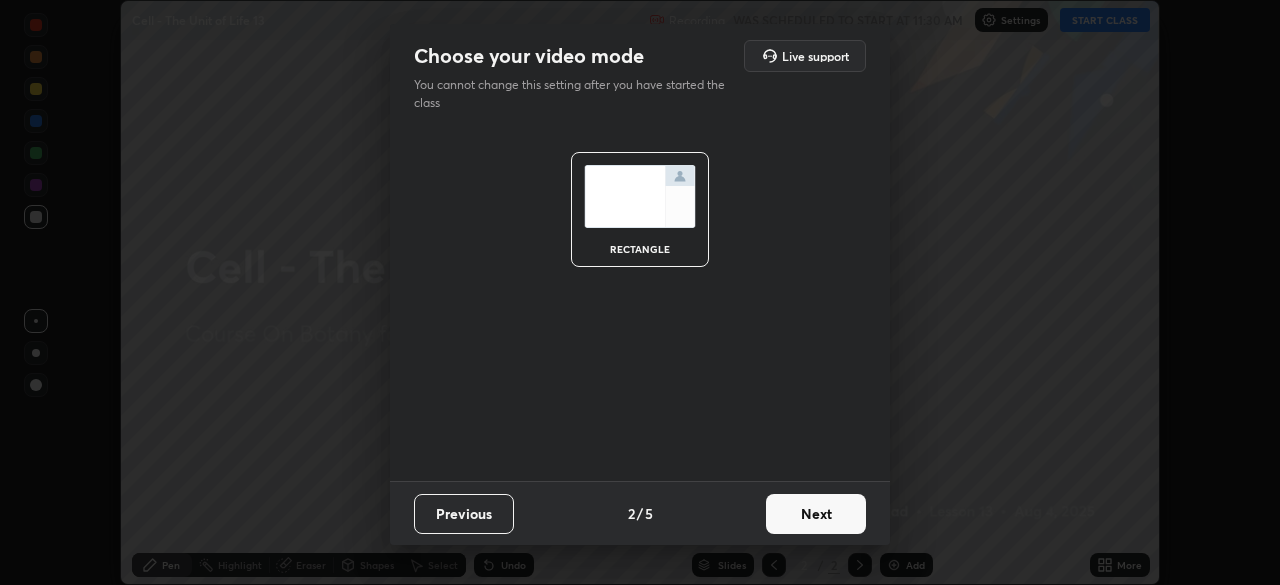 scroll, scrollTop: 0, scrollLeft: 0, axis: both 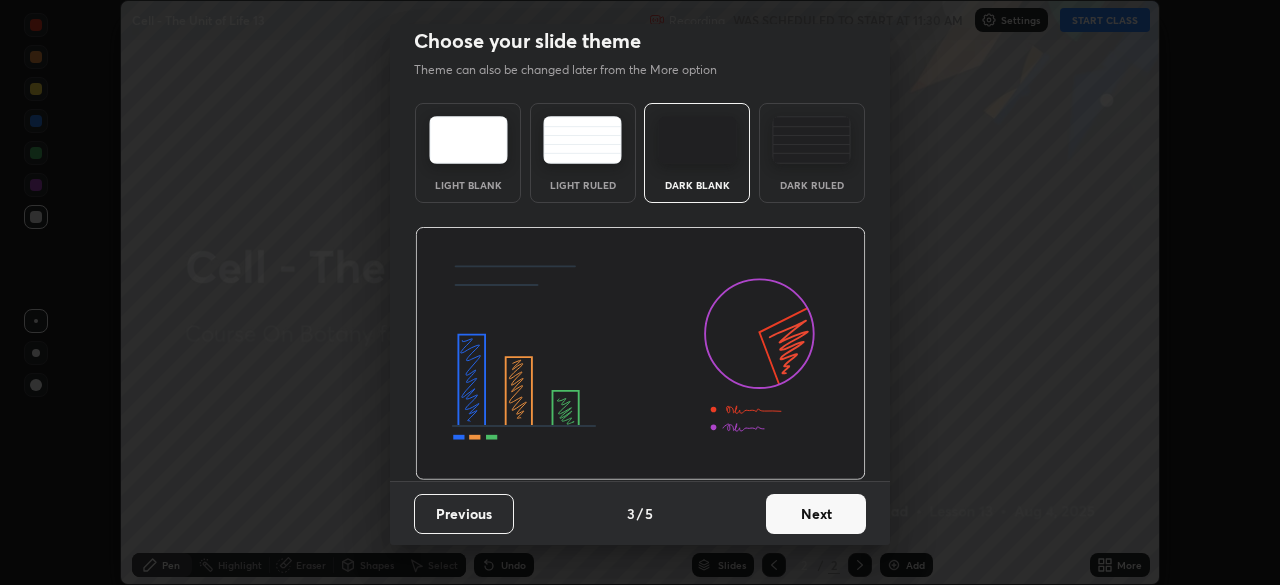 click on "Next" at bounding box center (816, 514) 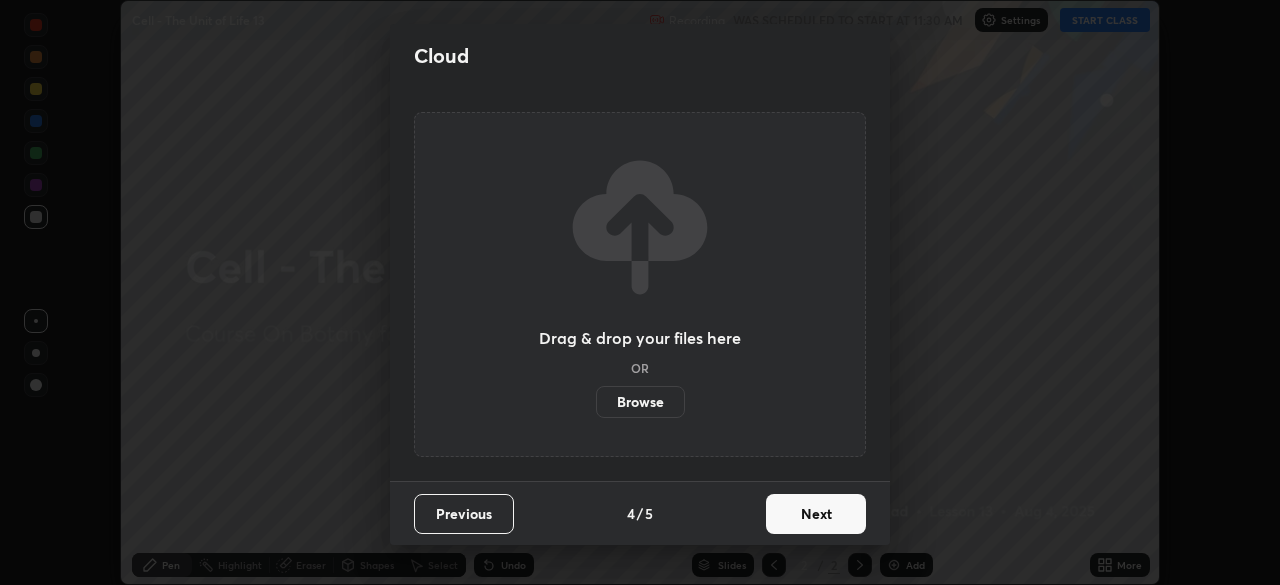 click on "Next" at bounding box center [816, 514] 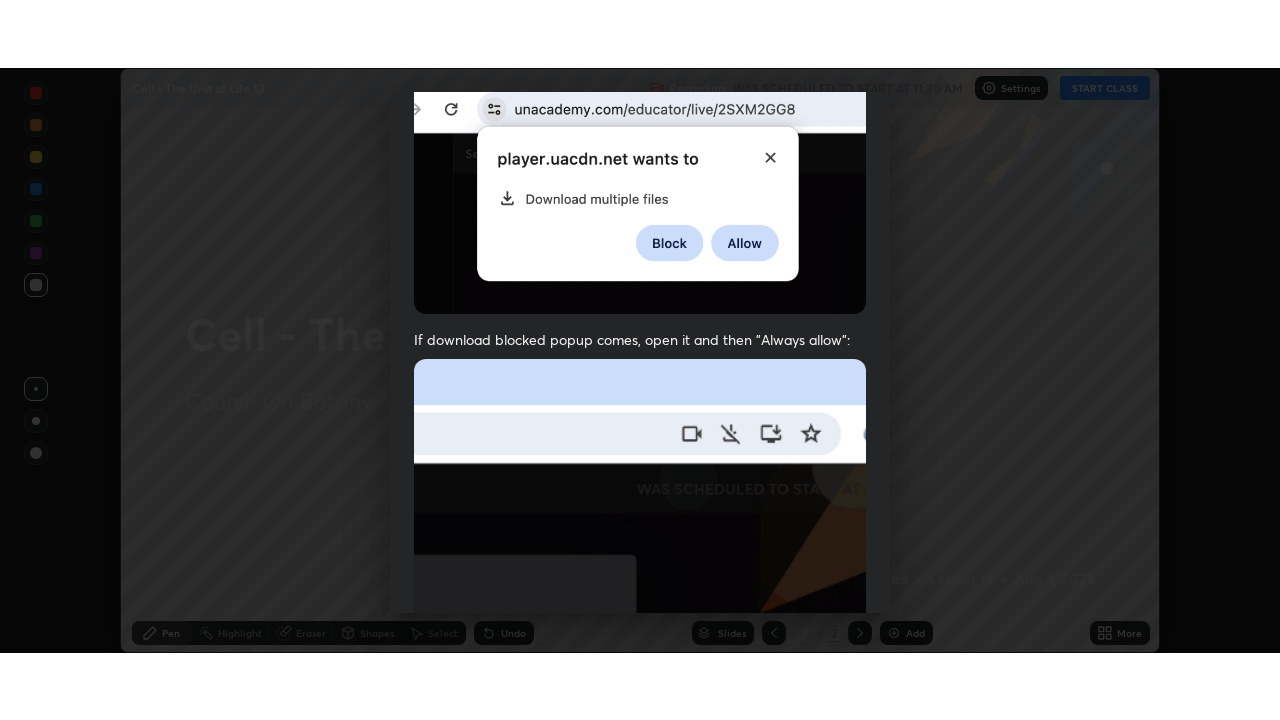 scroll, scrollTop: 479, scrollLeft: 0, axis: vertical 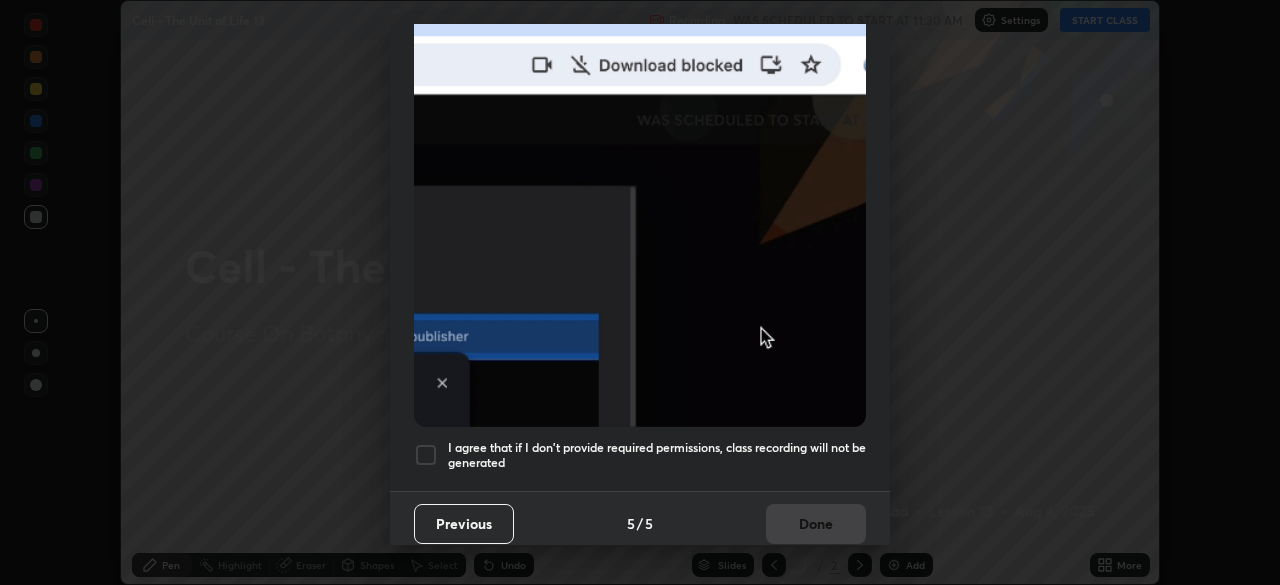 click at bounding box center [426, 455] 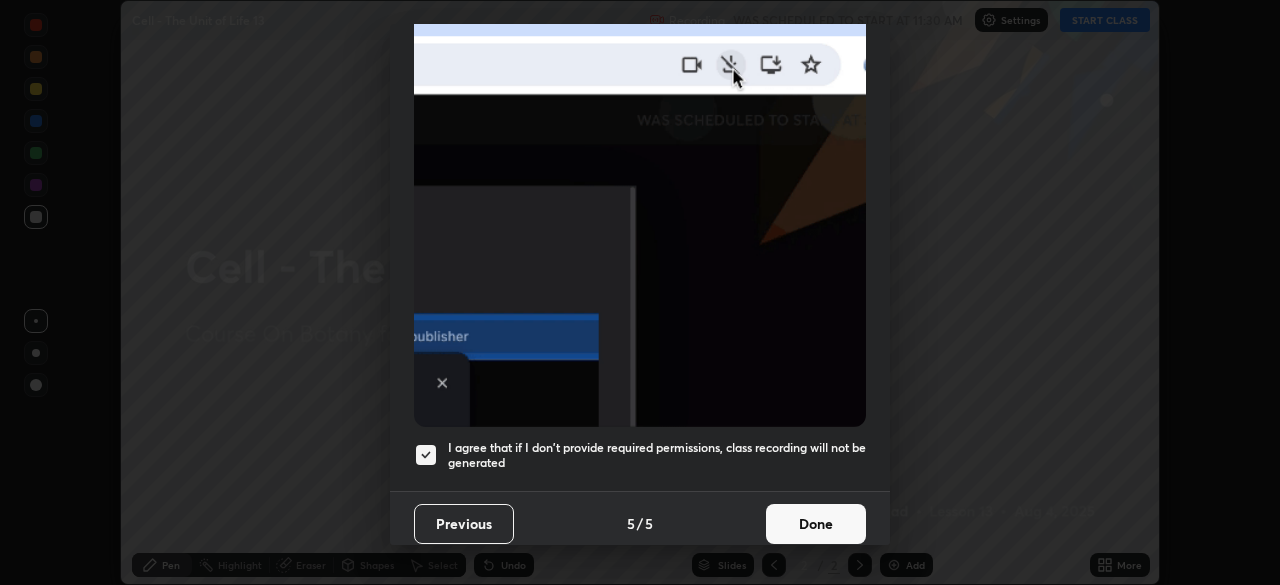 click on "Done" at bounding box center (816, 524) 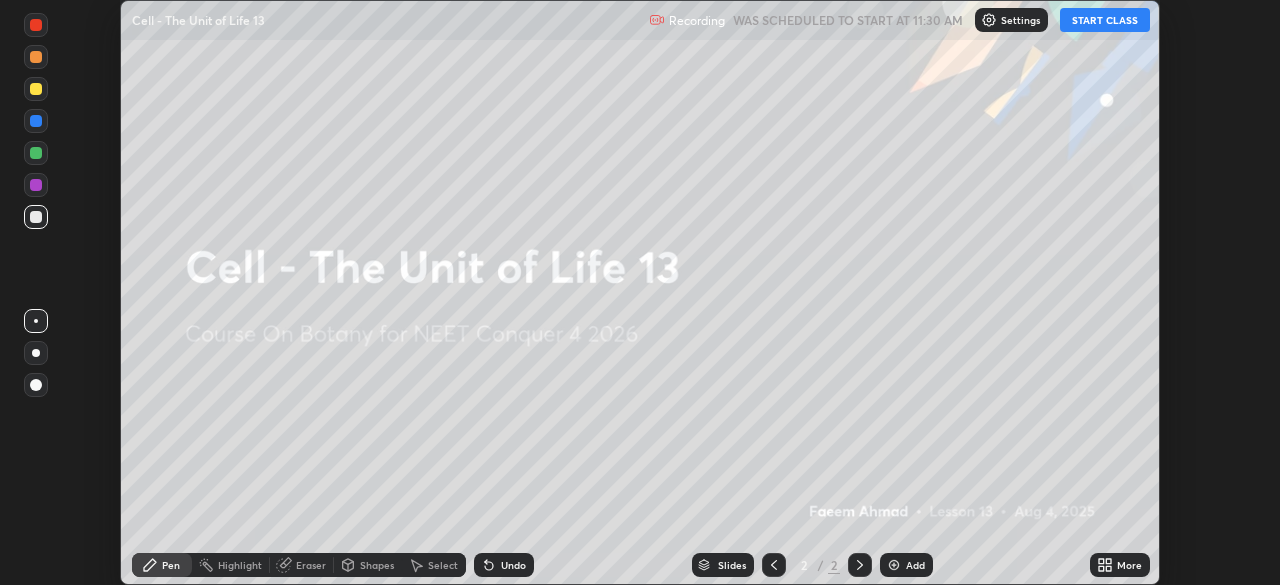 click 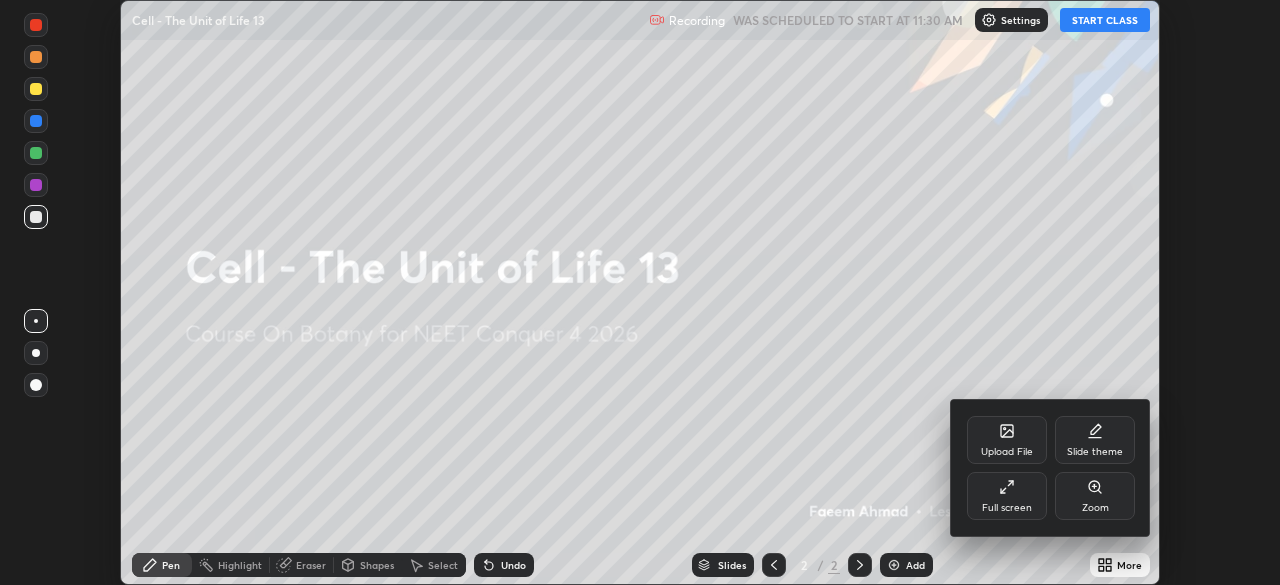 click on "Full screen" at bounding box center (1007, 496) 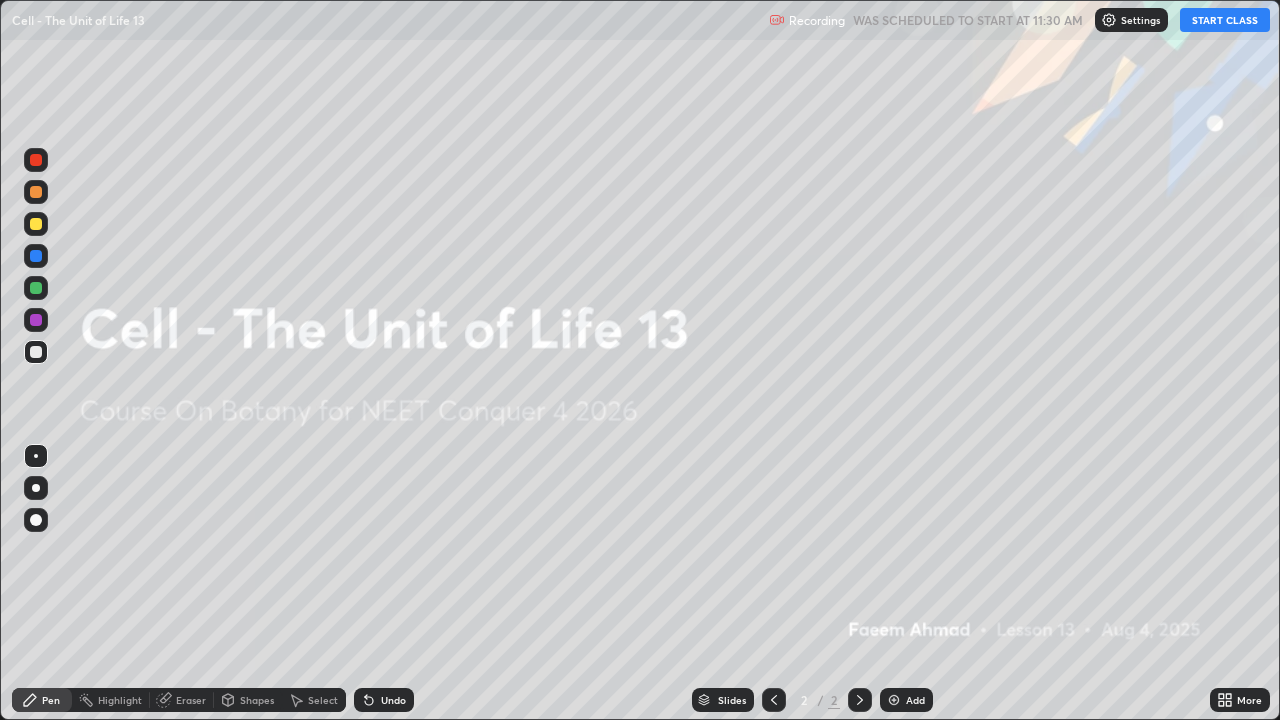 scroll, scrollTop: 99280, scrollLeft: 98720, axis: both 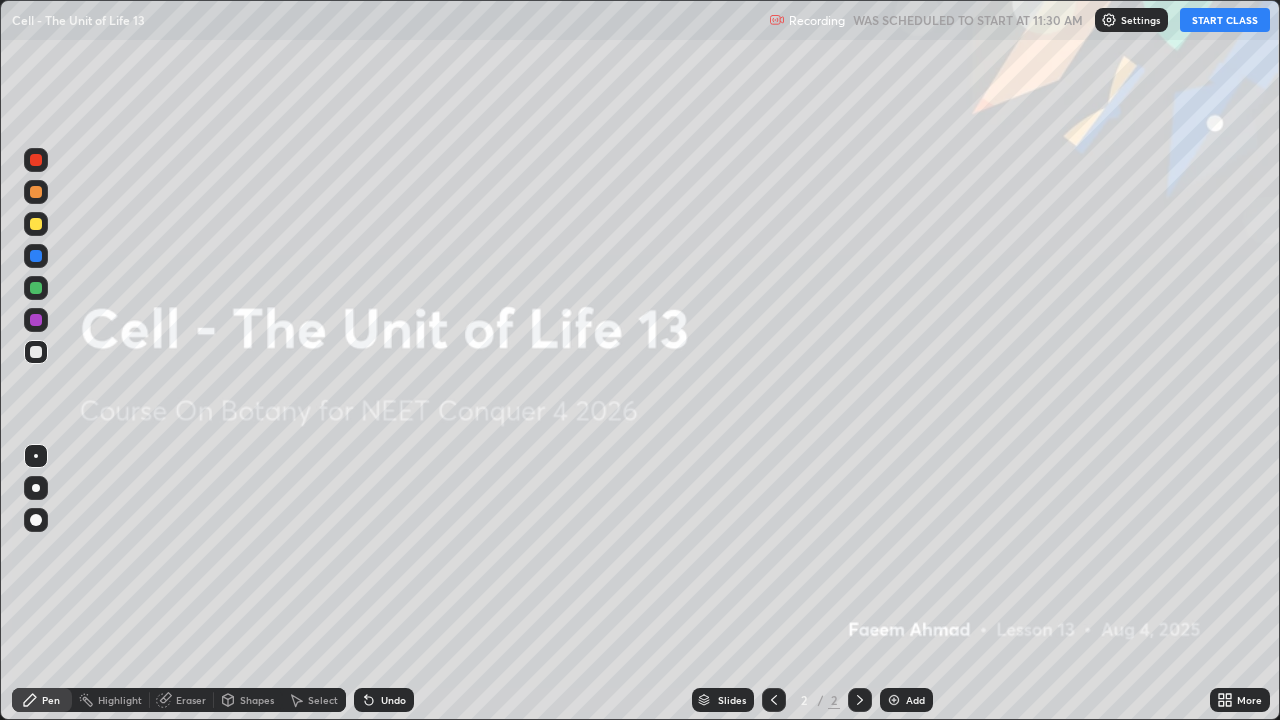 click on "START CLASS" at bounding box center [1225, 20] 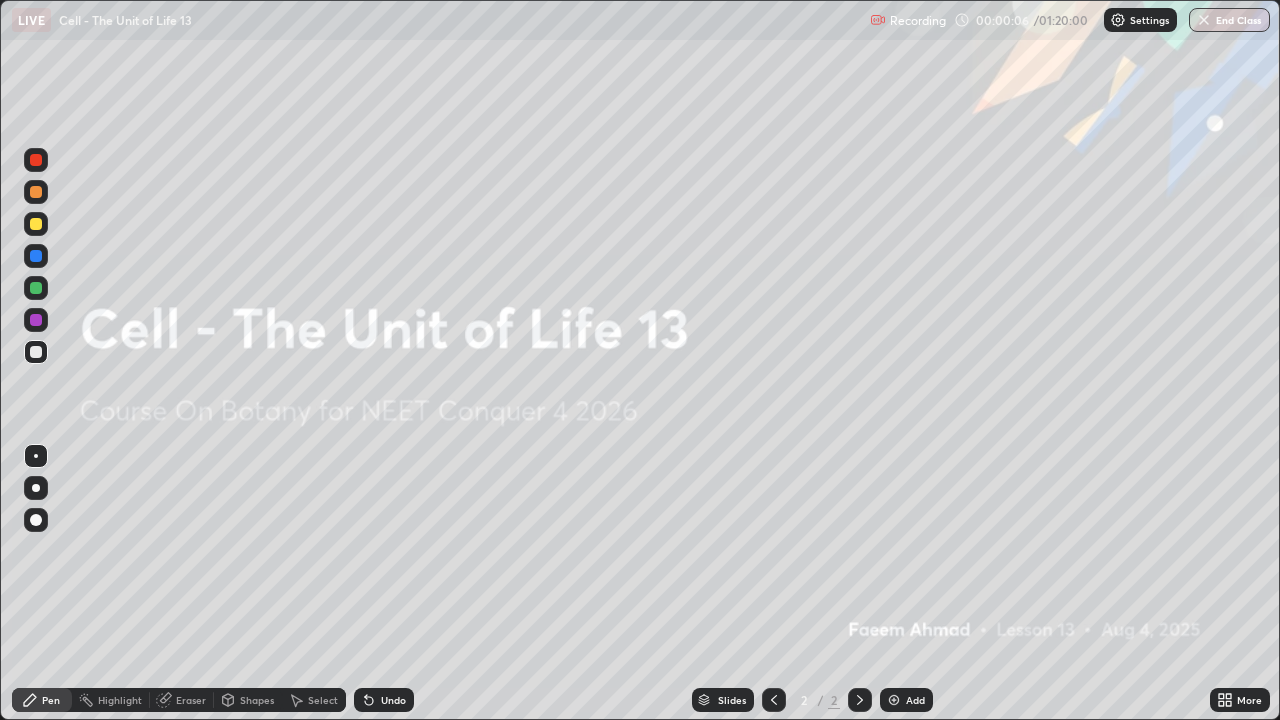 click 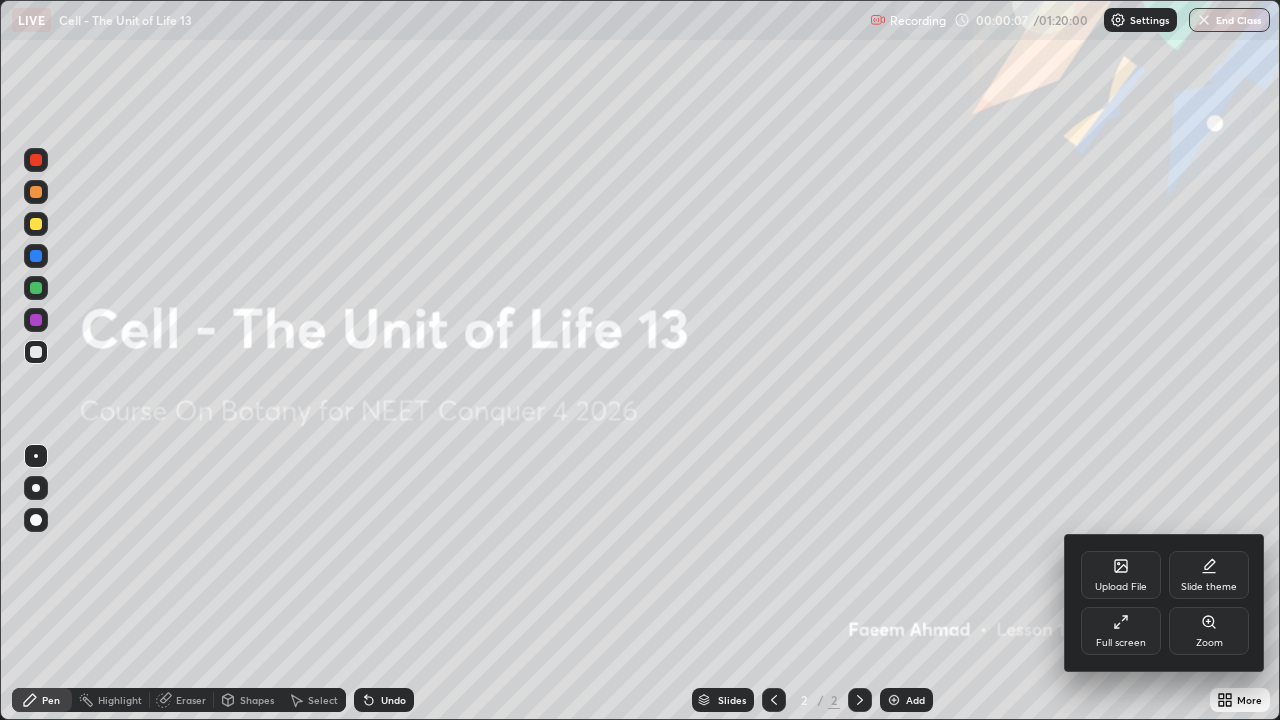 click on "Full screen" at bounding box center [1121, 631] 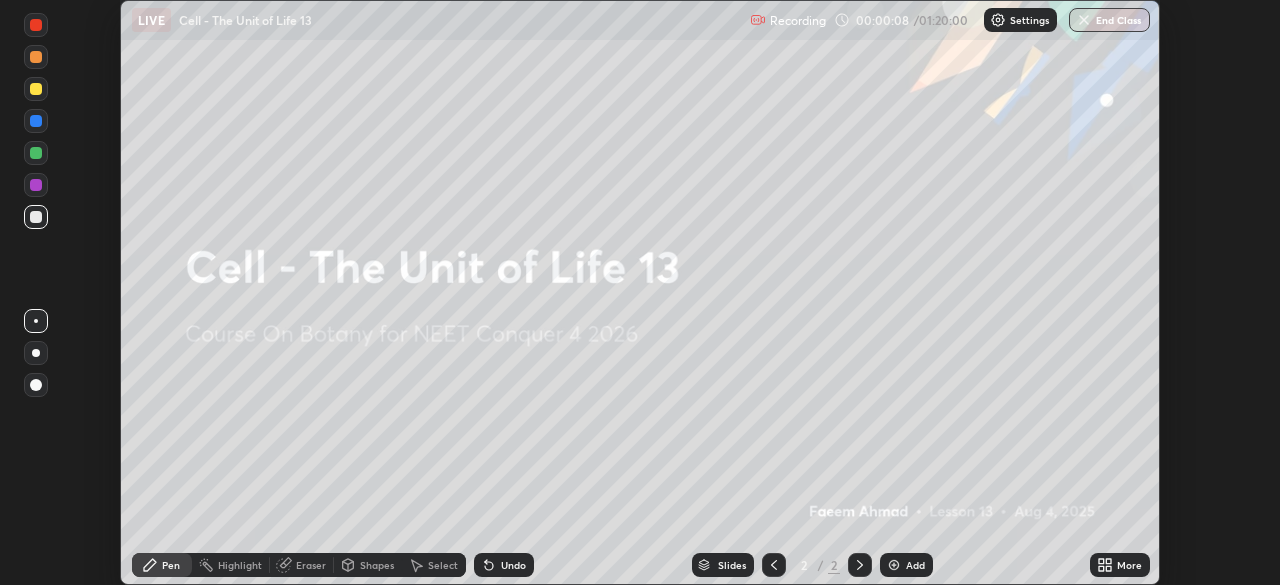 scroll, scrollTop: 585, scrollLeft: 1280, axis: both 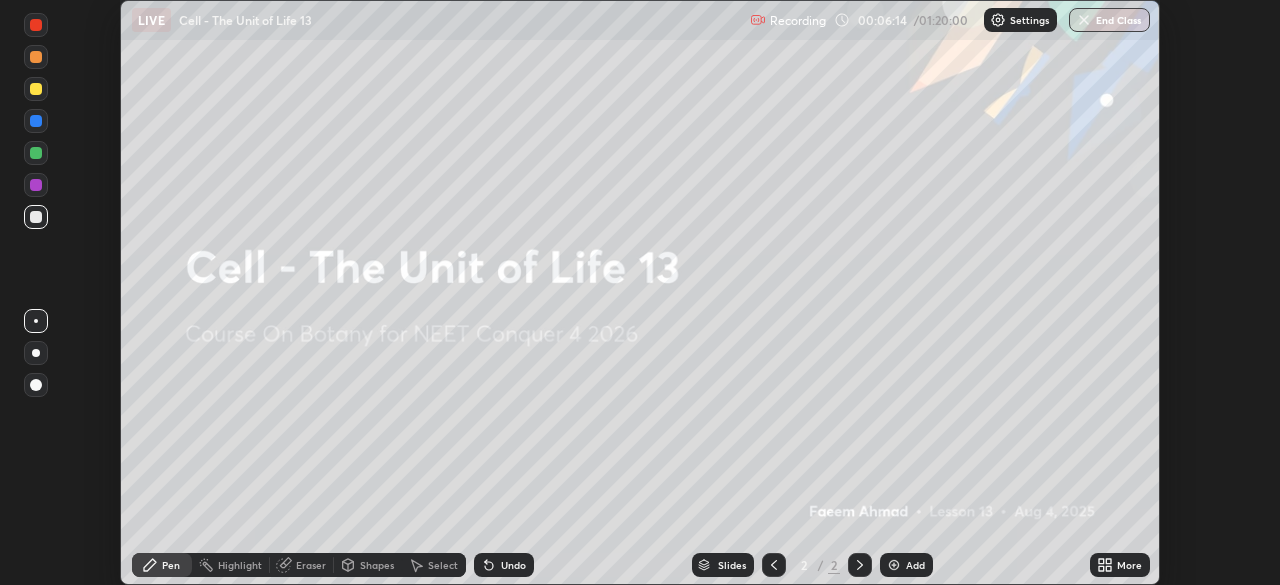 click 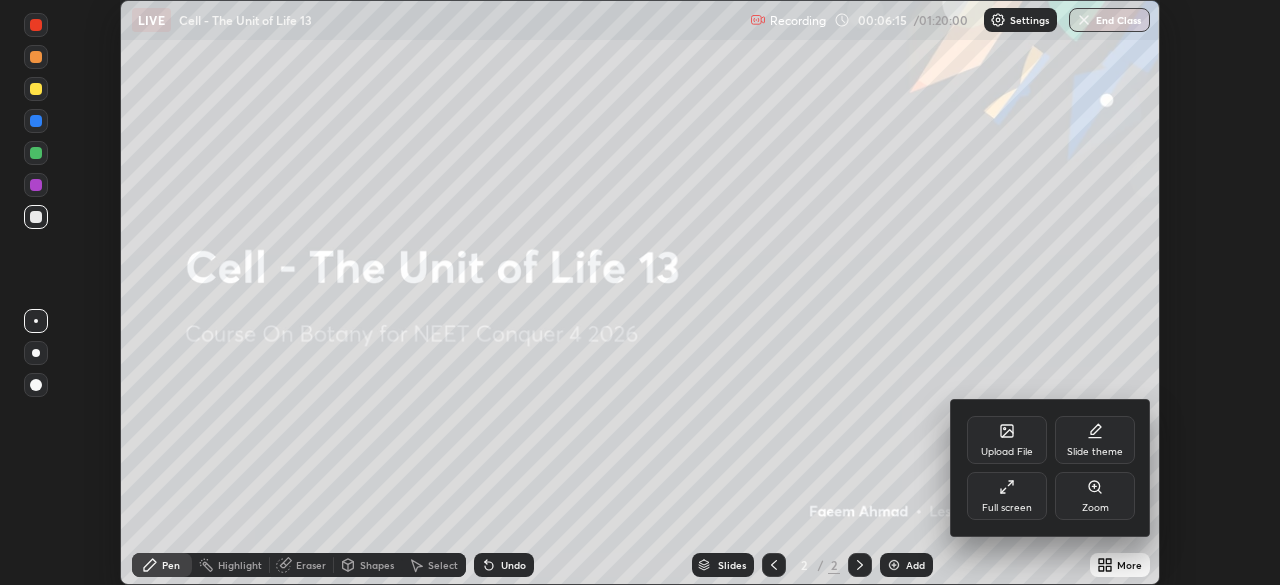 click 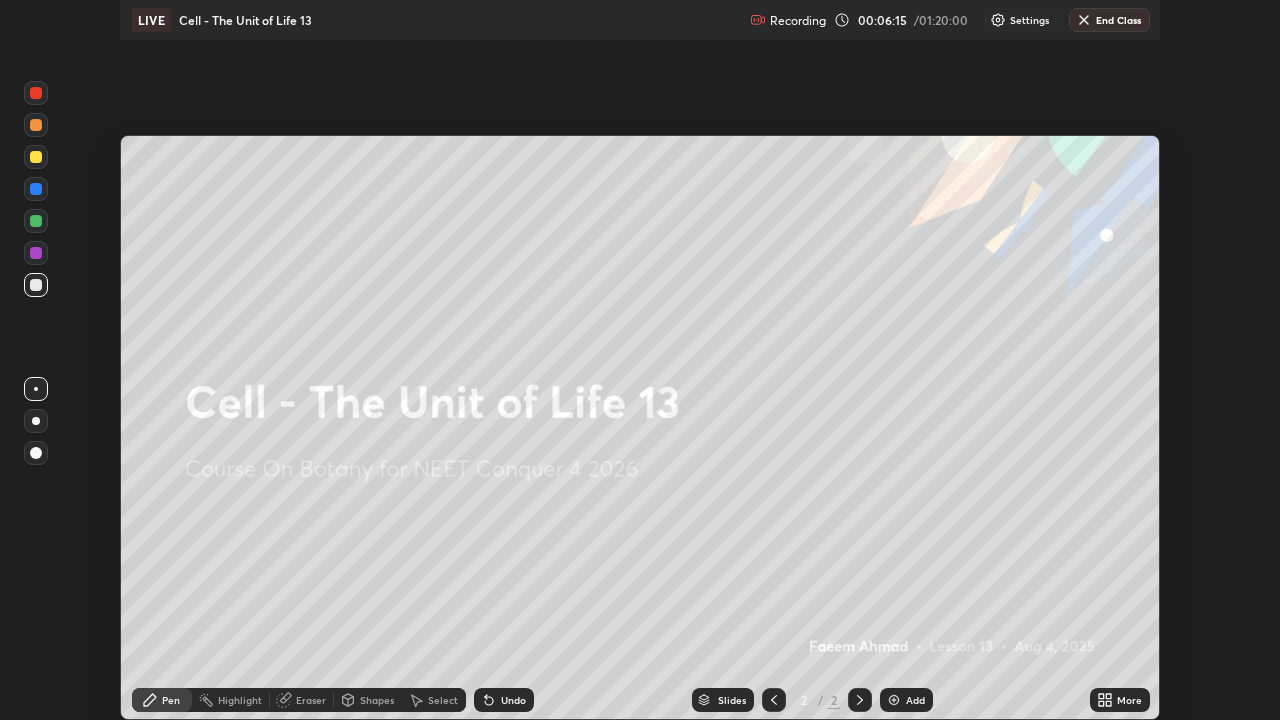 scroll, scrollTop: 99280, scrollLeft: 98720, axis: both 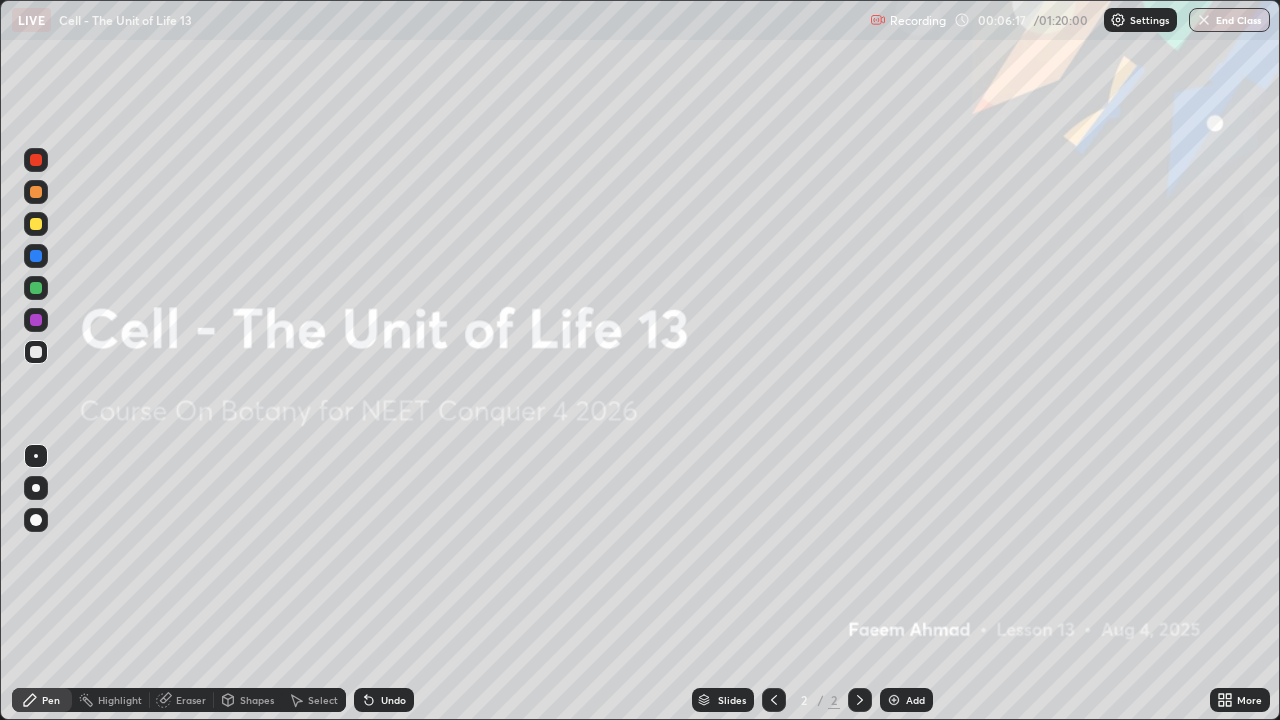 click on "Add" at bounding box center (906, 700) 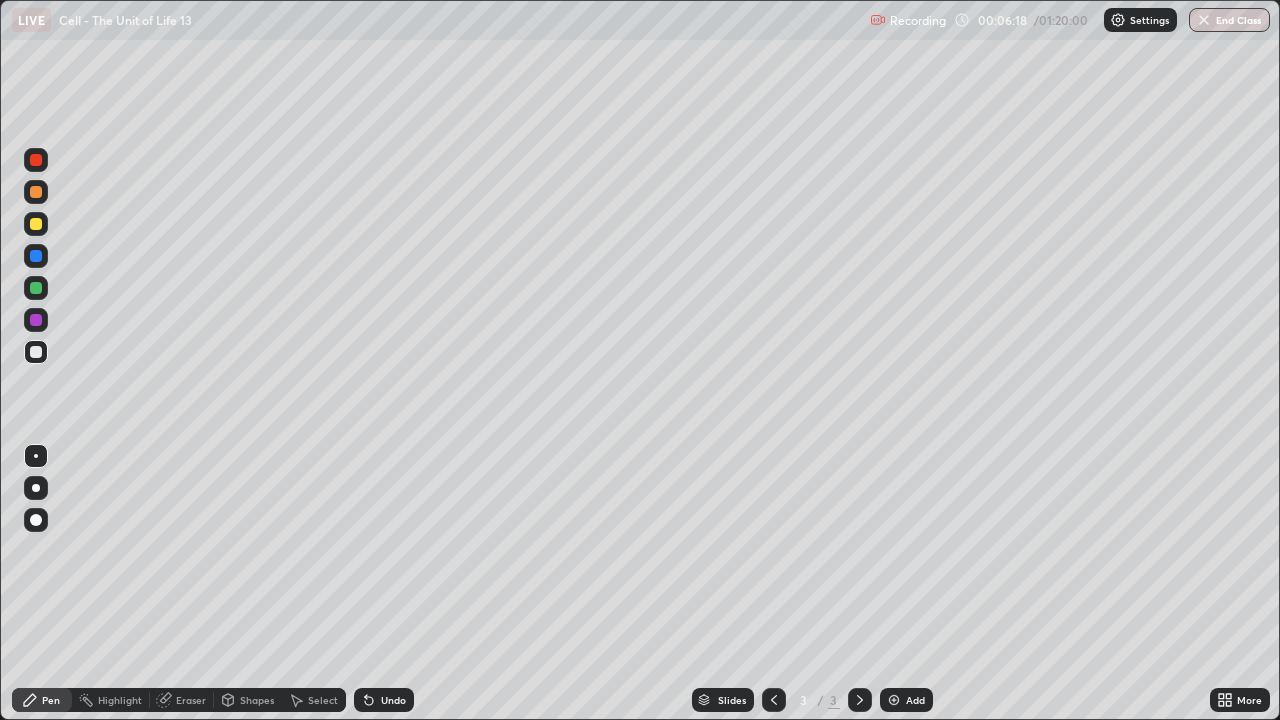 click at bounding box center (36, 224) 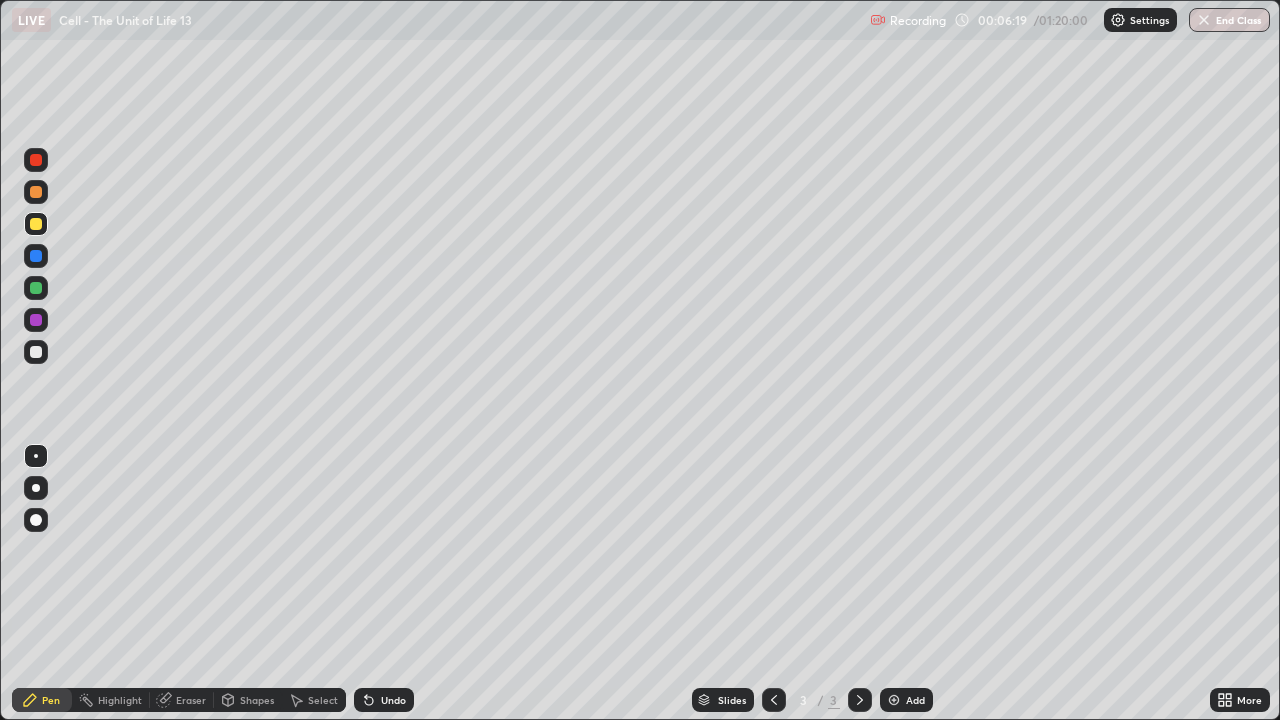 click at bounding box center [36, 488] 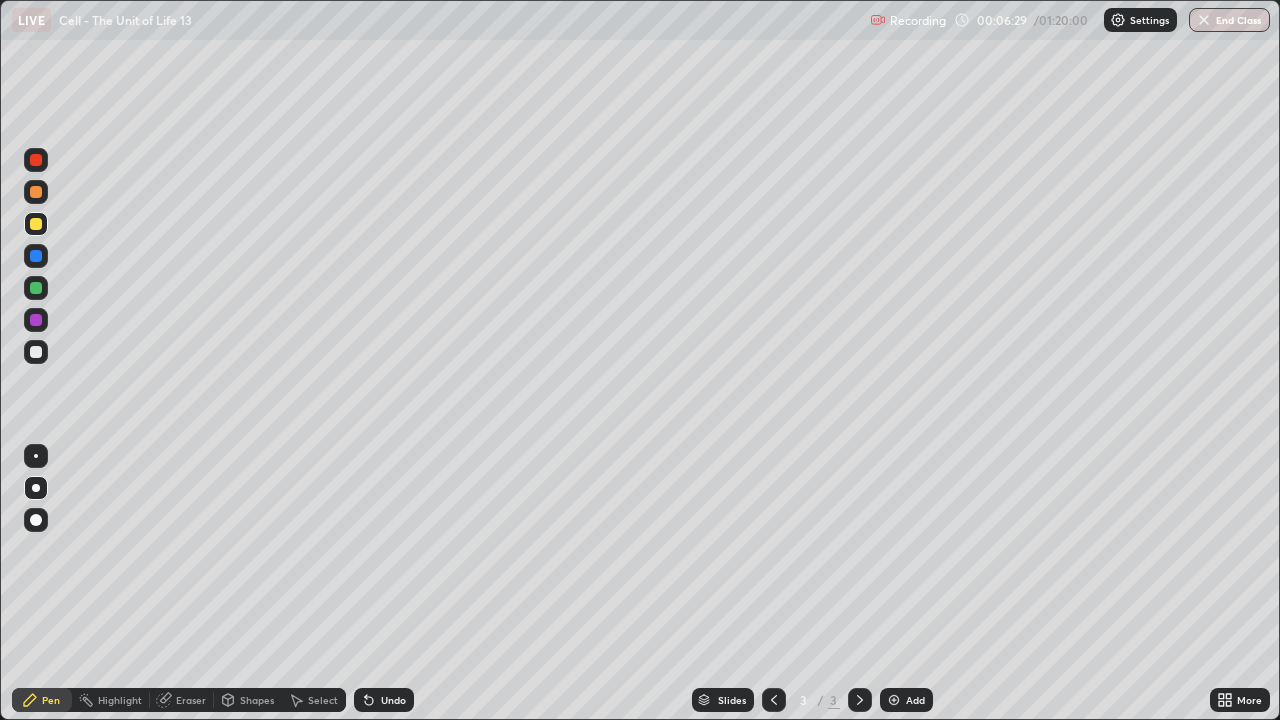 click at bounding box center [36, 352] 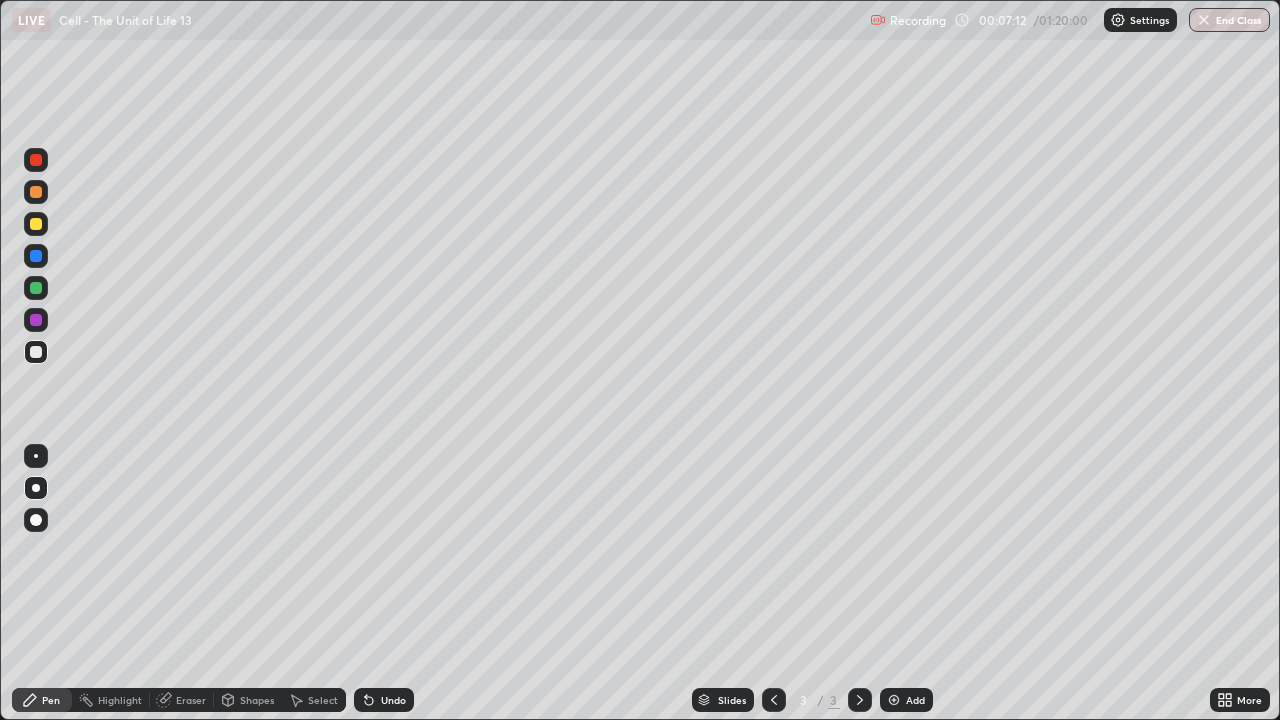 click 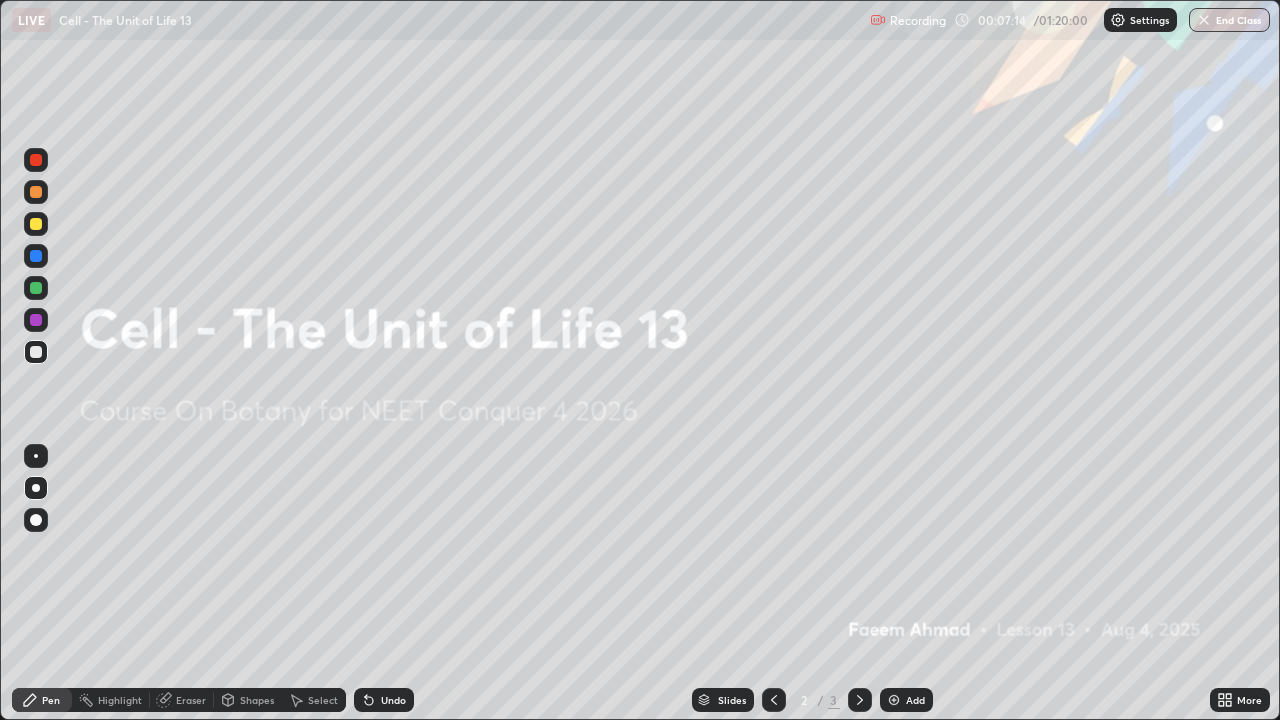 click 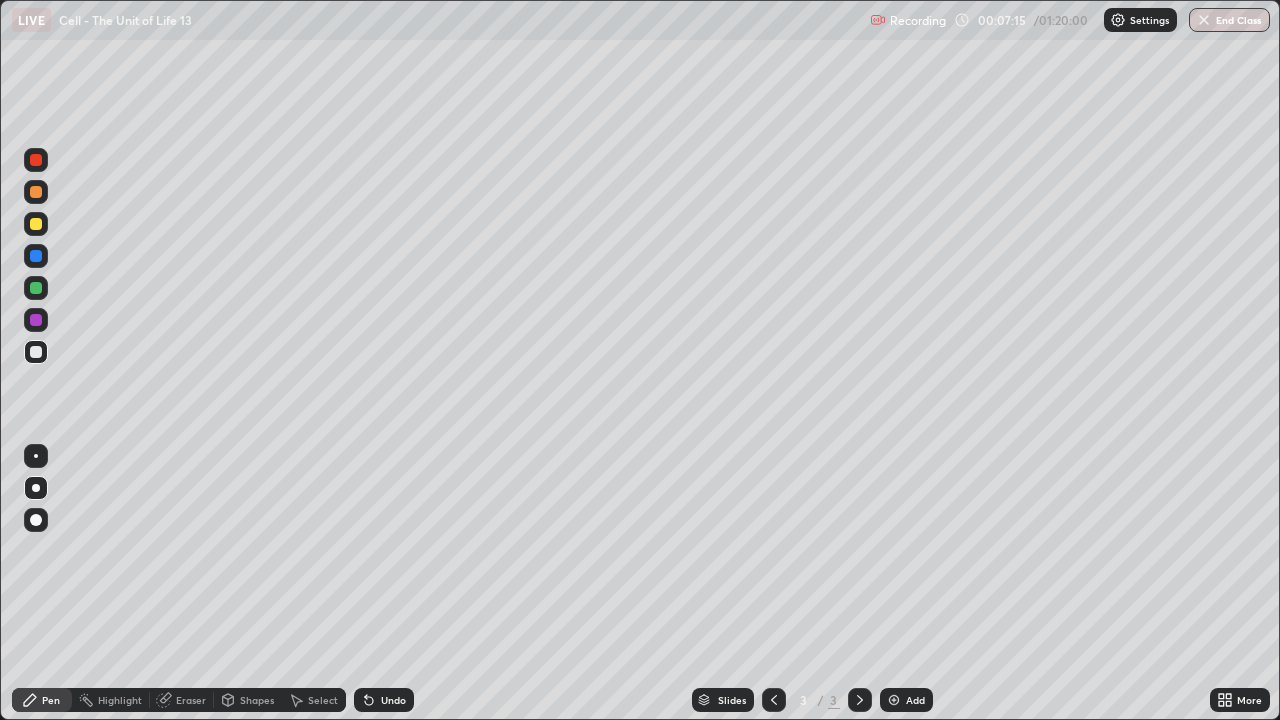 click on "Undo" at bounding box center (393, 700) 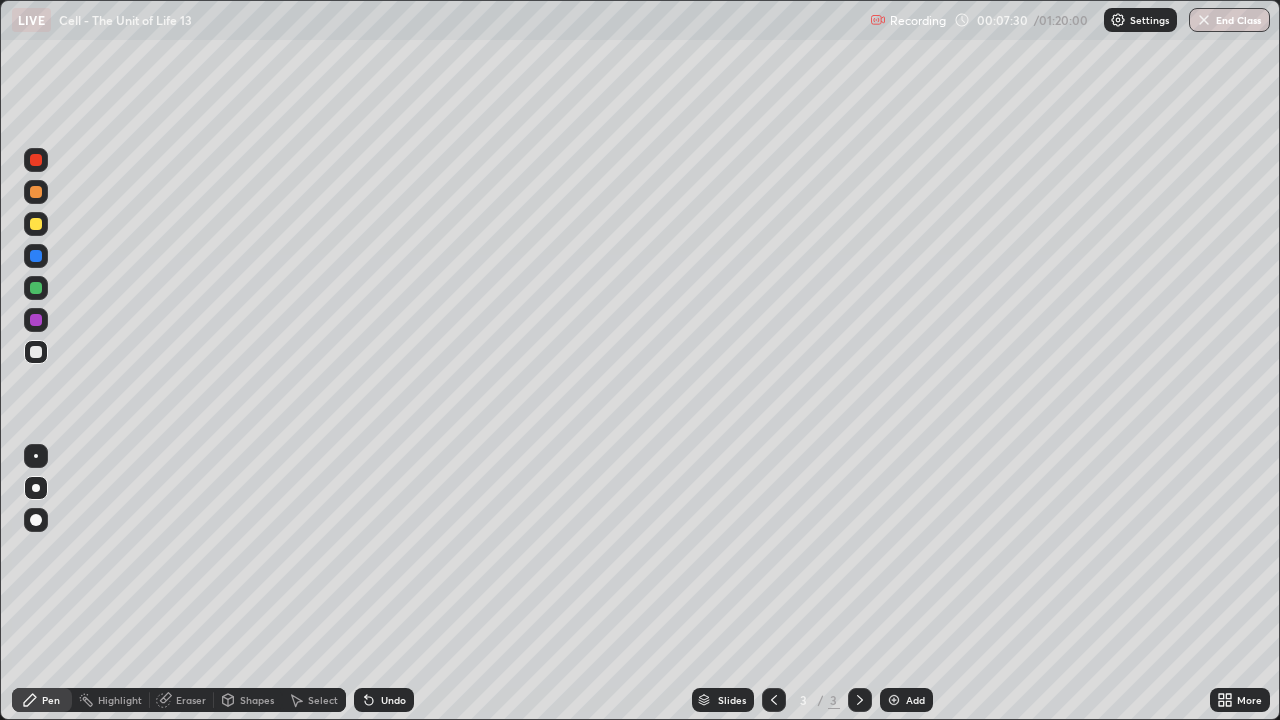 click on "Undo" at bounding box center (393, 700) 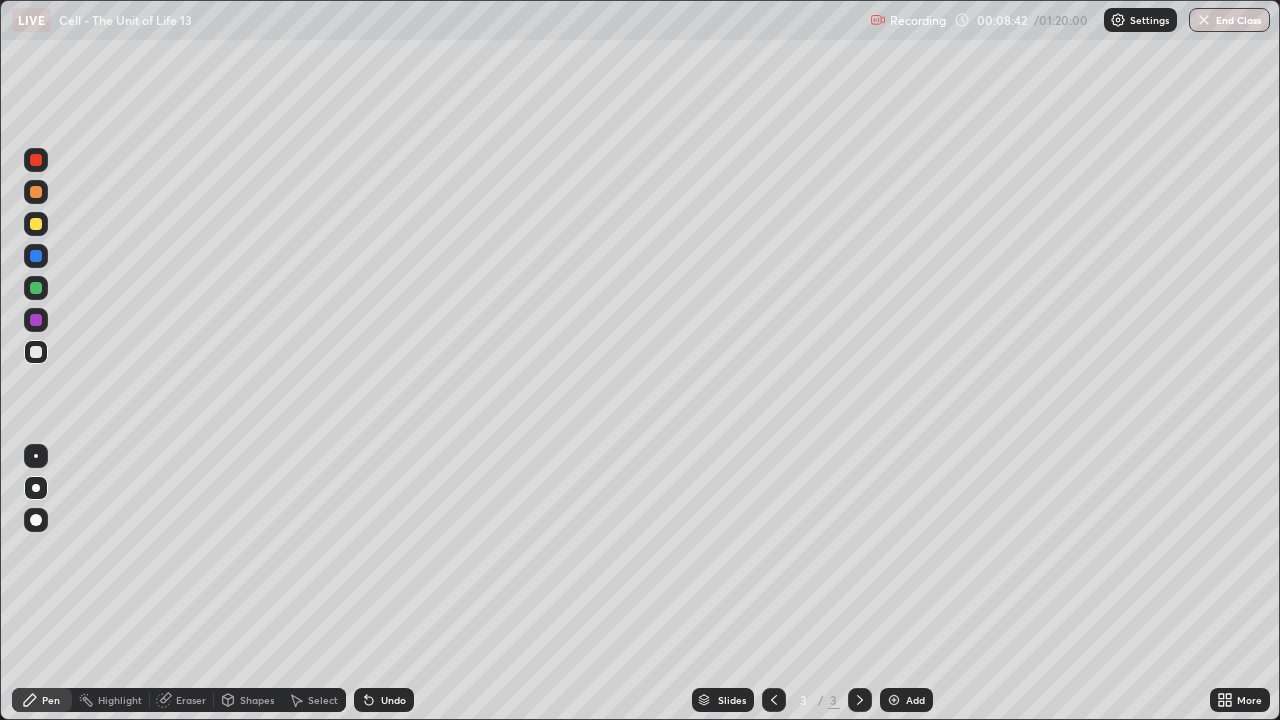 click on "Undo" at bounding box center [393, 700] 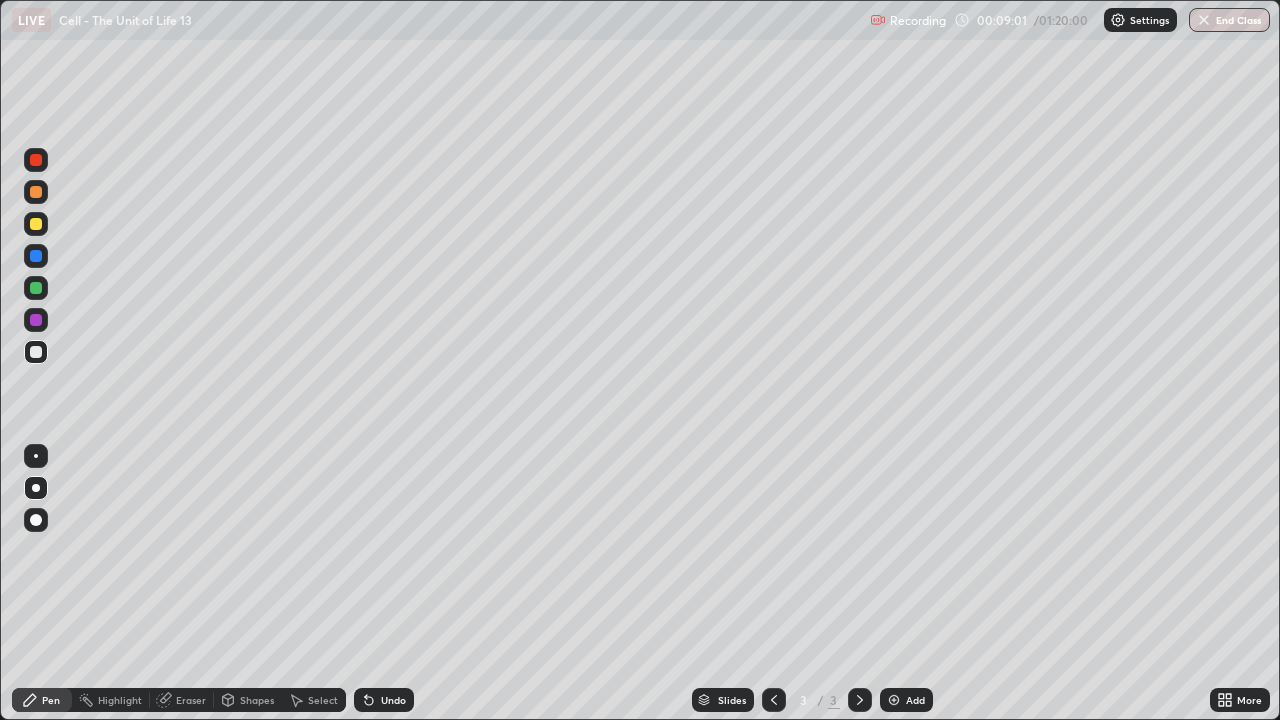 click on "Undo" at bounding box center [384, 700] 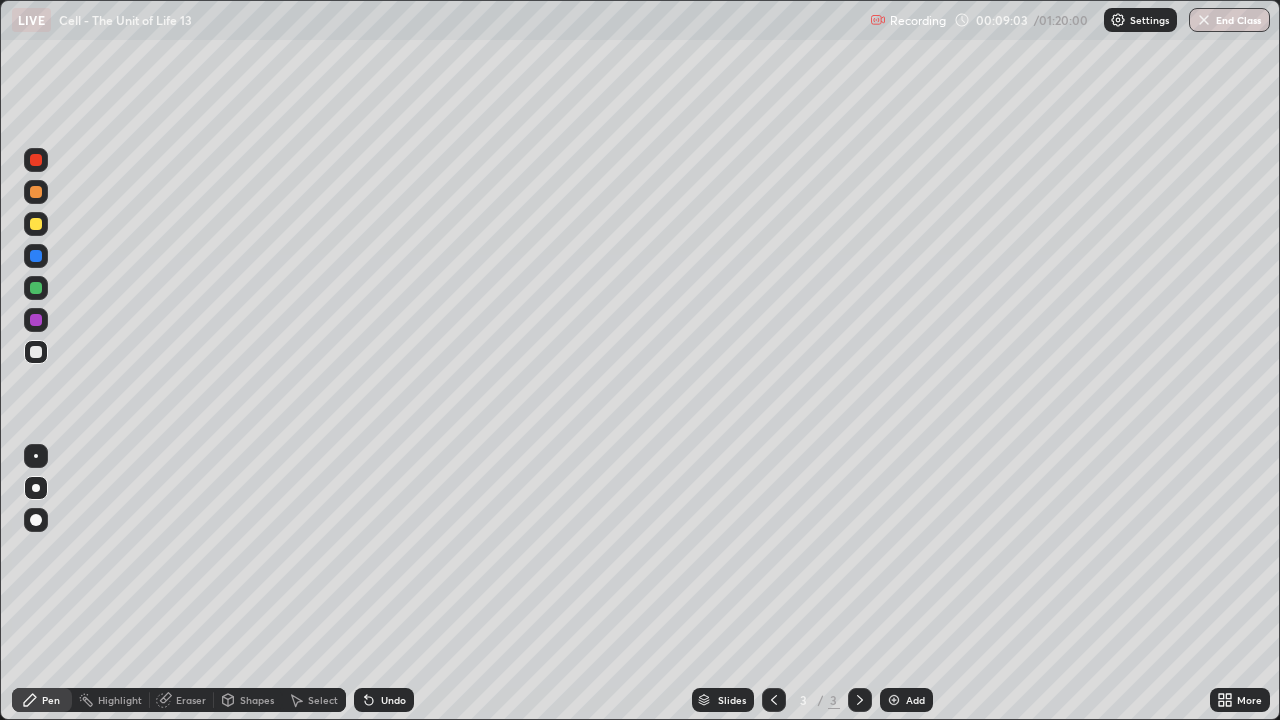 click on "Undo" at bounding box center (393, 700) 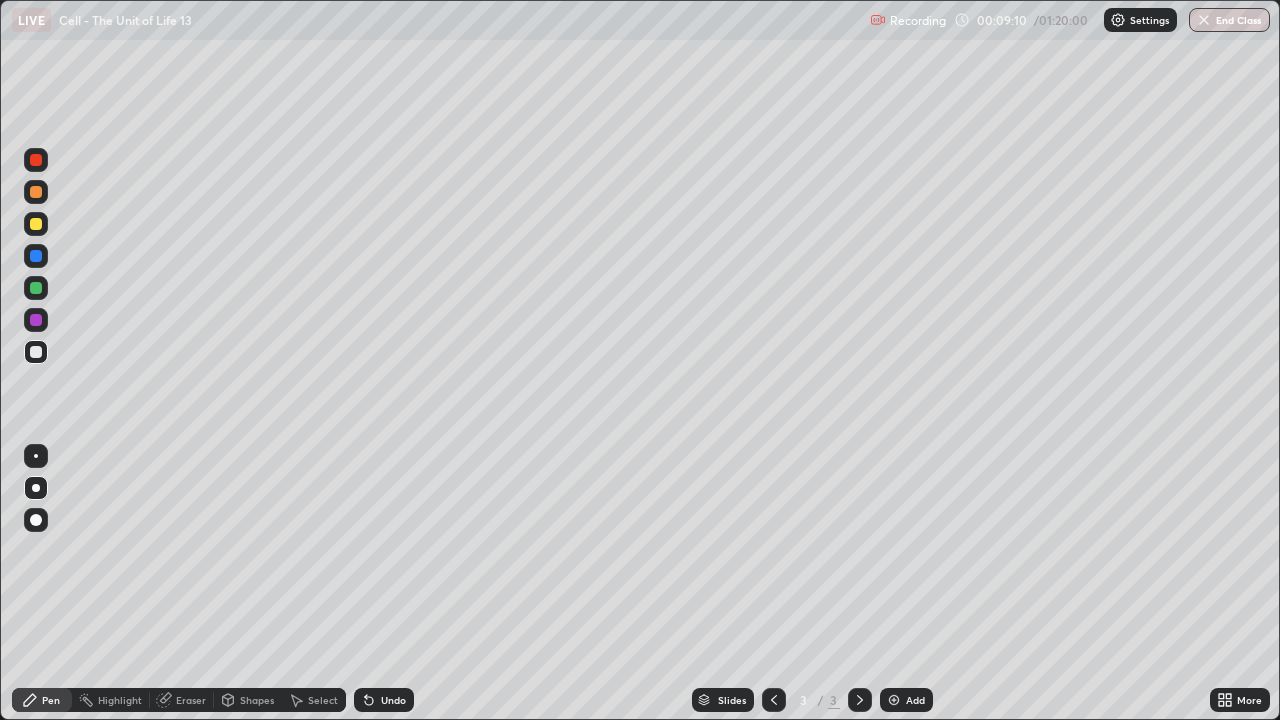 click at bounding box center [36, 320] 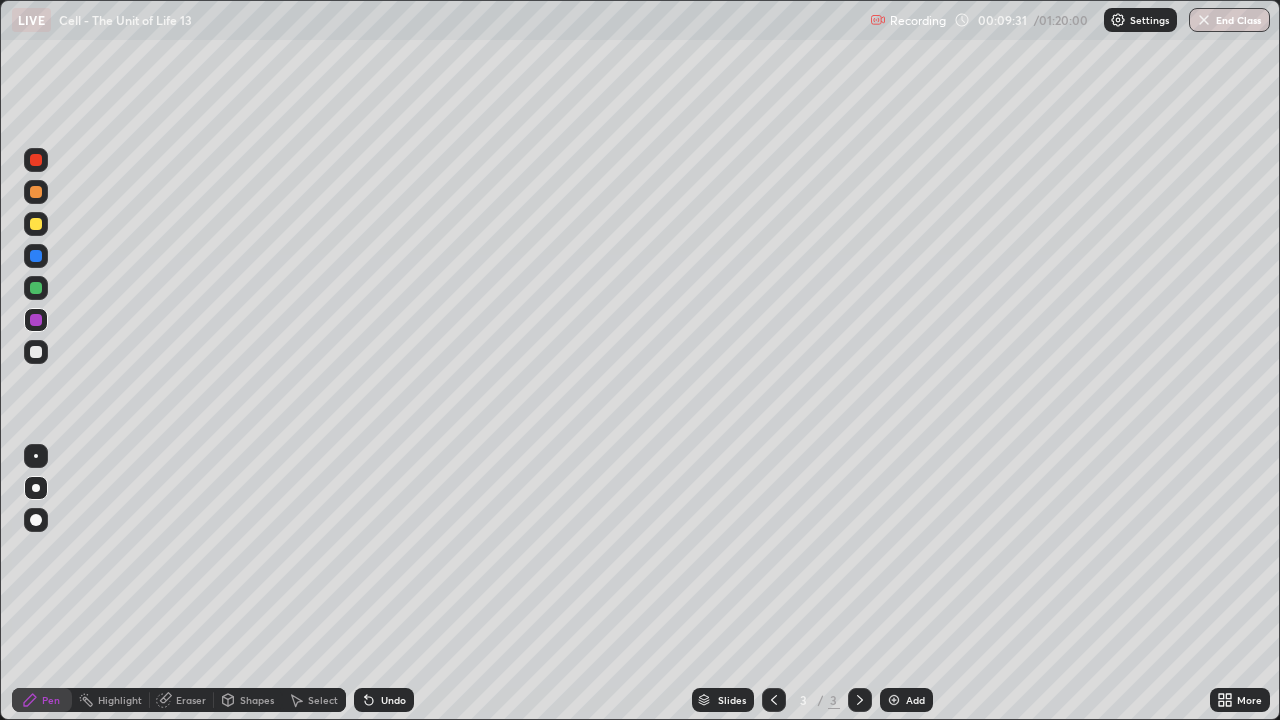 click on "Undo" at bounding box center (393, 700) 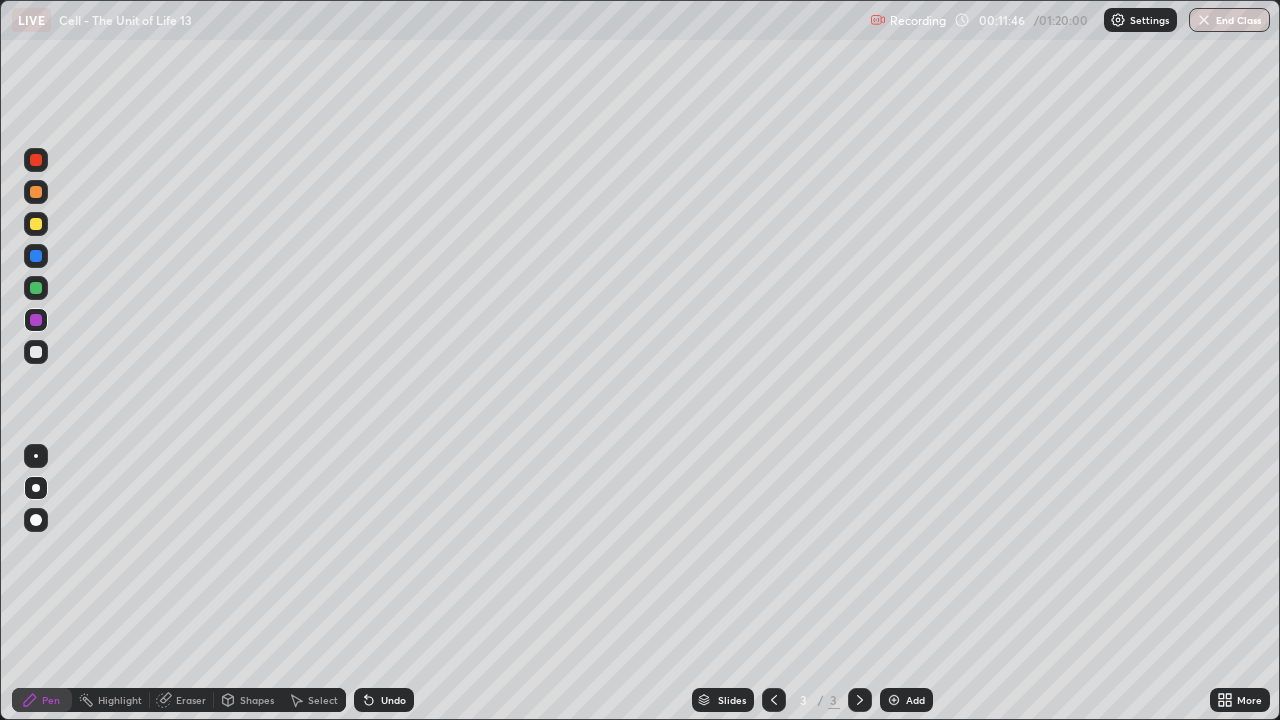 click on "Add" at bounding box center (915, 700) 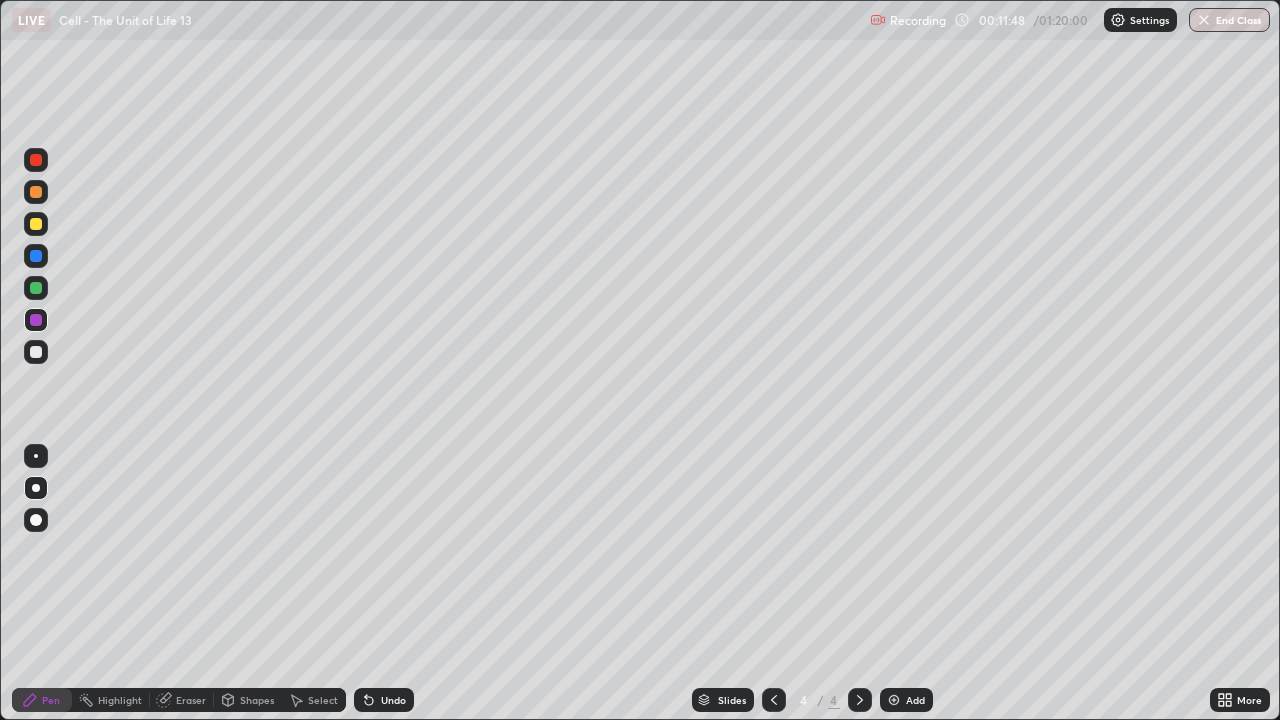 click at bounding box center (36, 224) 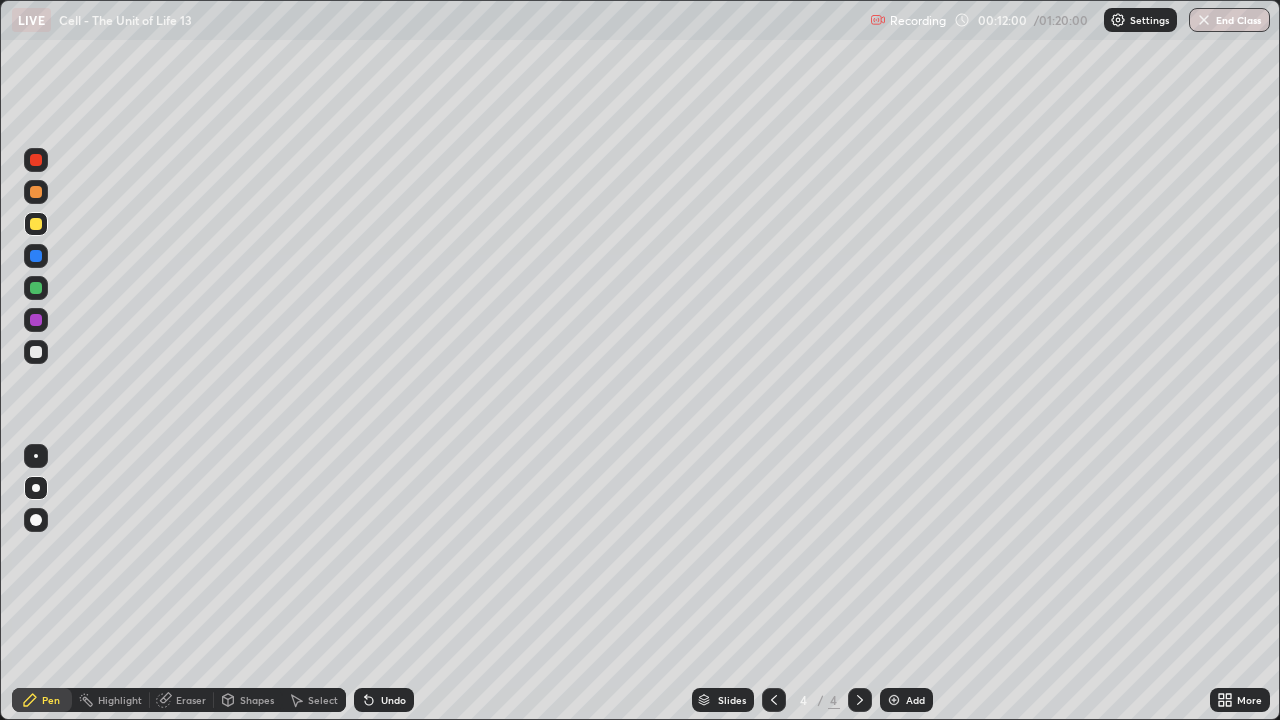 click at bounding box center (36, 352) 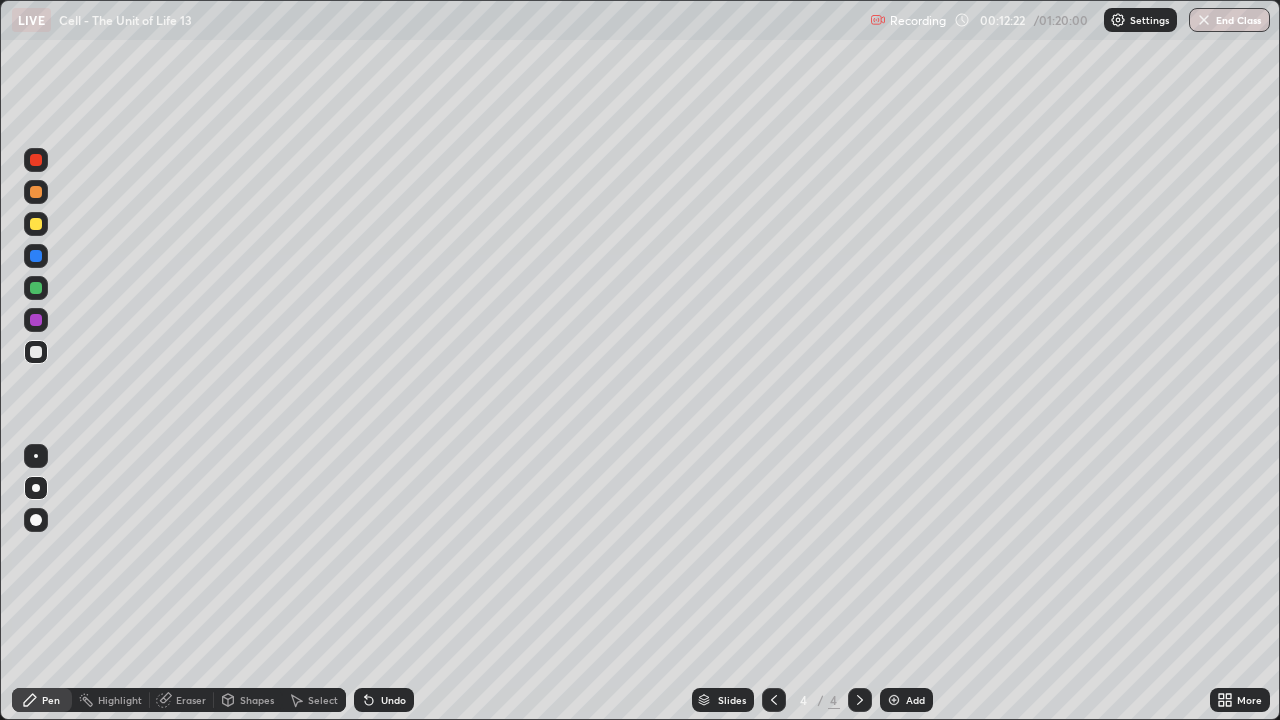 click at bounding box center (36, 224) 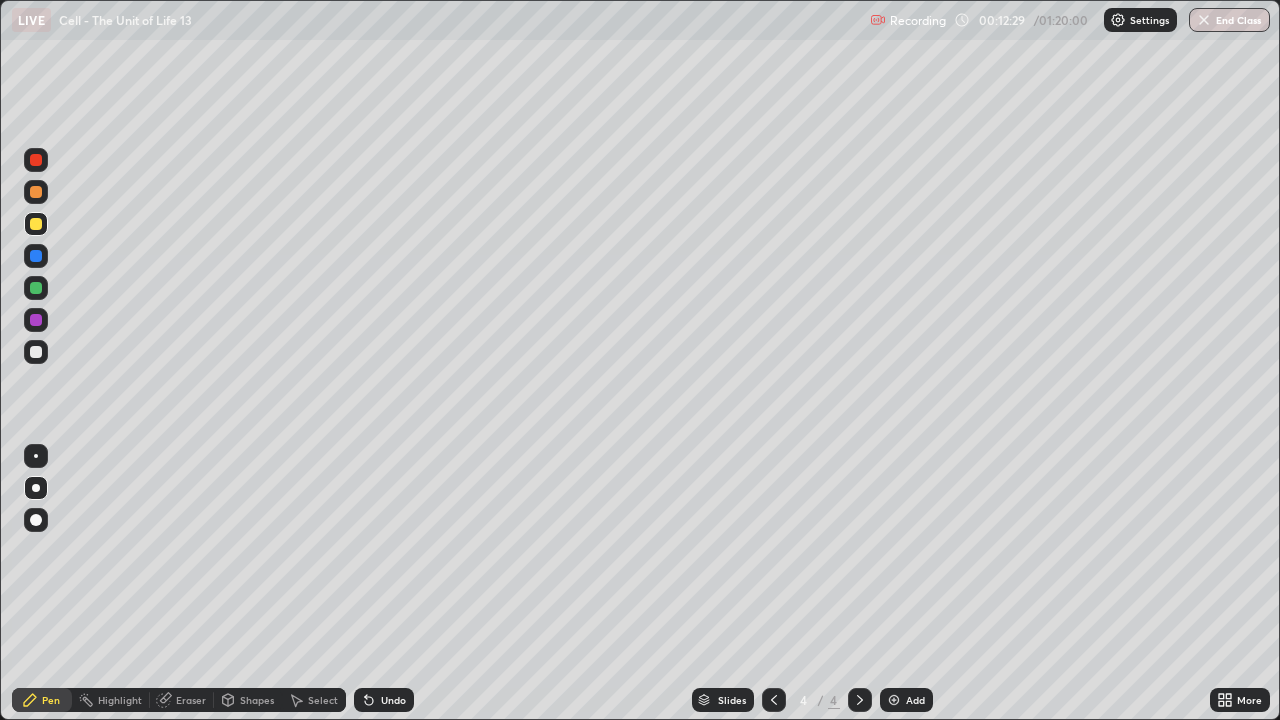 click at bounding box center (36, 352) 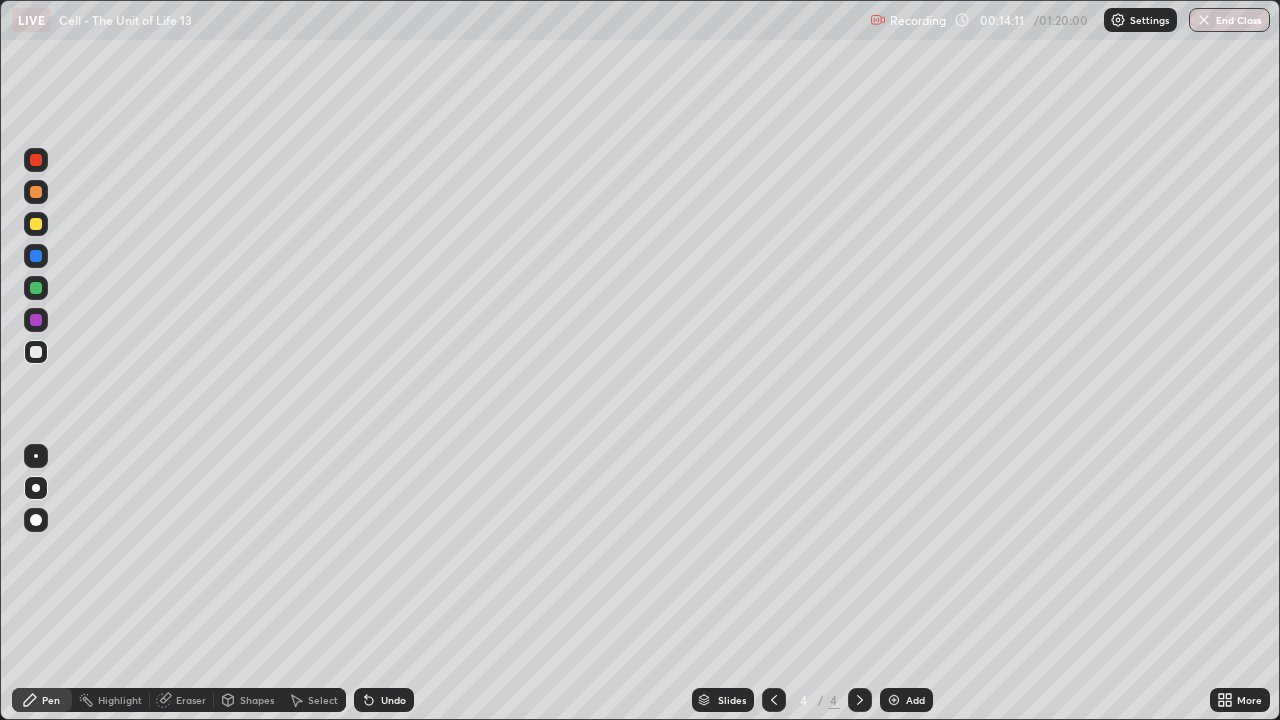 click on "Undo" at bounding box center [393, 700] 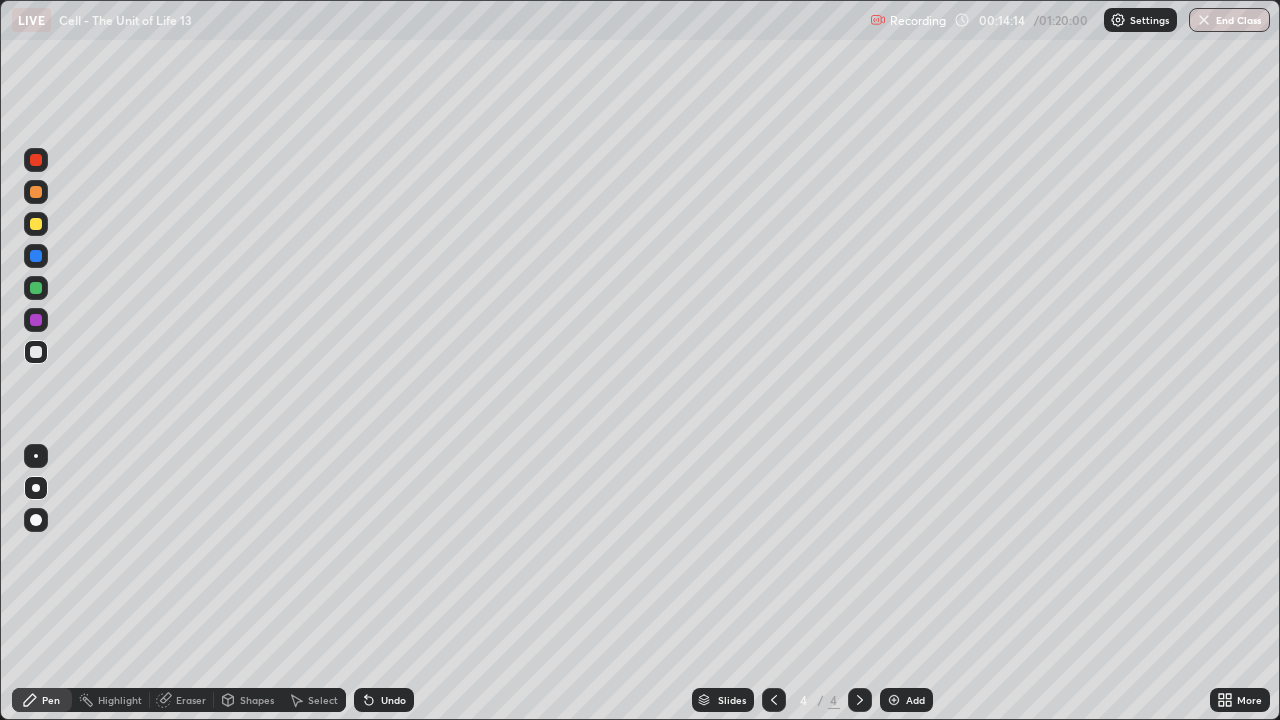 click at bounding box center [36, 288] 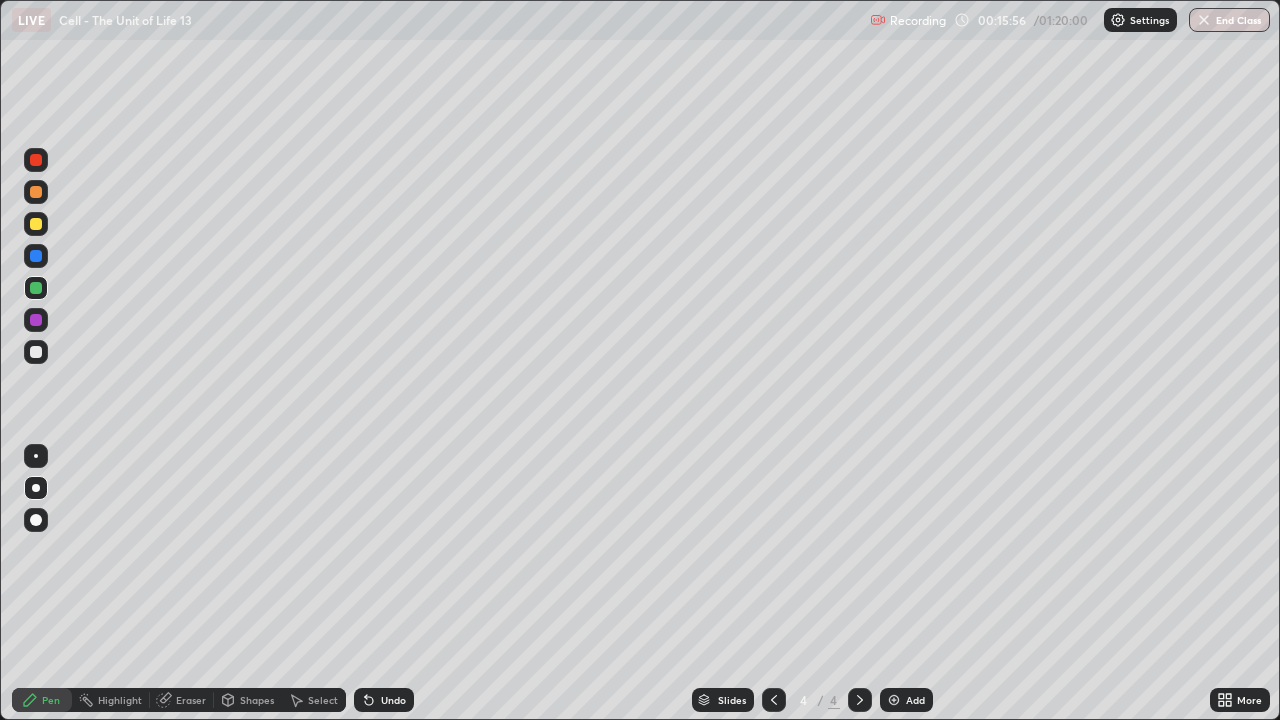 click on "Add" at bounding box center (906, 700) 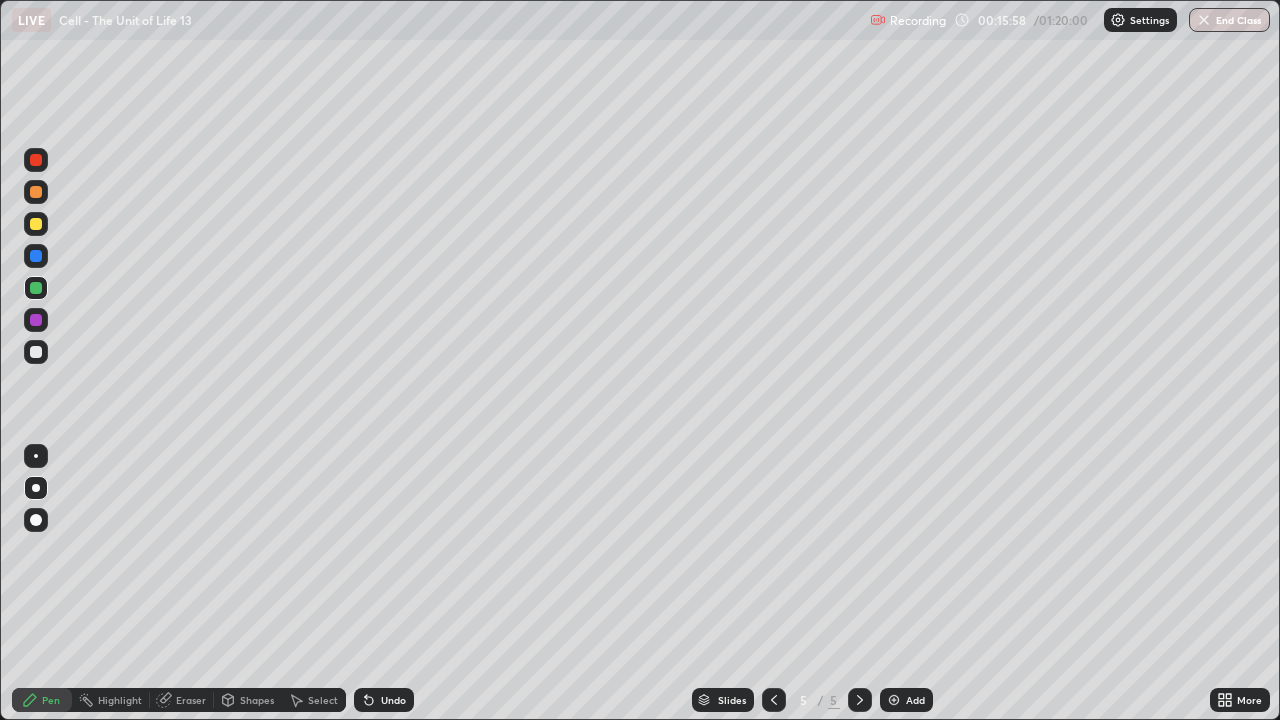 click at bounding box center (36, 224) 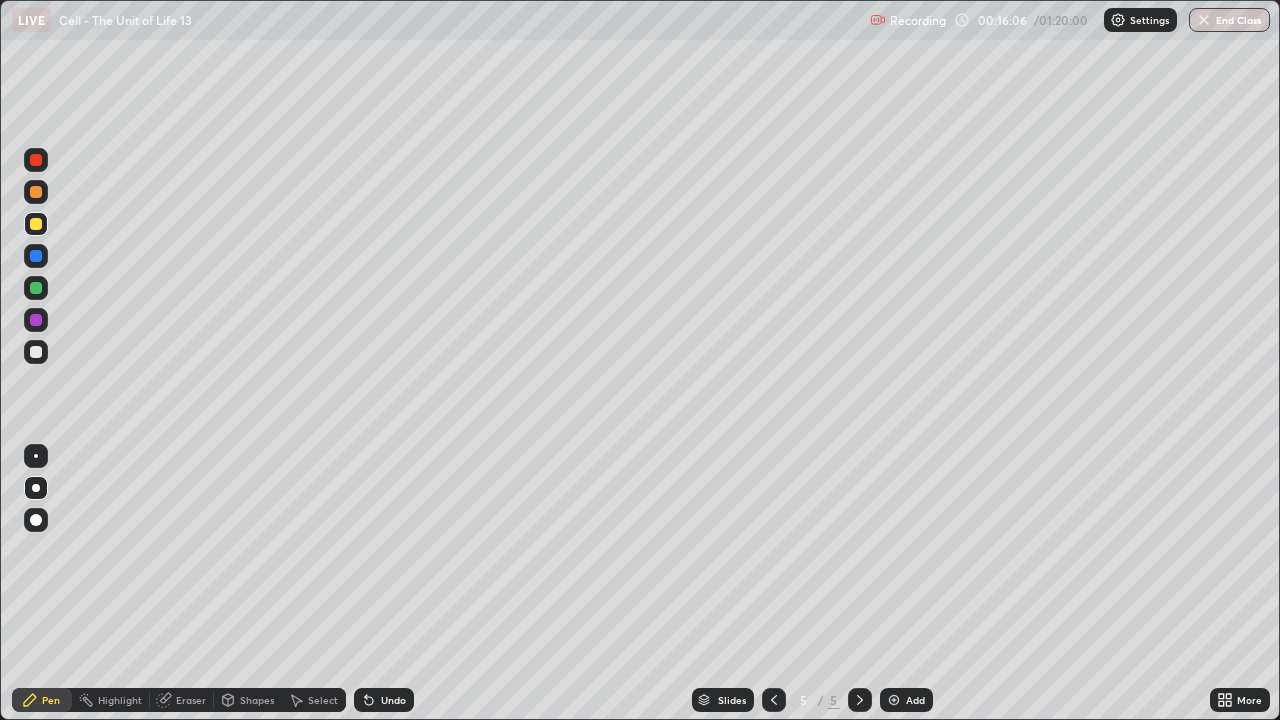 click 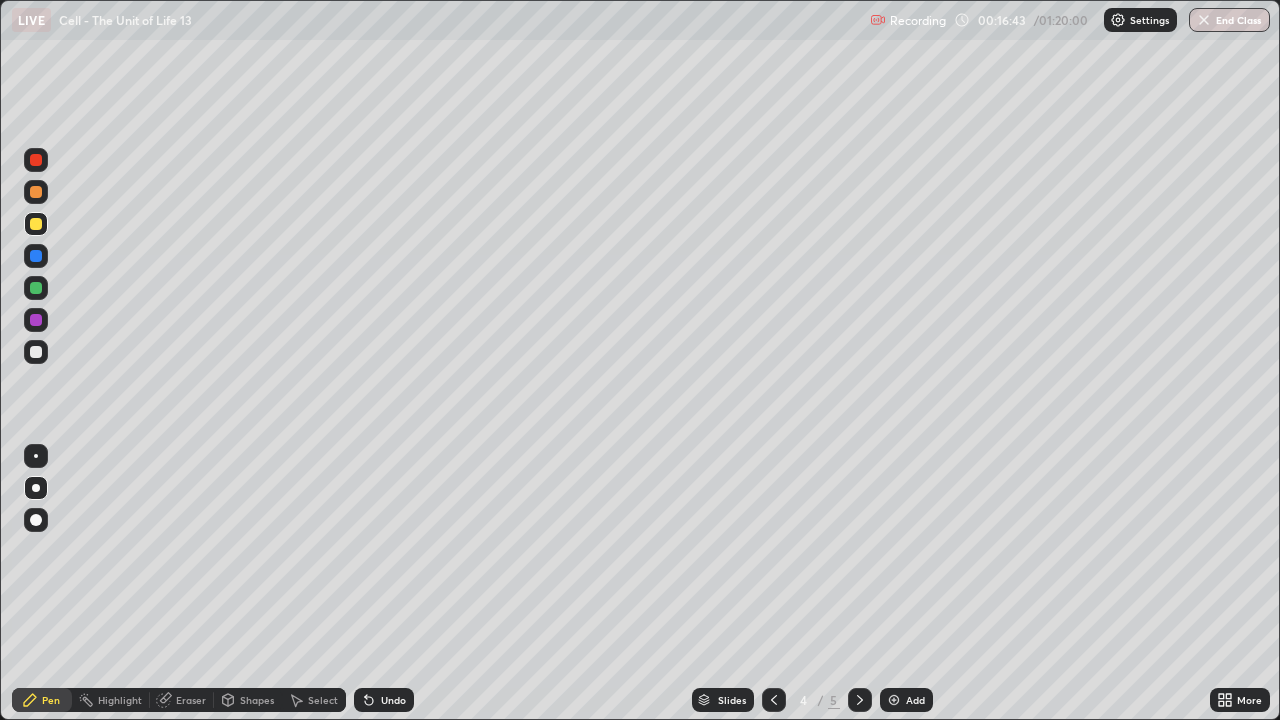 click 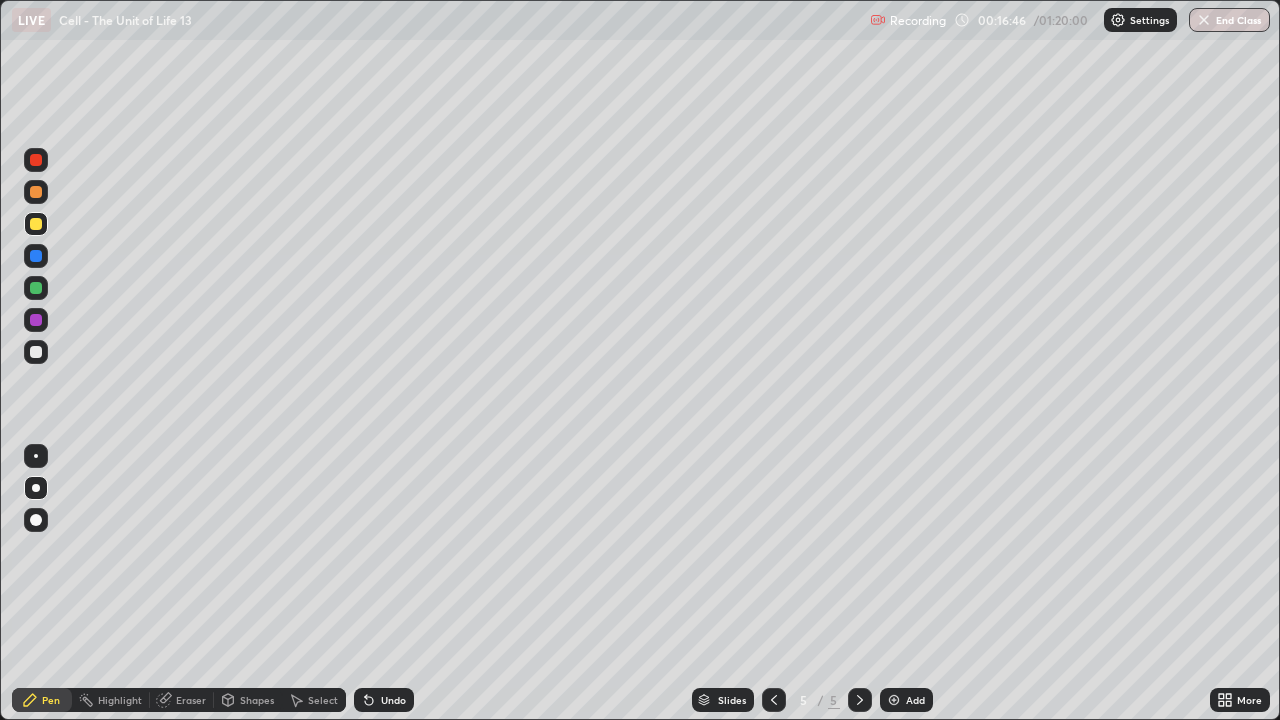 click at bounding box center (36, 352) 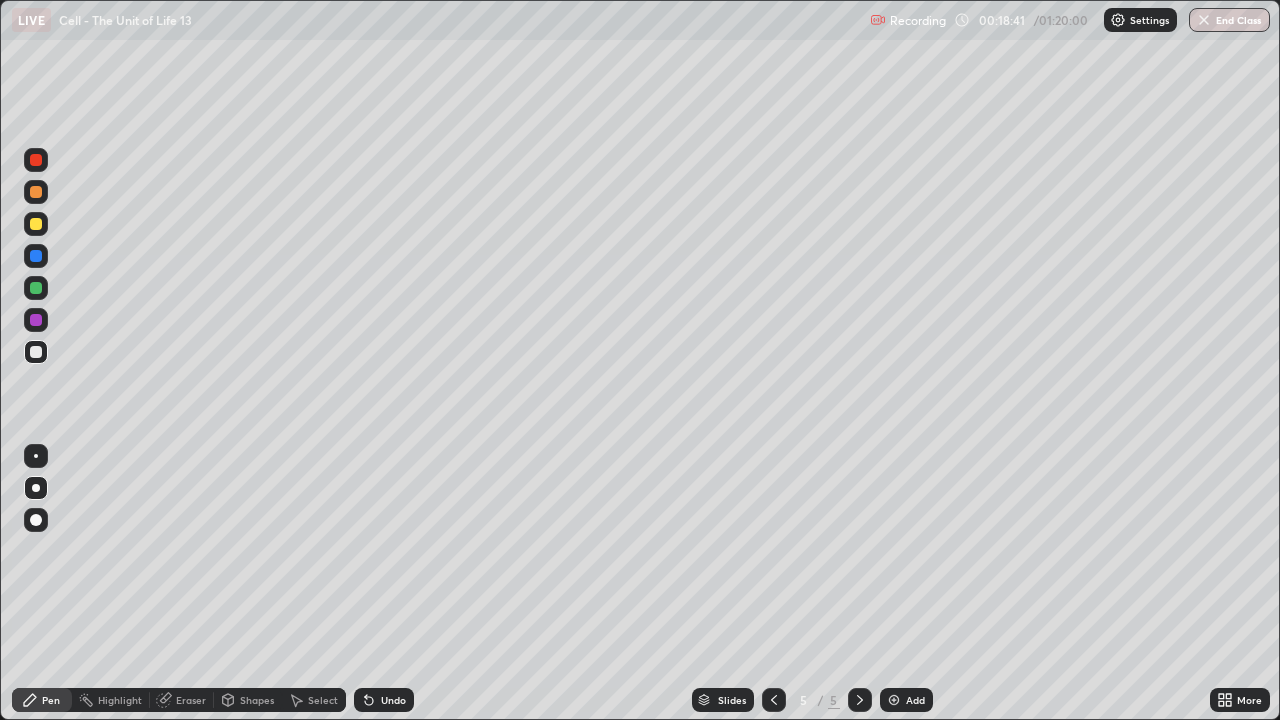 click on "Undo" at bounding box center (384, 700) 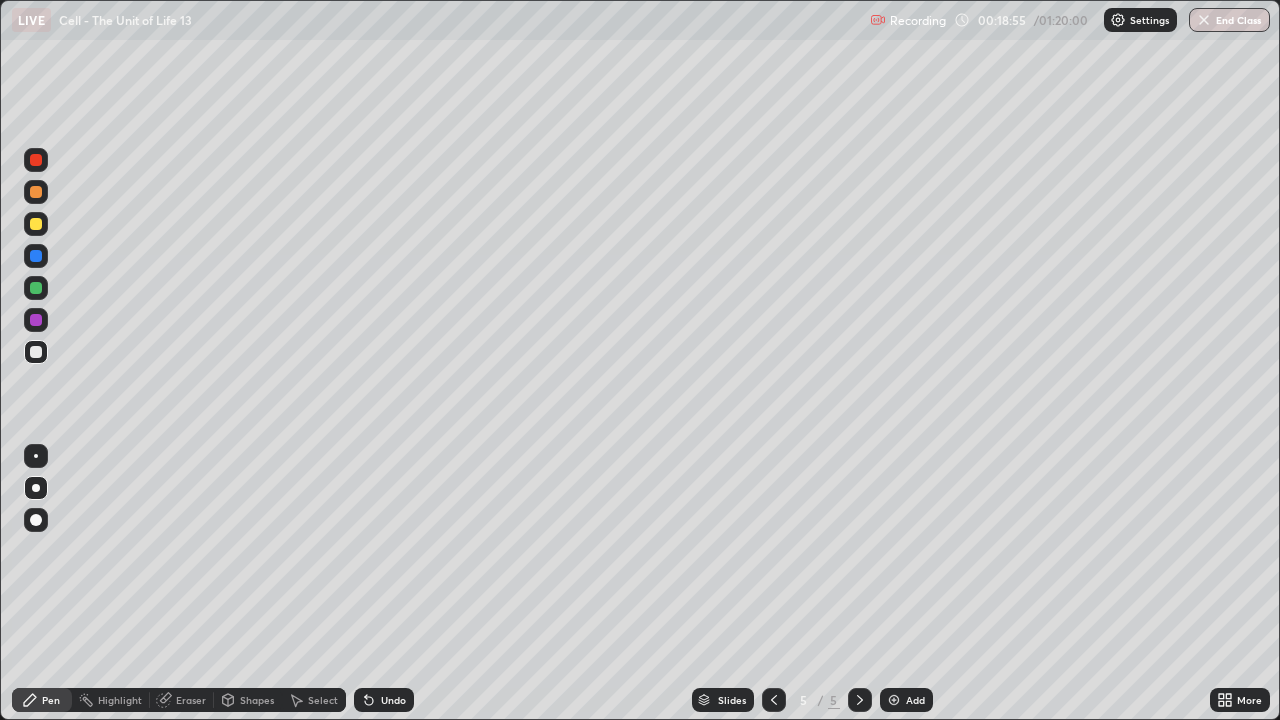 click on "Select" at bounding box center [323, 700] 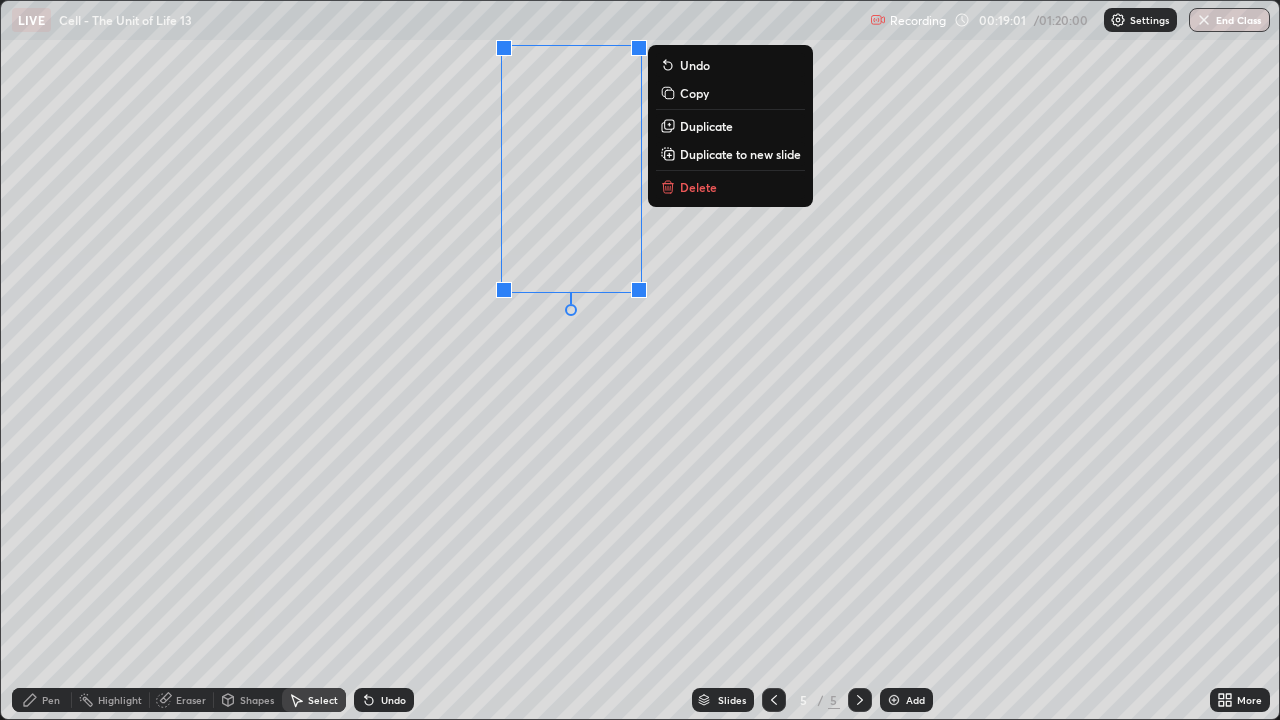 click on "0 ° Undo Copy Duplicate Duplicate to new slide Delete" at bounding box center [640, 360] 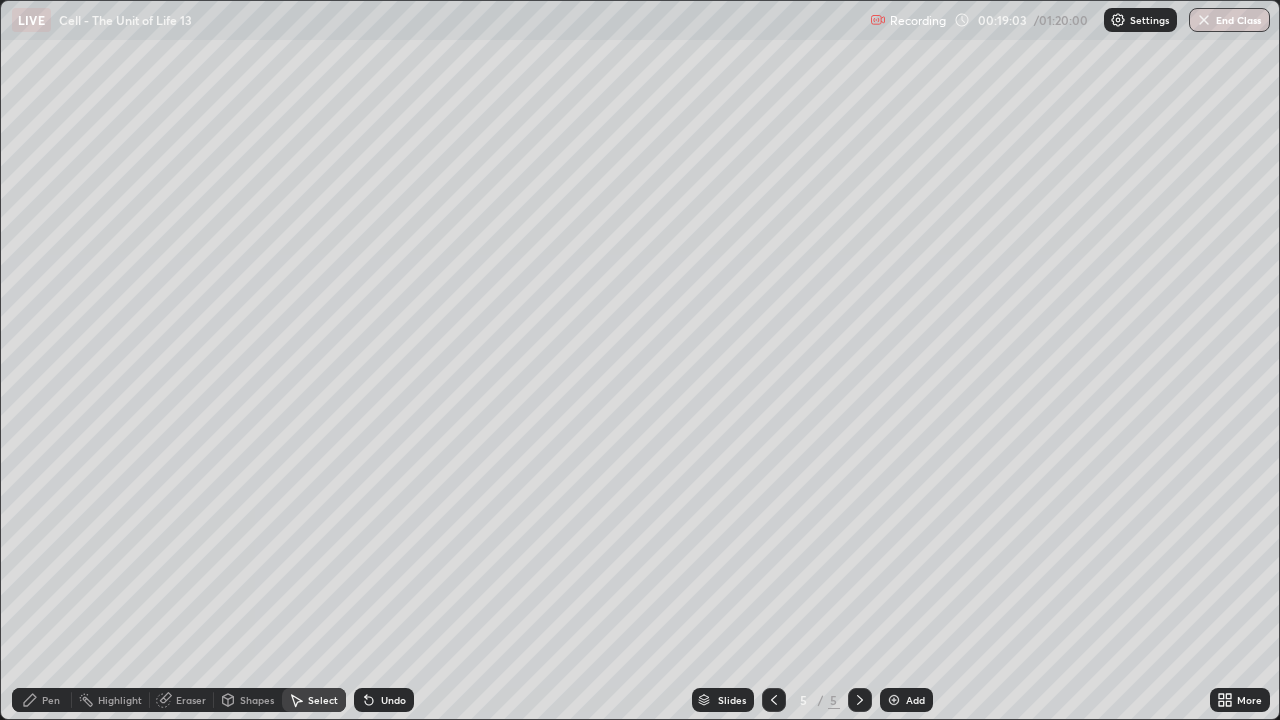 click on "Pen" at bounding box center [51, 700] 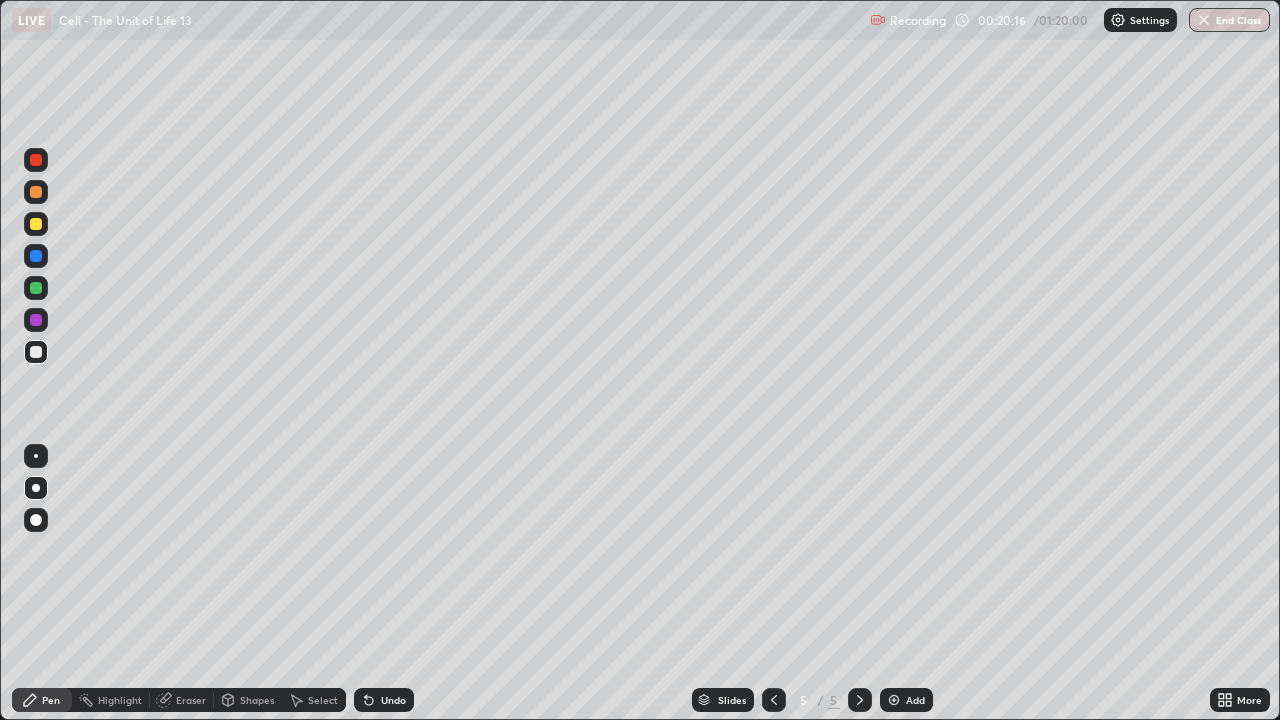 click on "Undo" at bounding box center (384, 700) 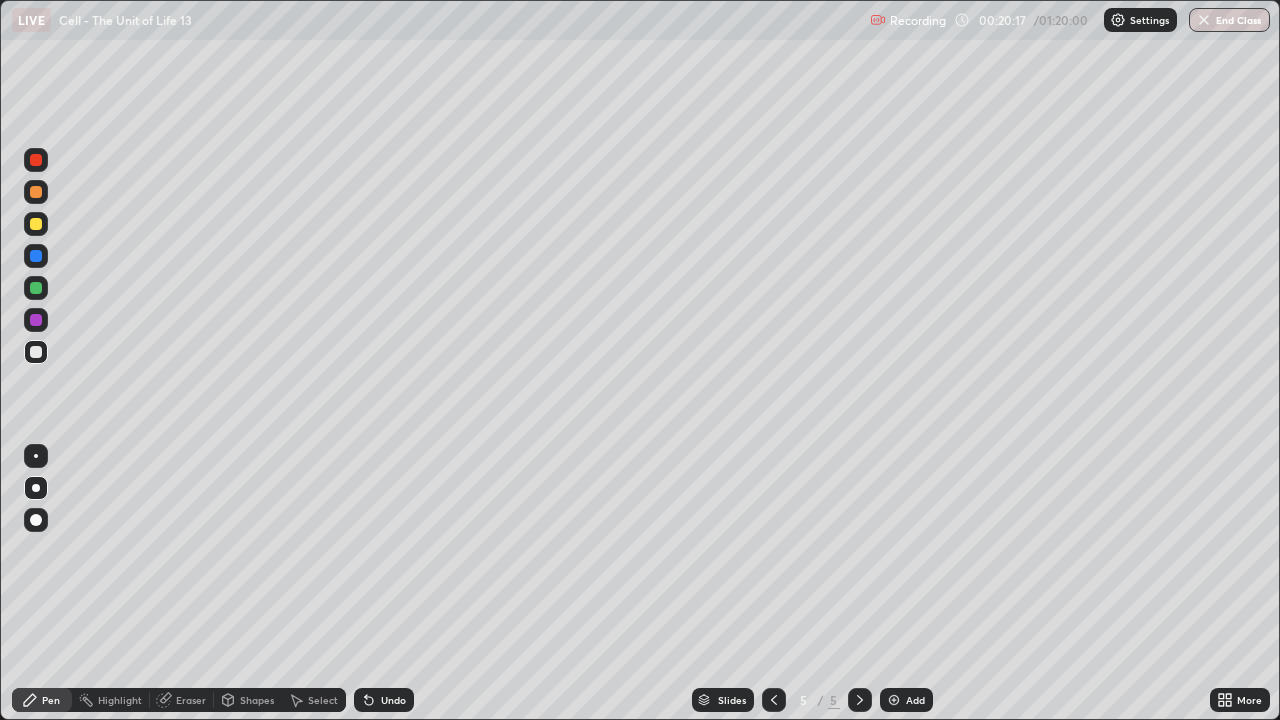 click on "Undo" at bounding box center (393, 700) 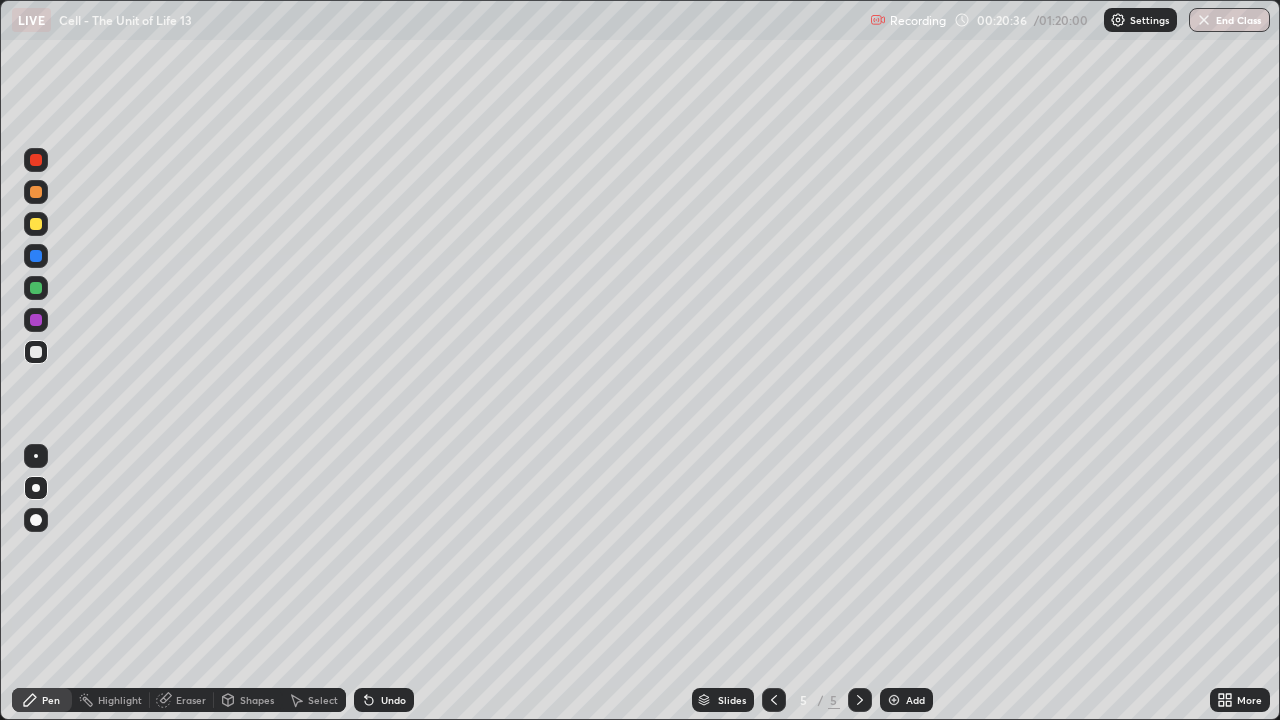 click on "Eraser" at bounding box center (191, 700) 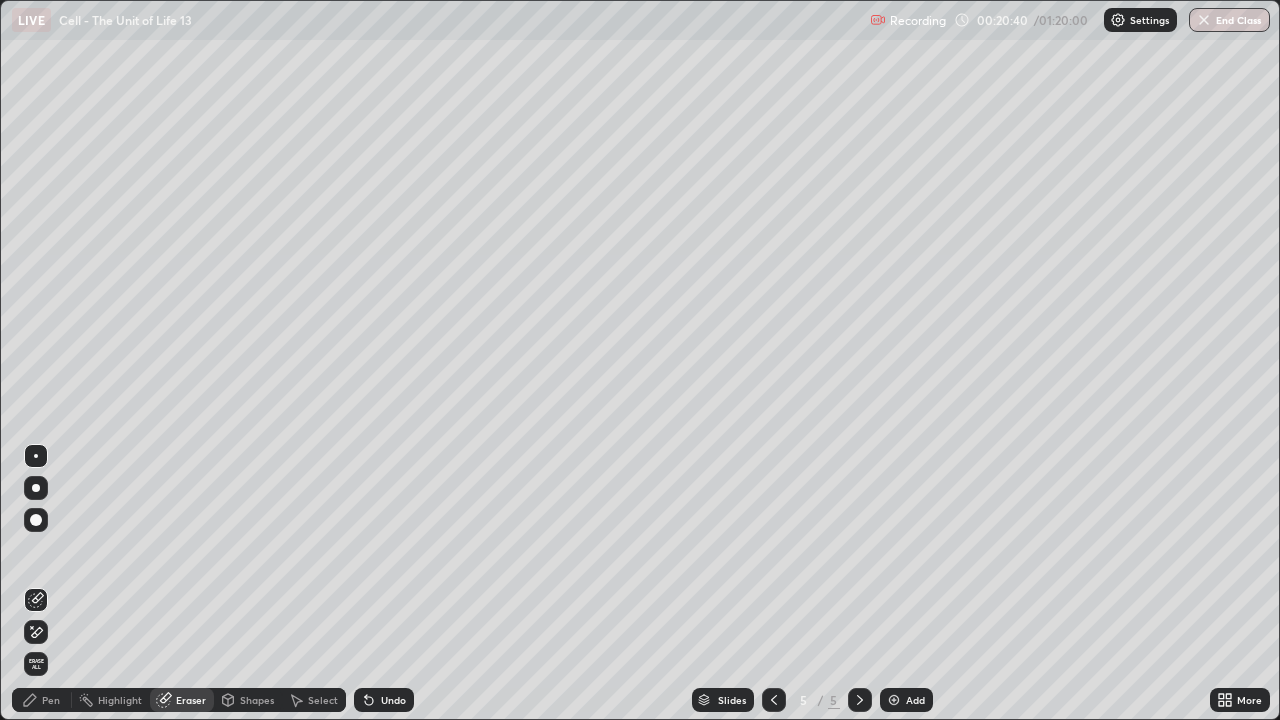 click on "Pen" at bounding box center (51, 700) 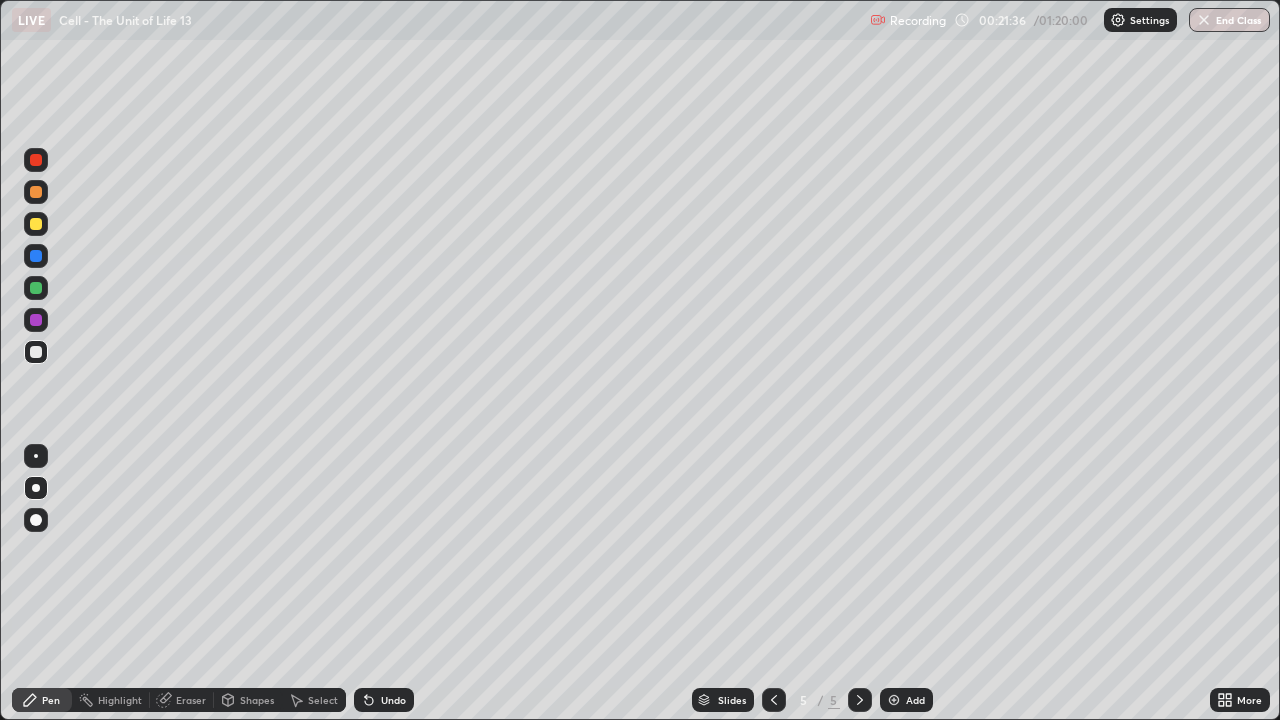 click at bounding box center (36, 224) 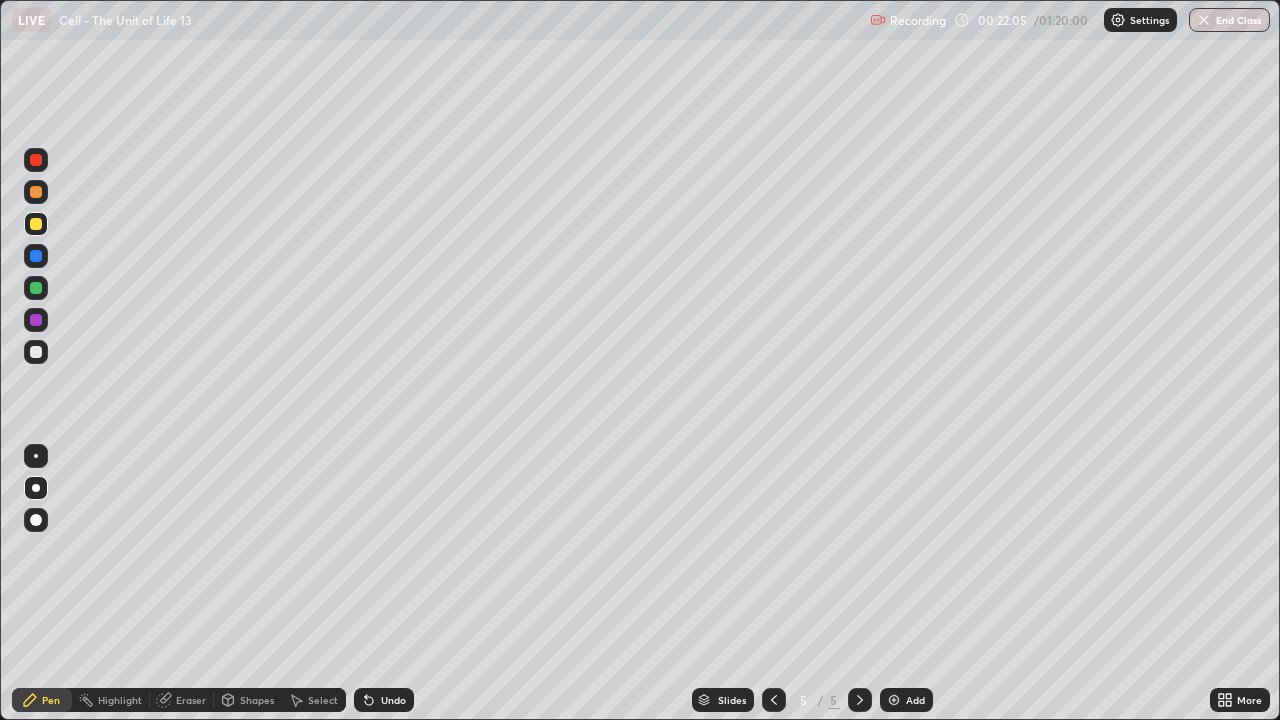click on "Undo" at bounding box center [384, 700] 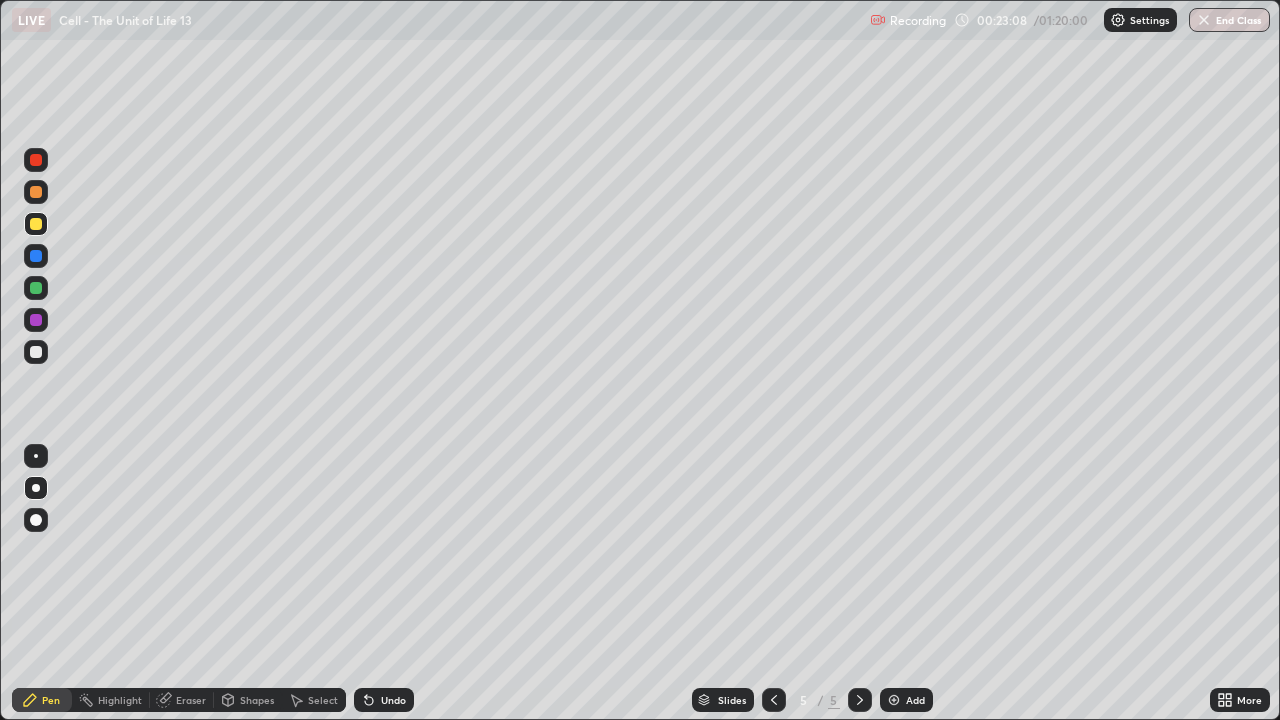 click at bounding box center (36, 352) 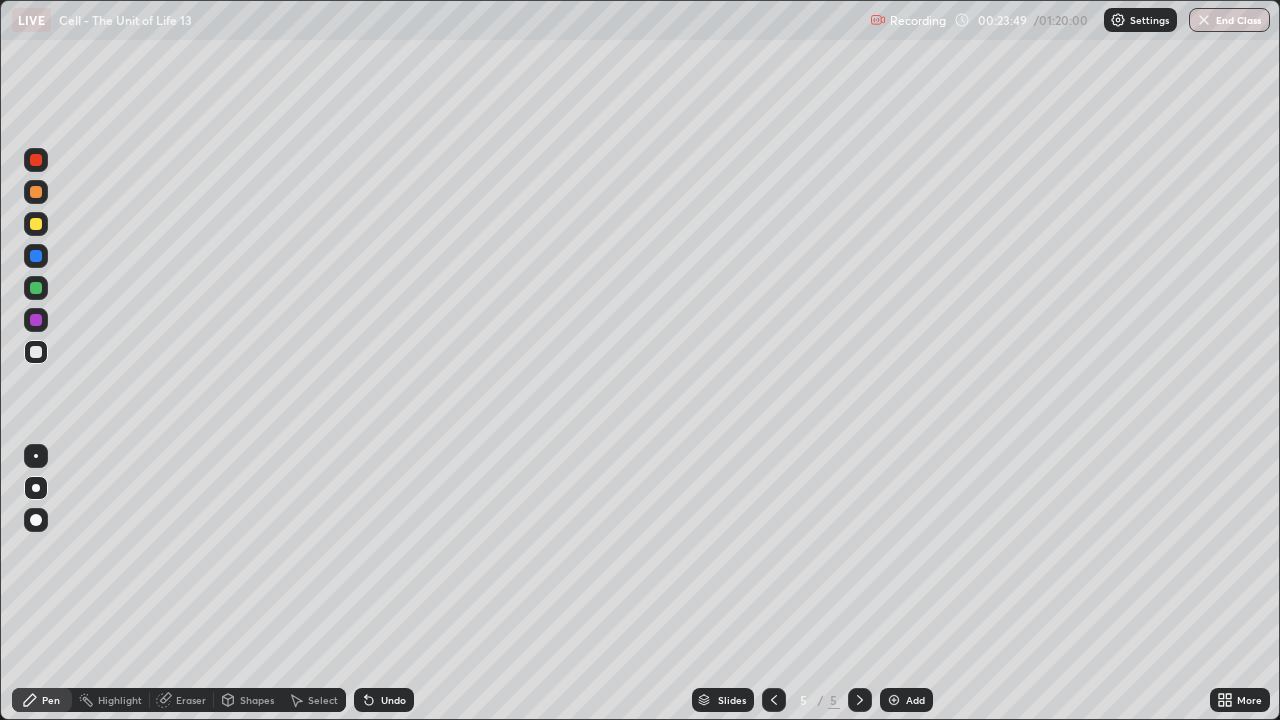 click on "Undo" at bounding box center [384, 700] 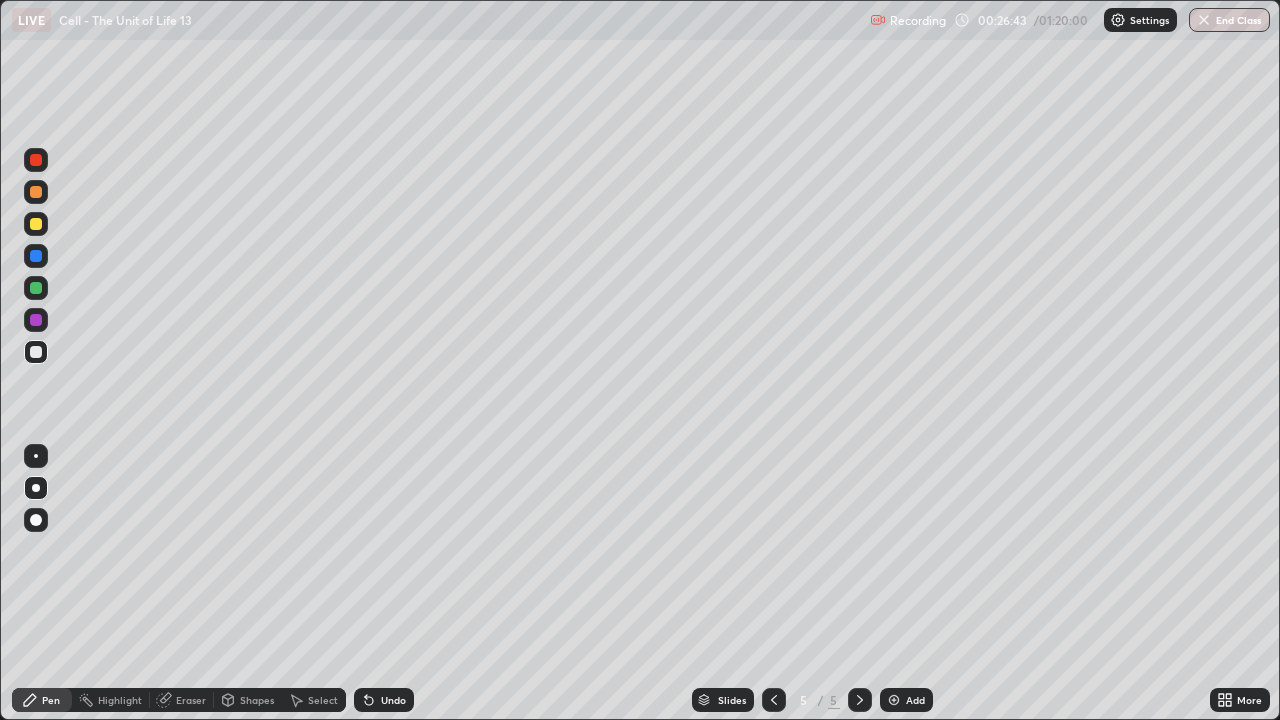 click on "Add" at bounding box center [906, 700] 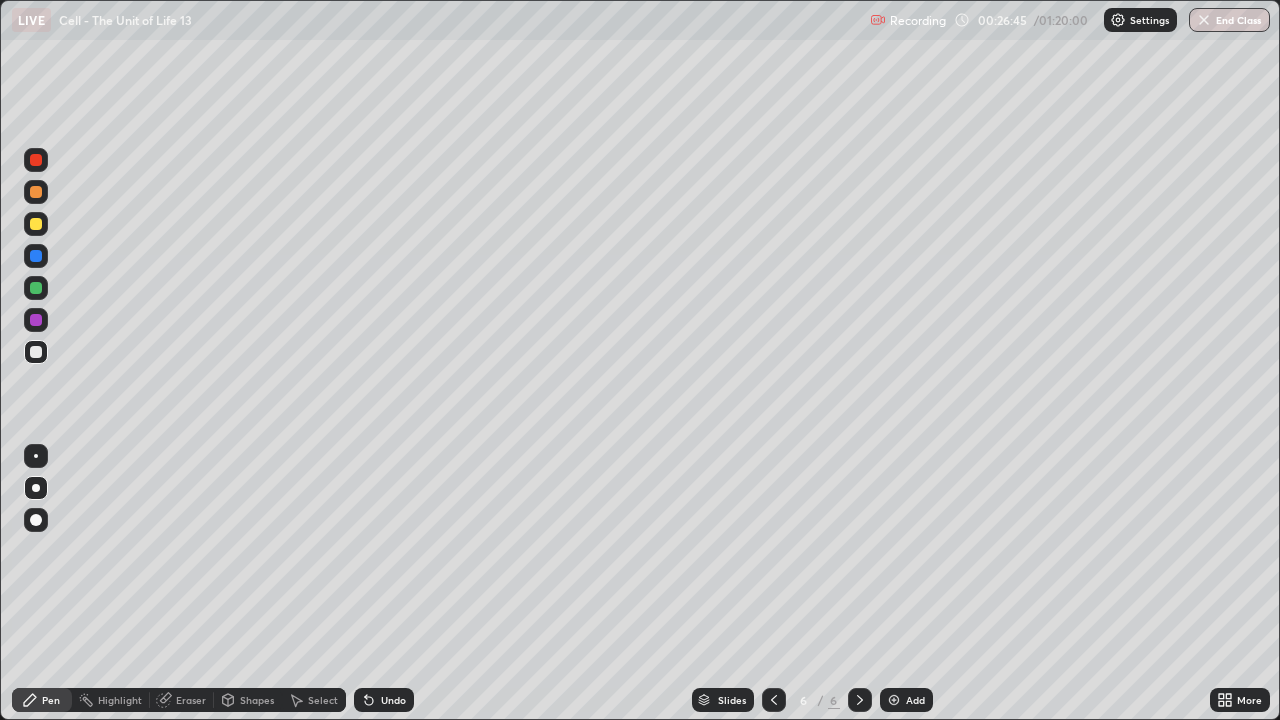 click at bounding box center (36, 352) 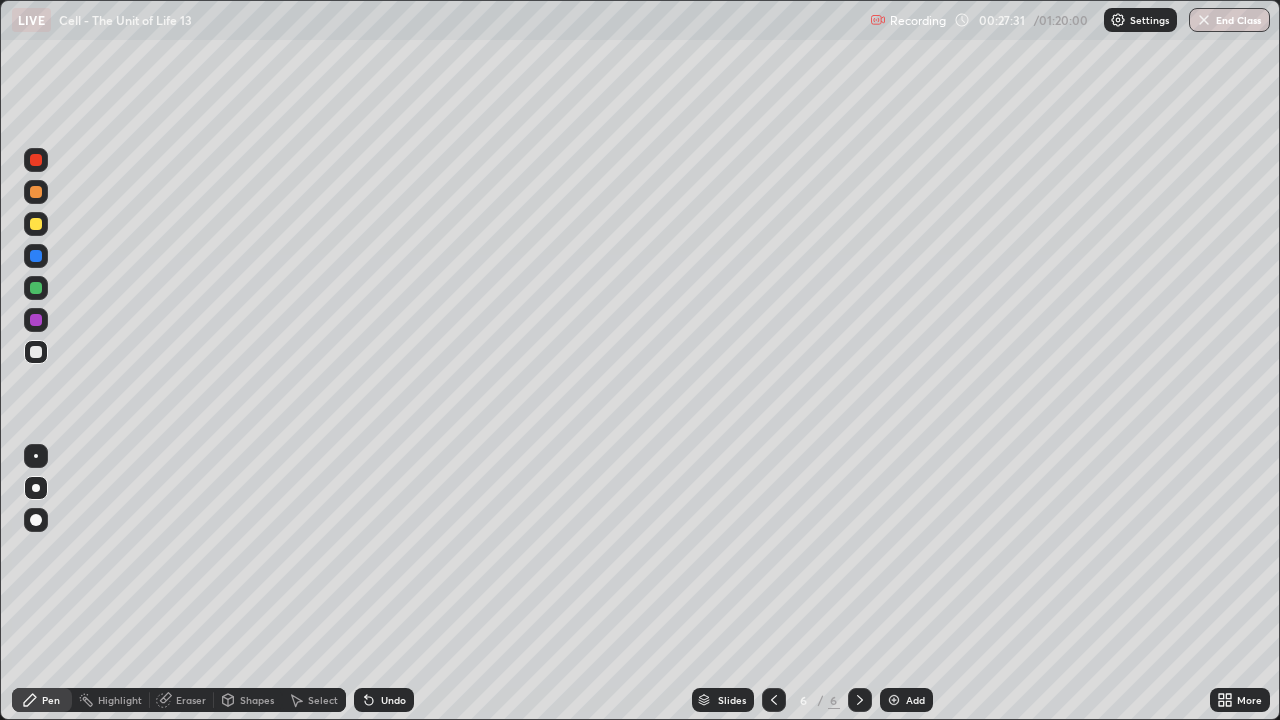 click at bounding box center (774, 700) 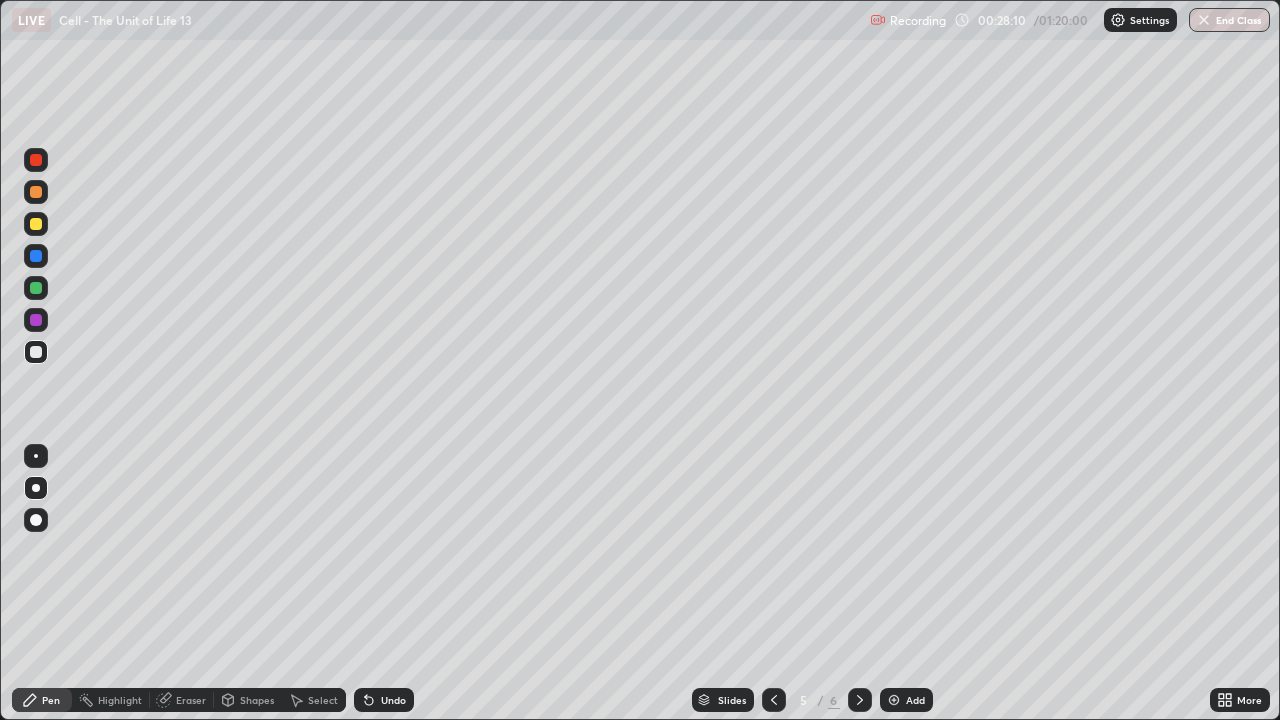 click 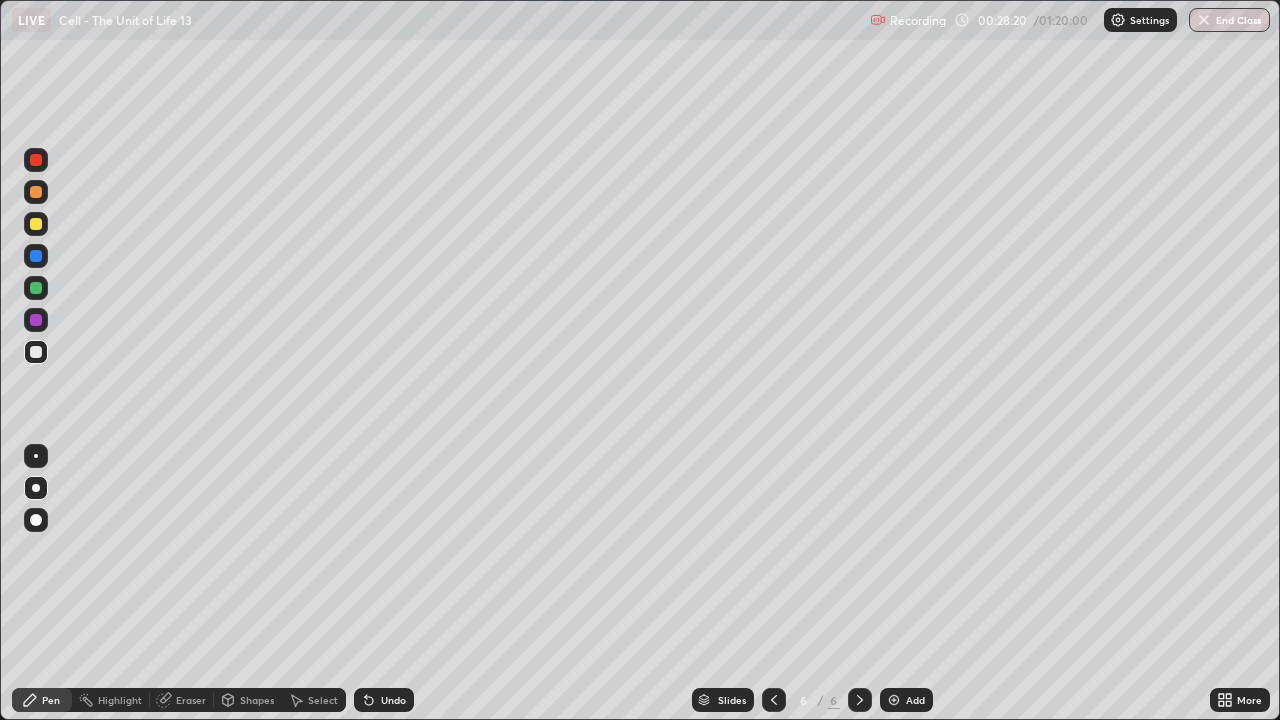click 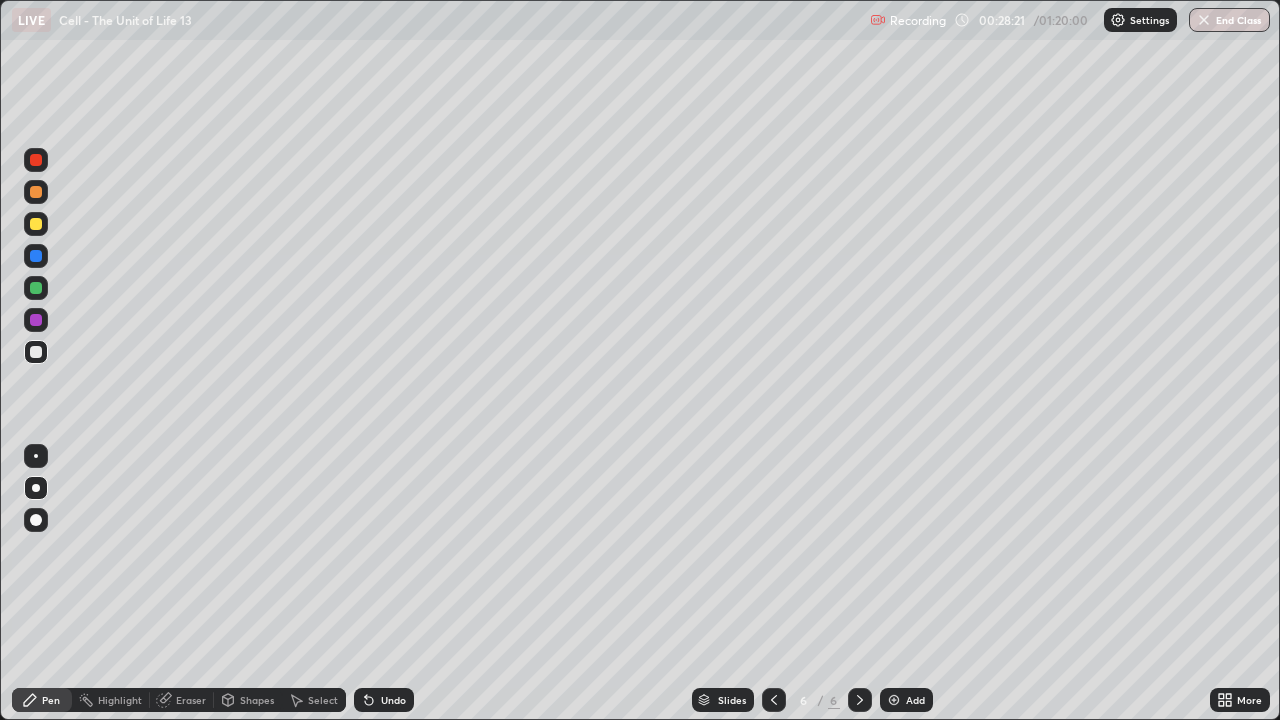 click on "Add" at bounding box center (915, 700) 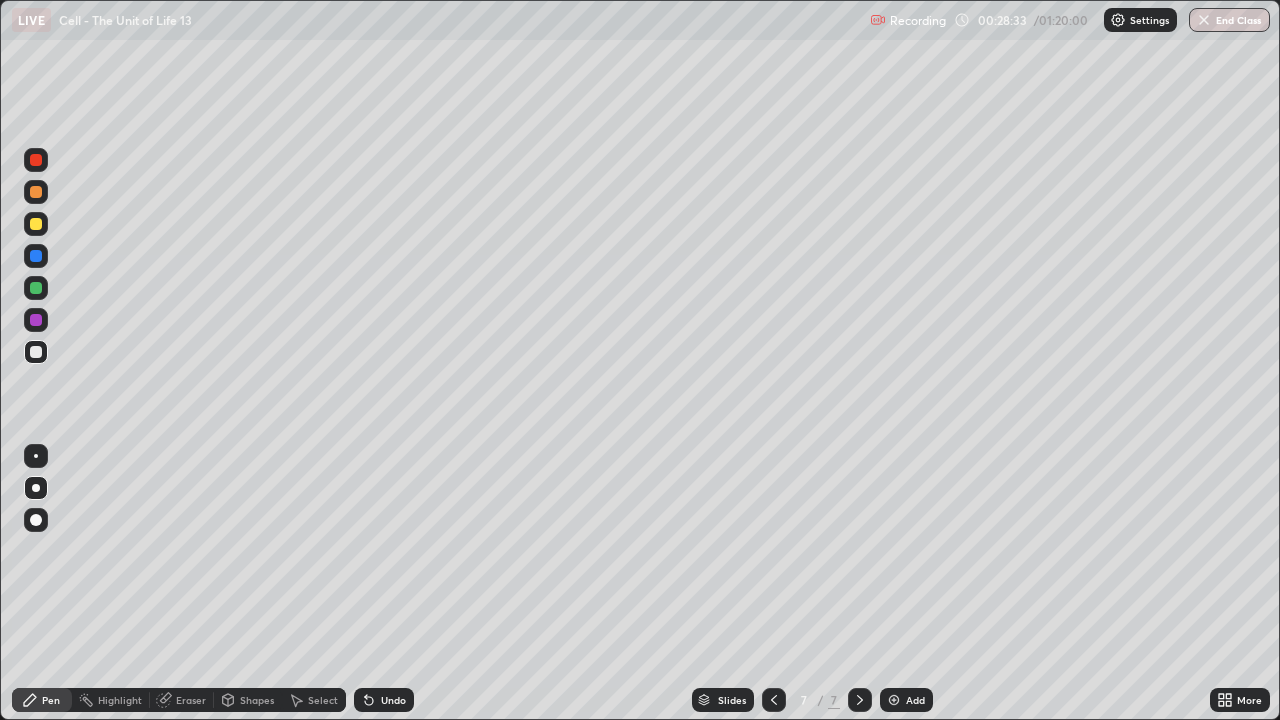 click on "Undo" at bounding box center (393, 700) 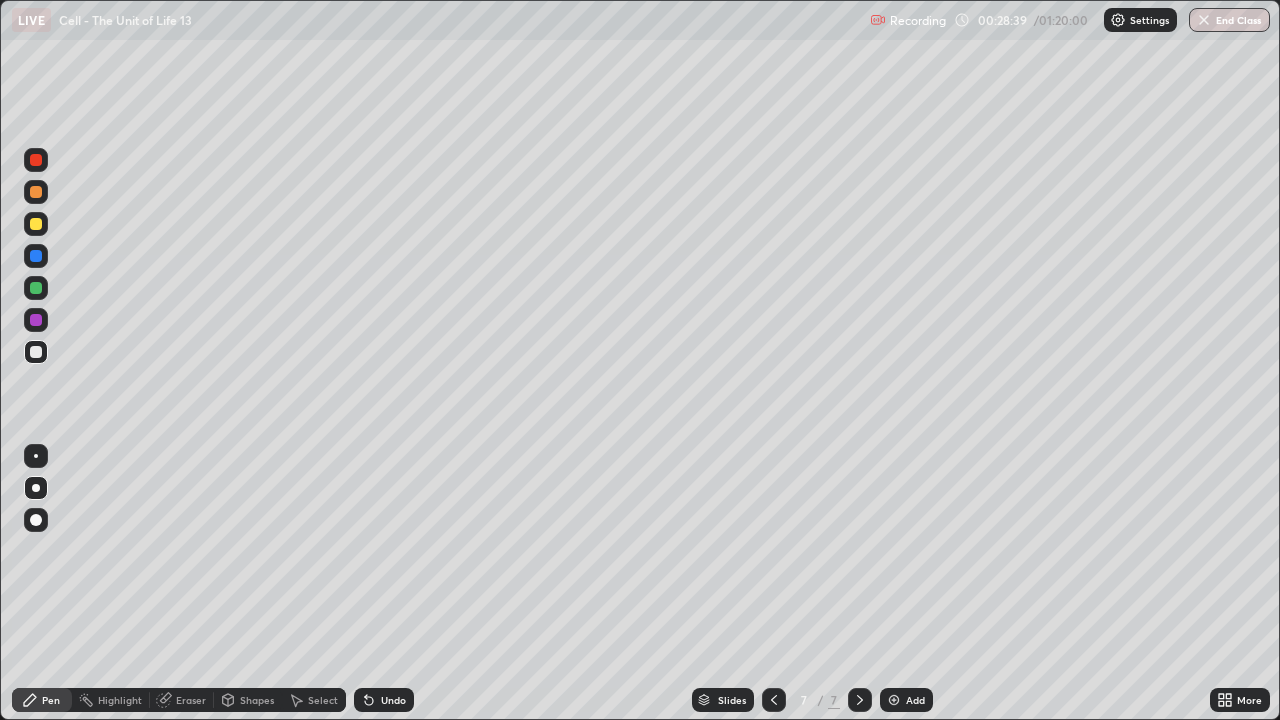 click on "Undo" at bounding box center [393, 700] 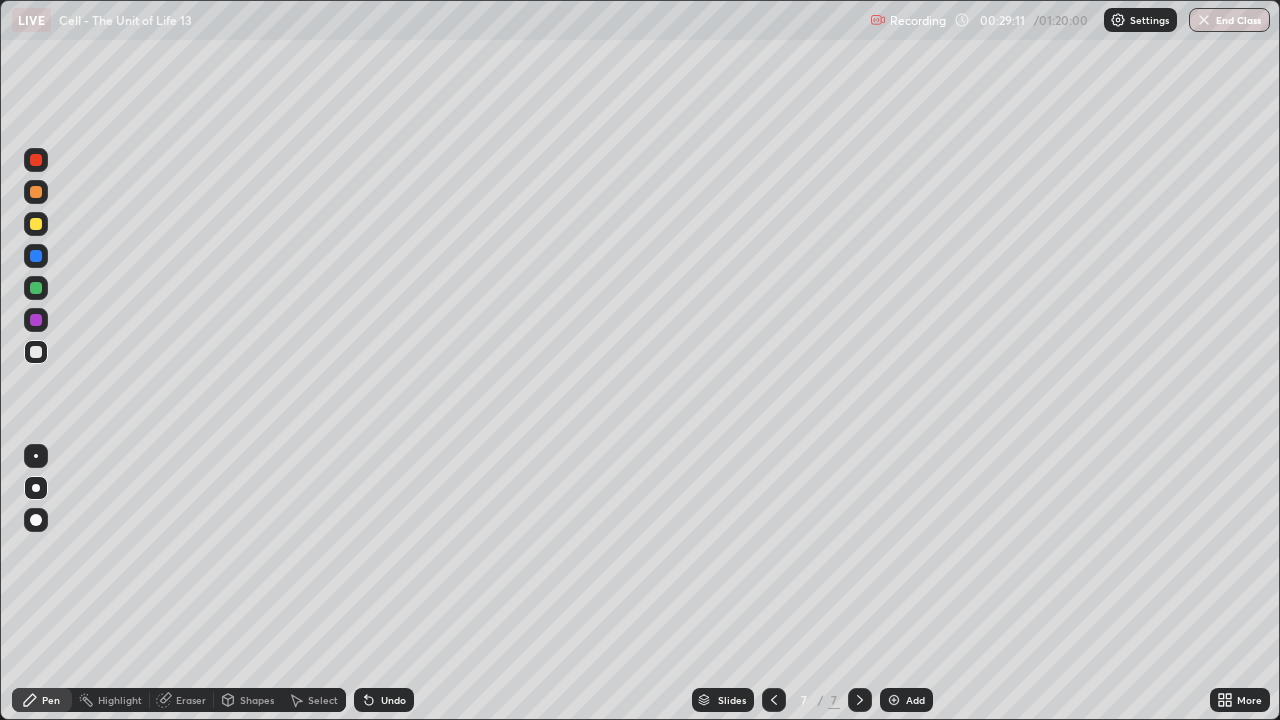 click on "Undo" at bounding box center [384, 700] 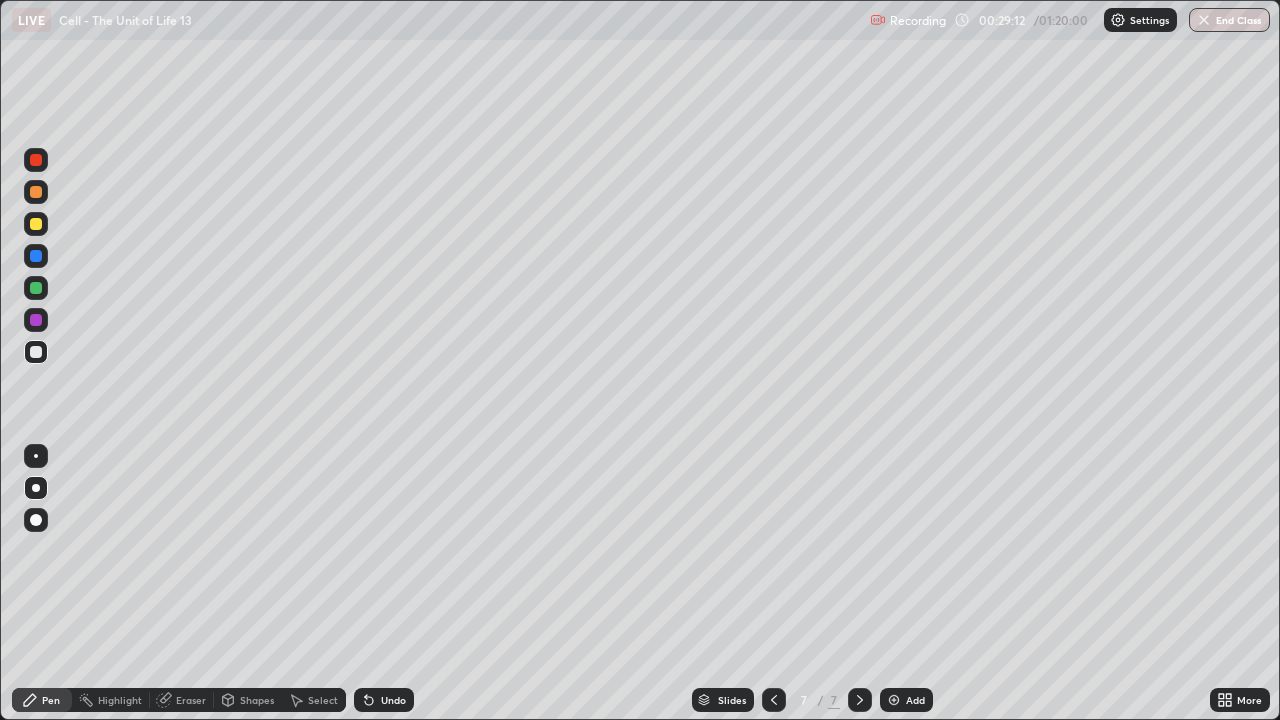click on "Undo" at bounding box center (384, 700) 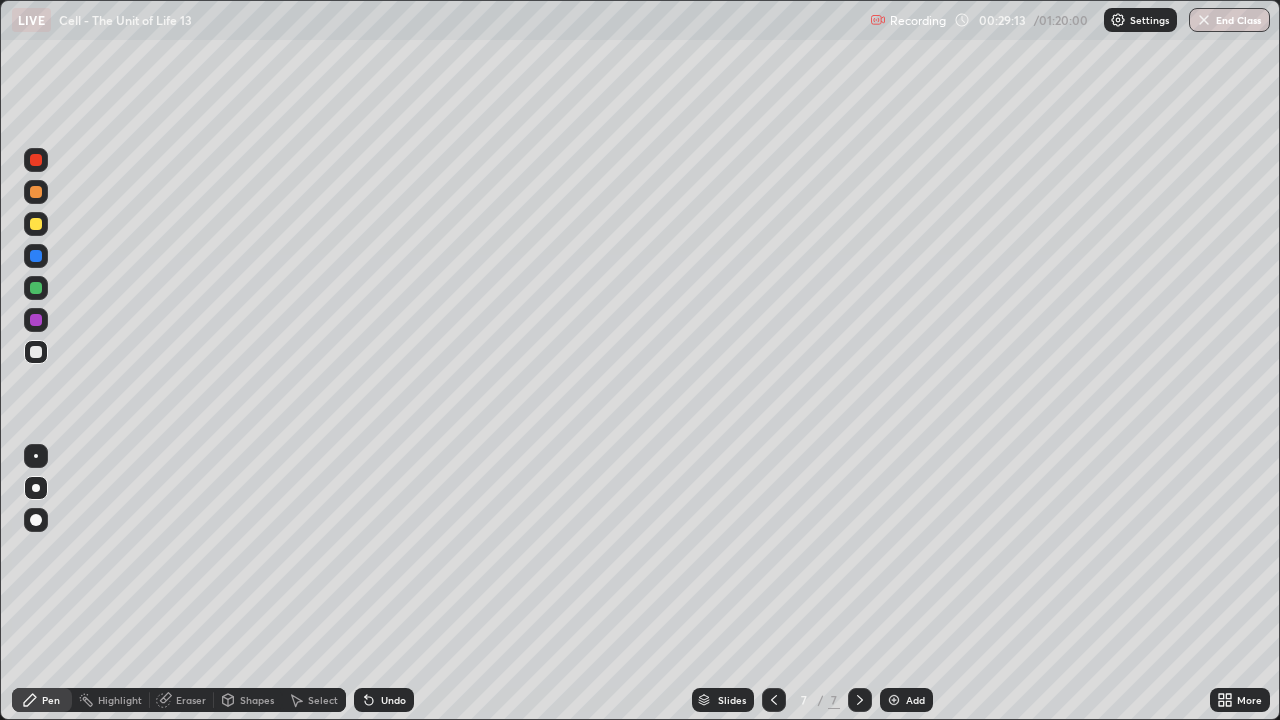 click on "Undo" at bounding box center [393, 700] 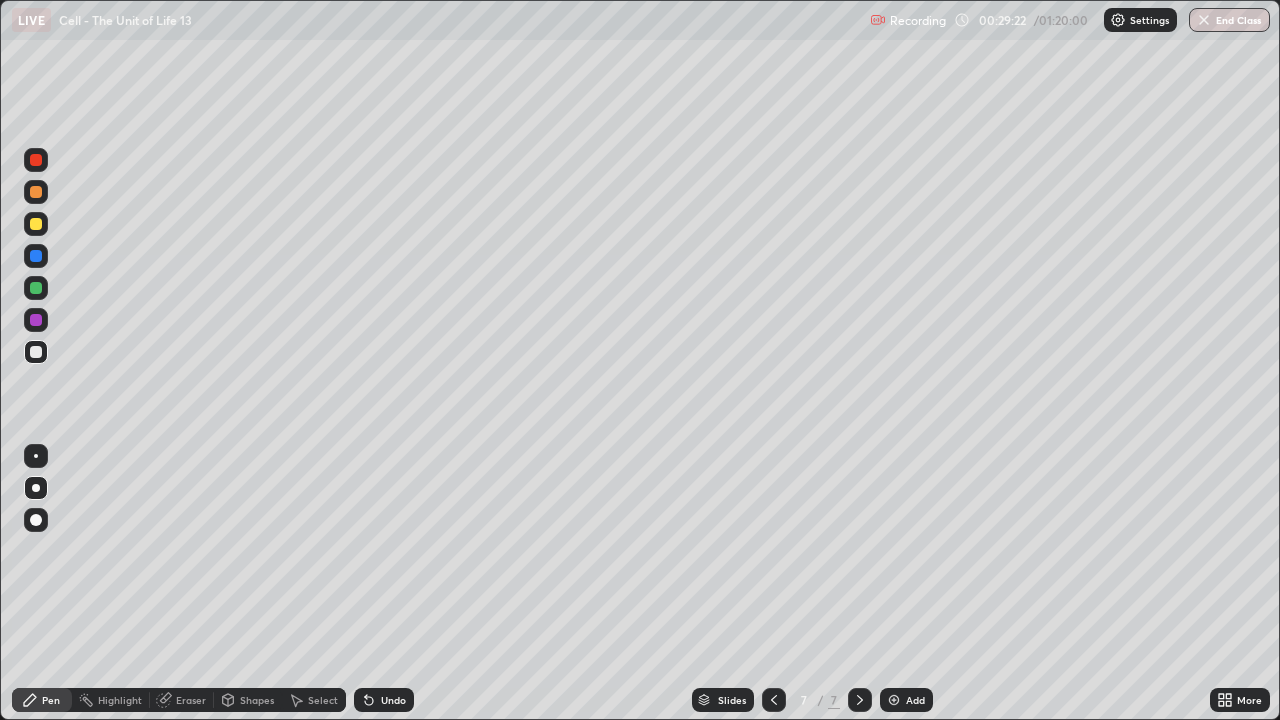 click on "Undo" at bounding box center [393, 700] 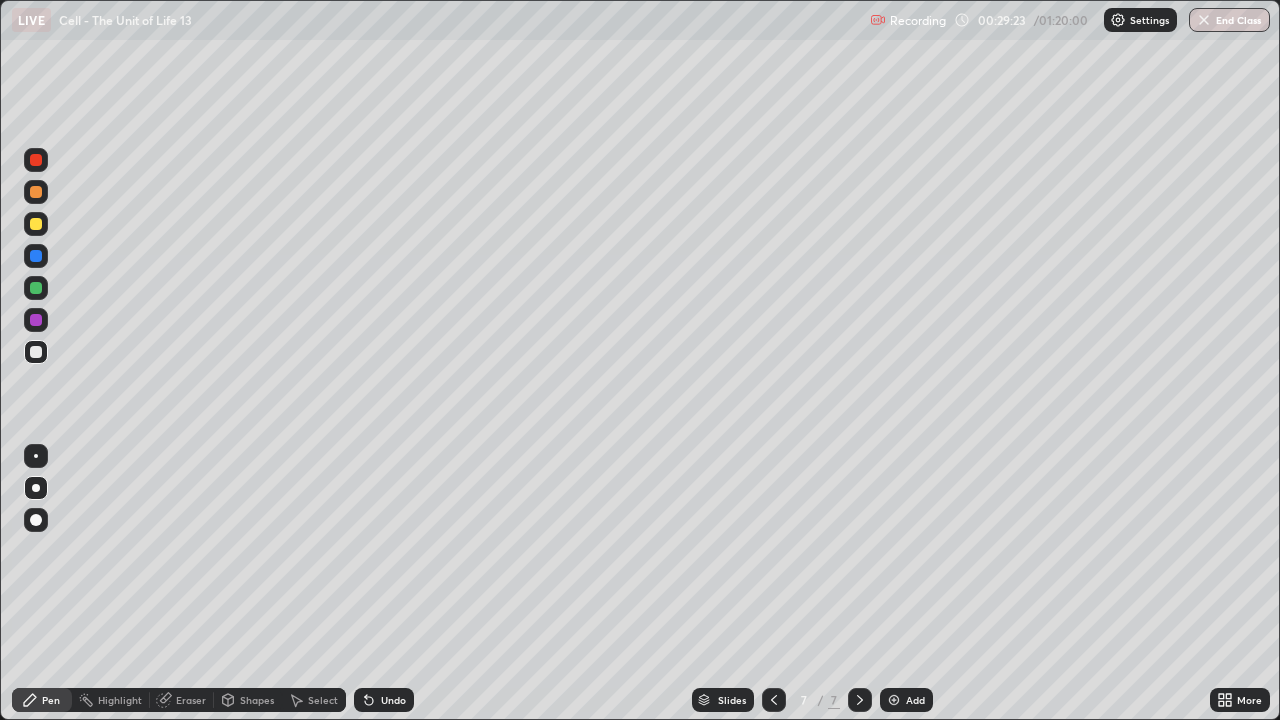 click on "Undo" at bounding box center (393, 700) 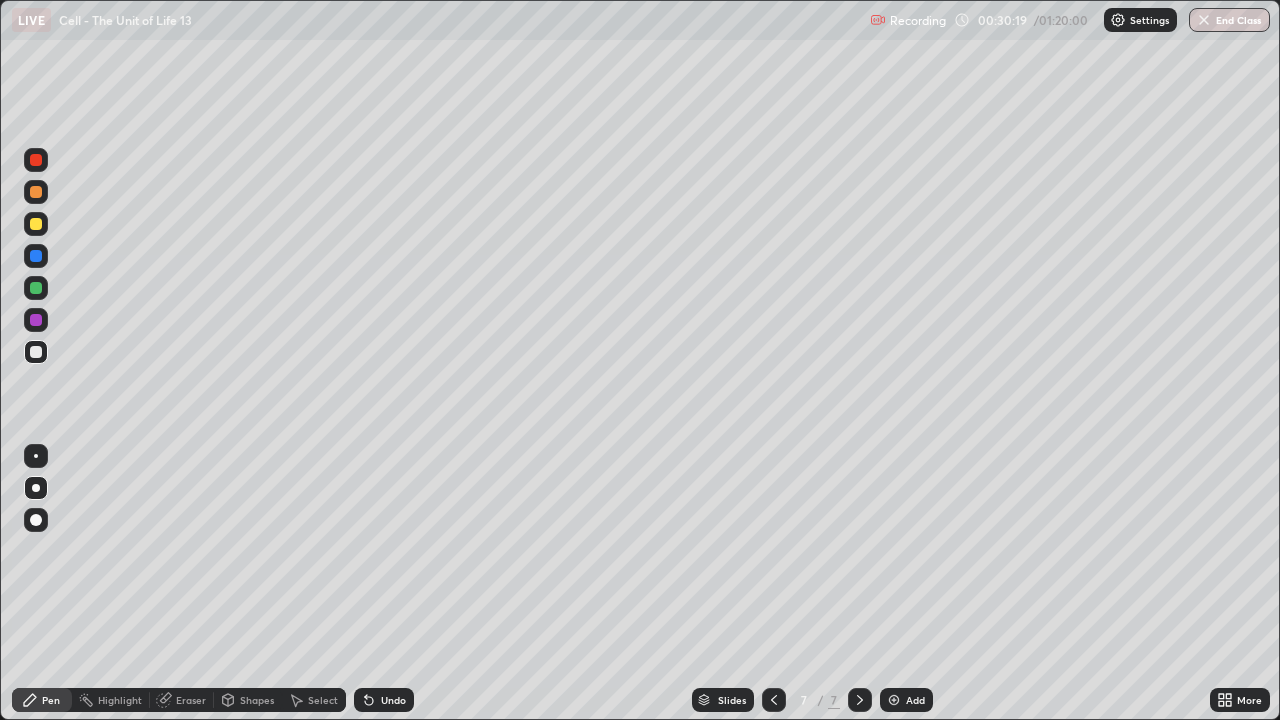 click on "Undo" at bounding box center [393, 700] 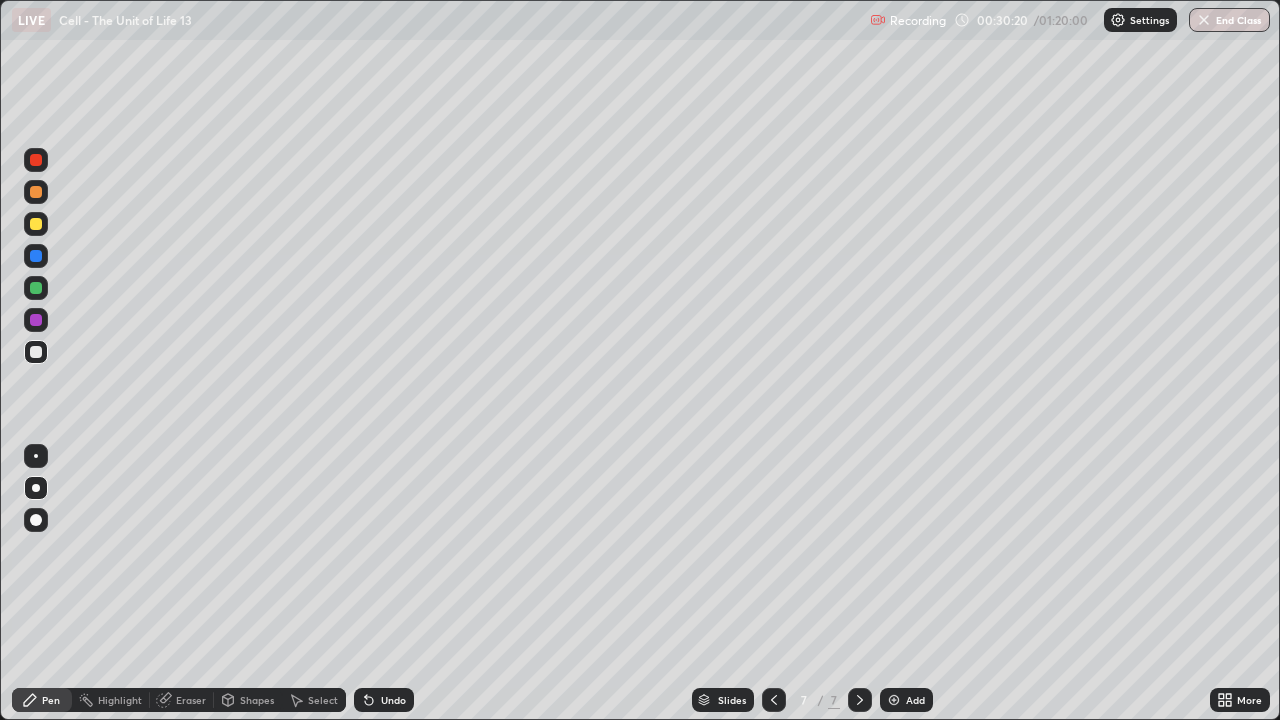 click on "Undo" at bounding box center (384, 700) 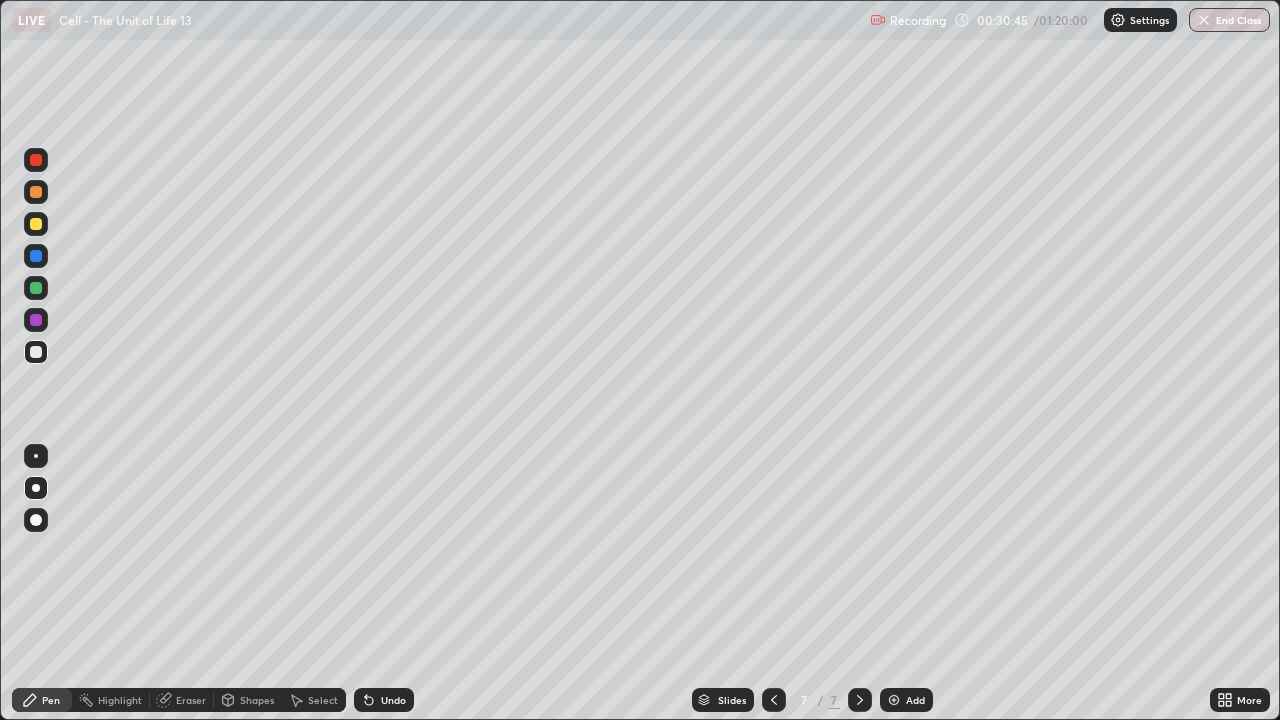 click on "Undo" at bounding box center (393, 700) 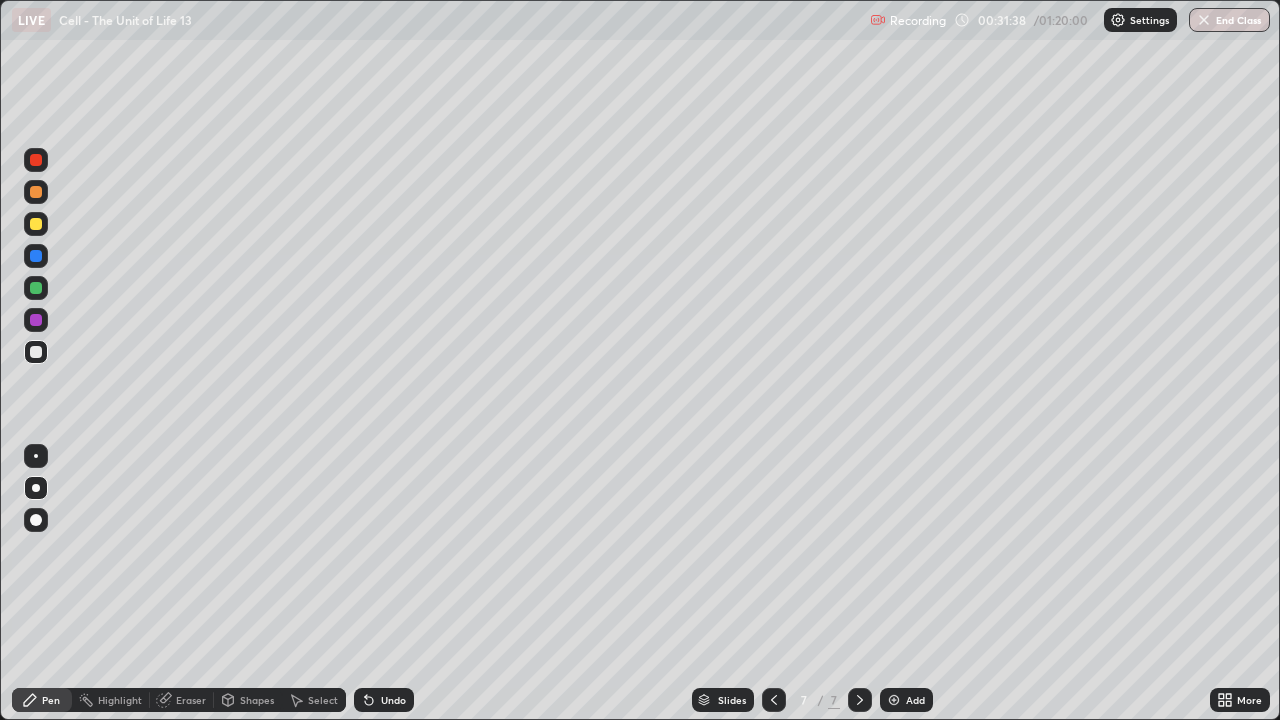 click at bounding box center [36, 224] 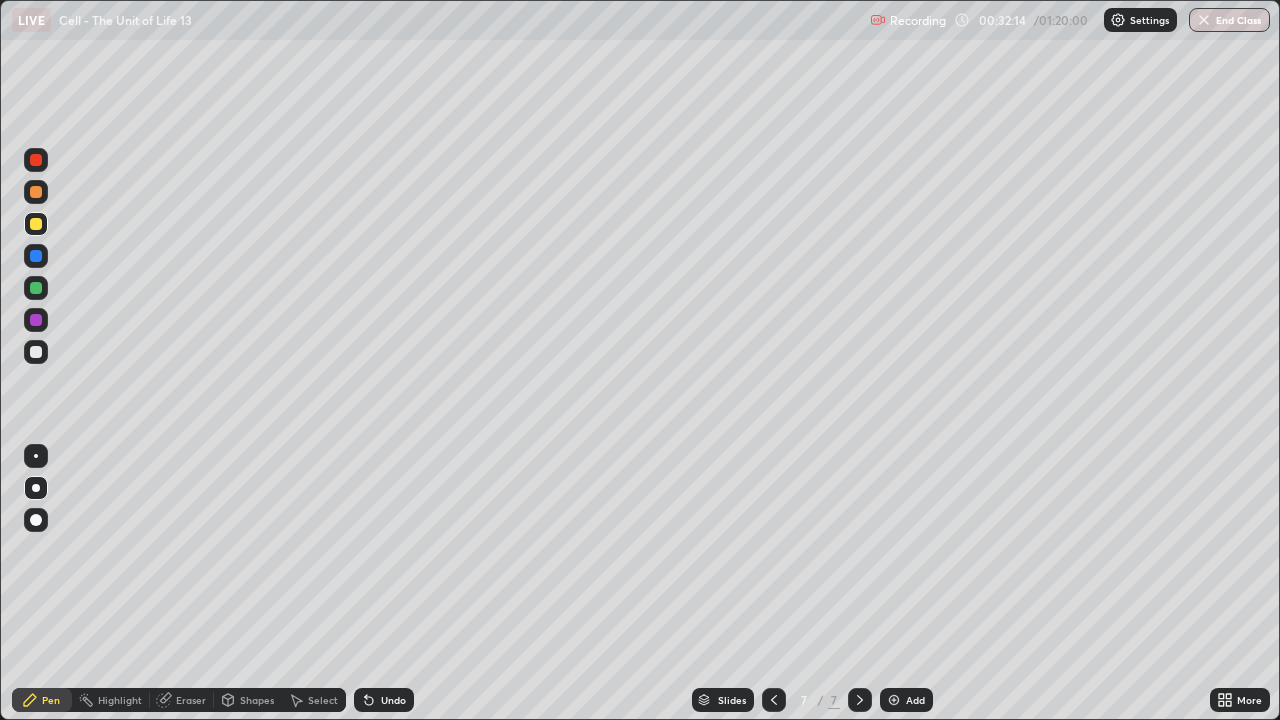 click at bounding box center (36, 456) 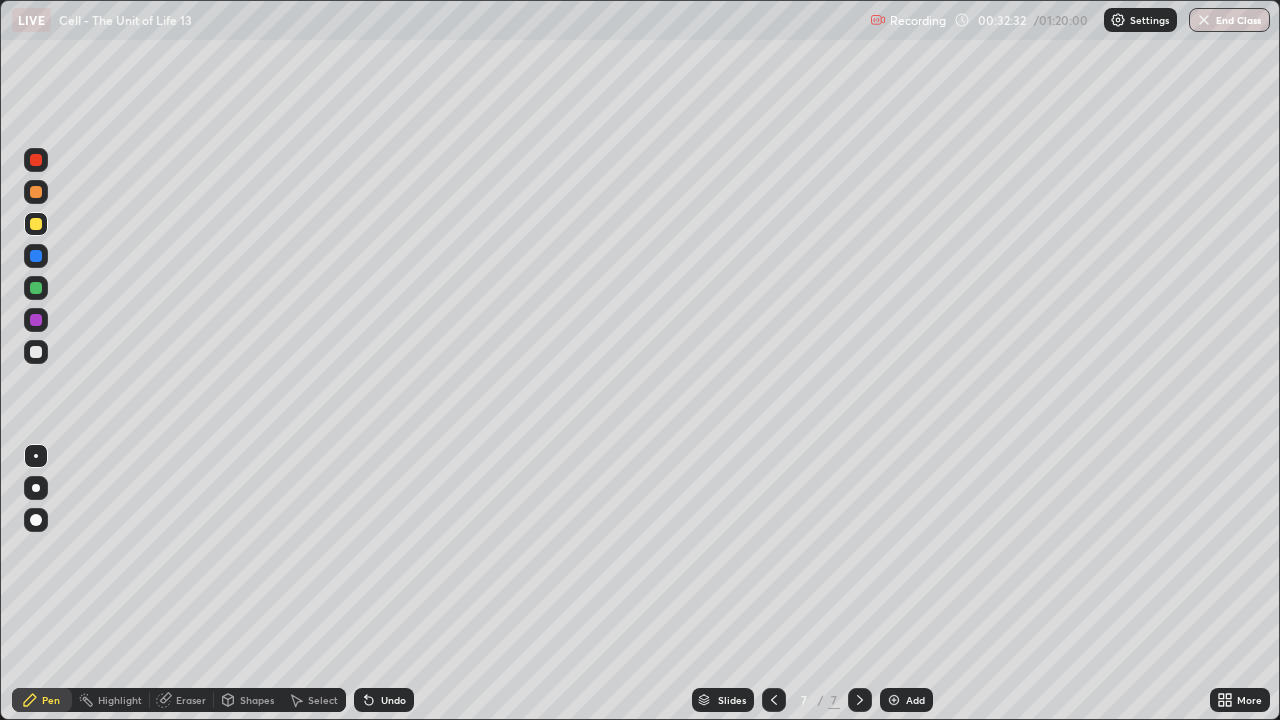 click at bounding box center [36, 352] 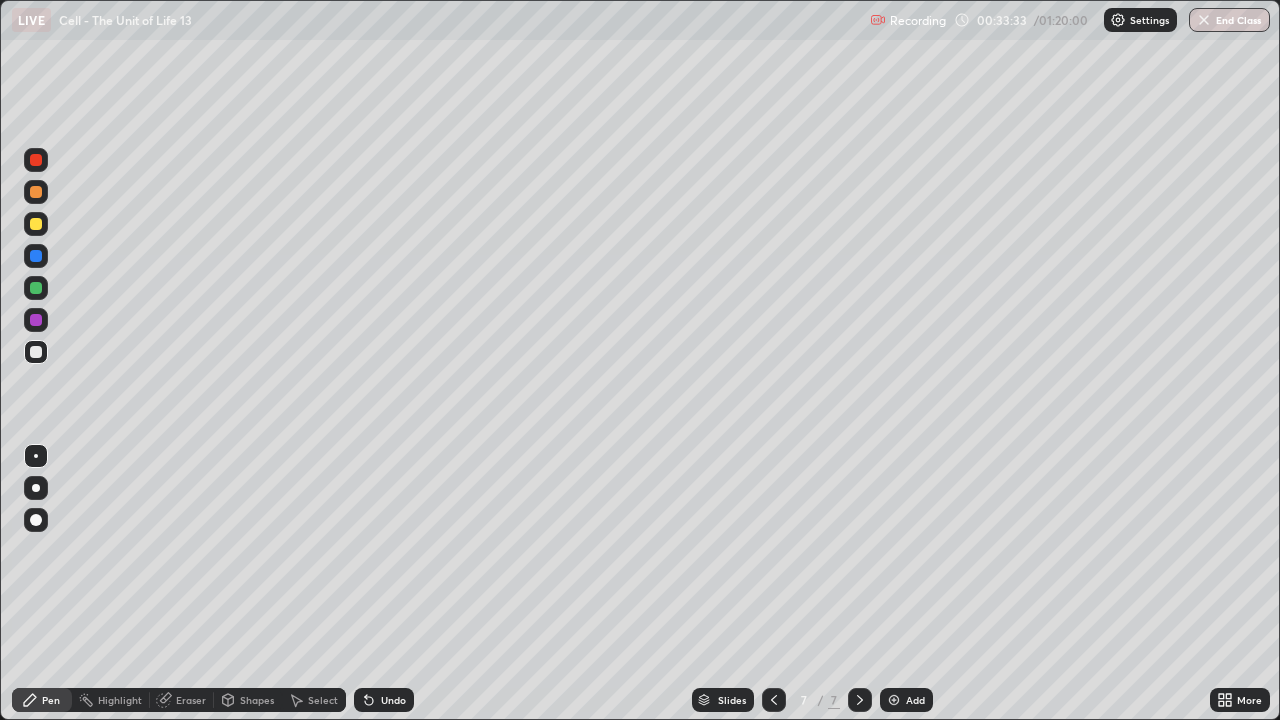 click on "Undo" at bounding box center (393, 700) 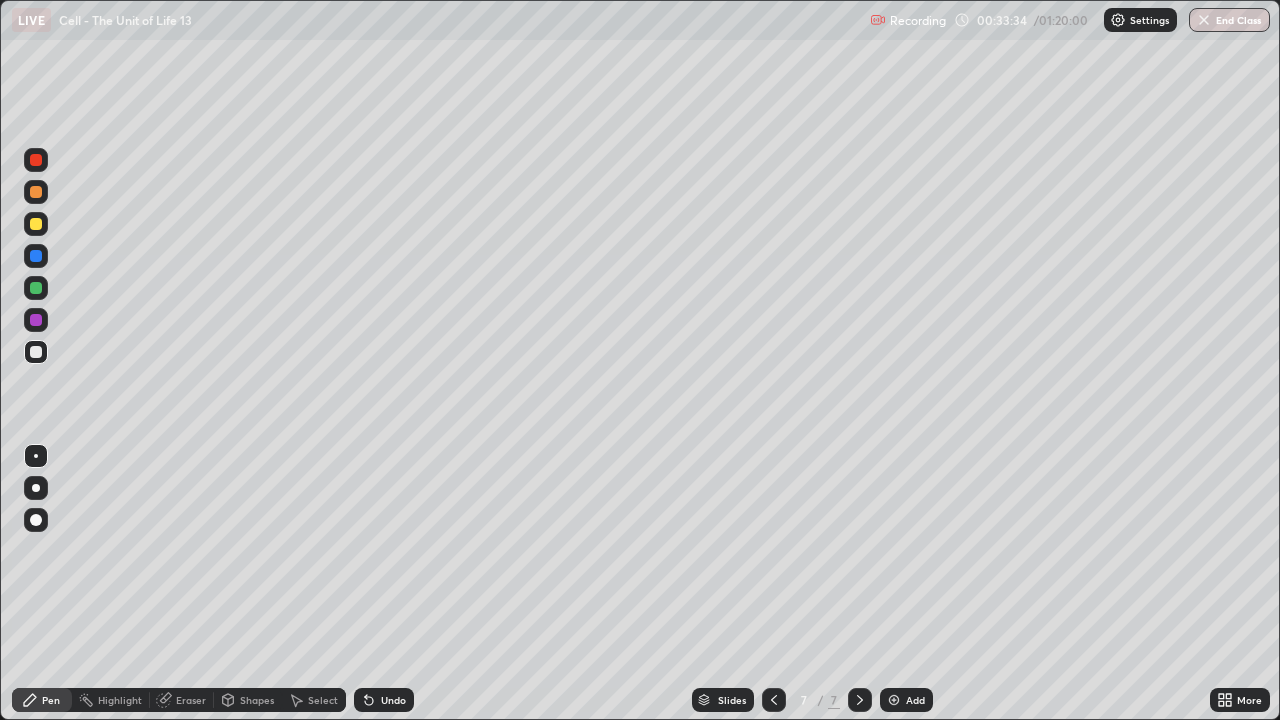click on "Undo" at bounding box center (384, 700) 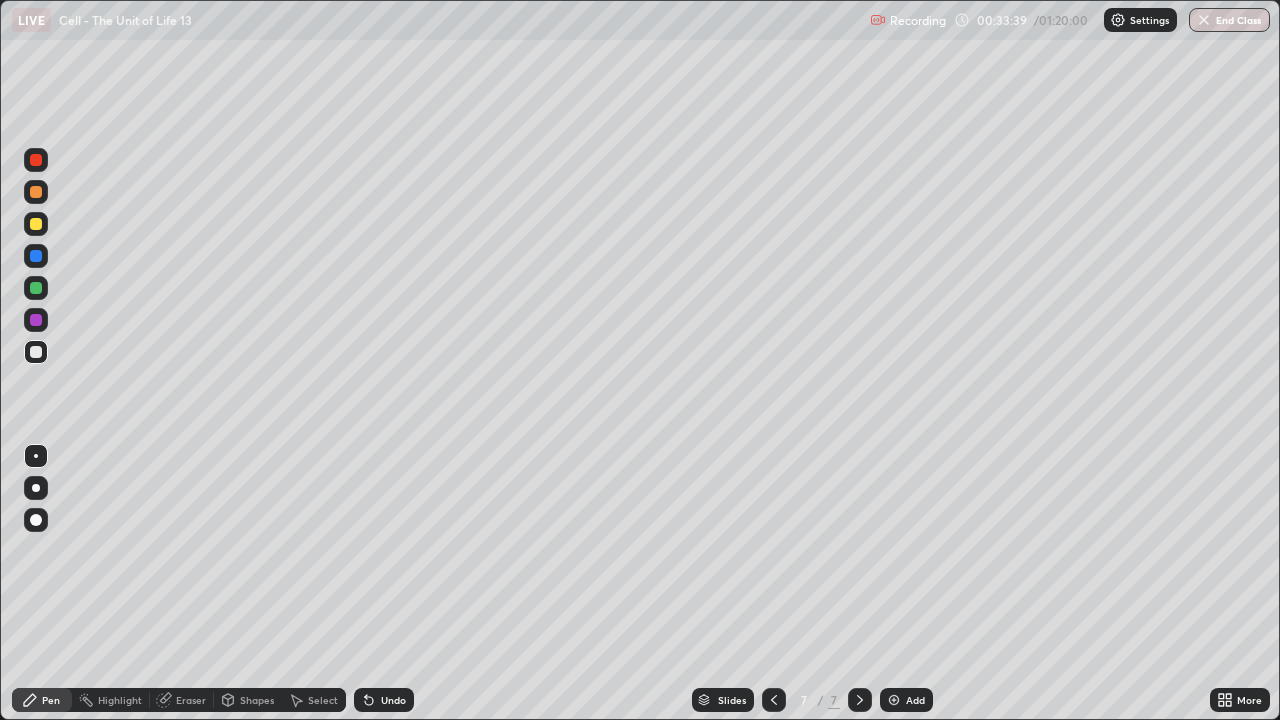 click on "Undo" at bounding box center (384, 700) 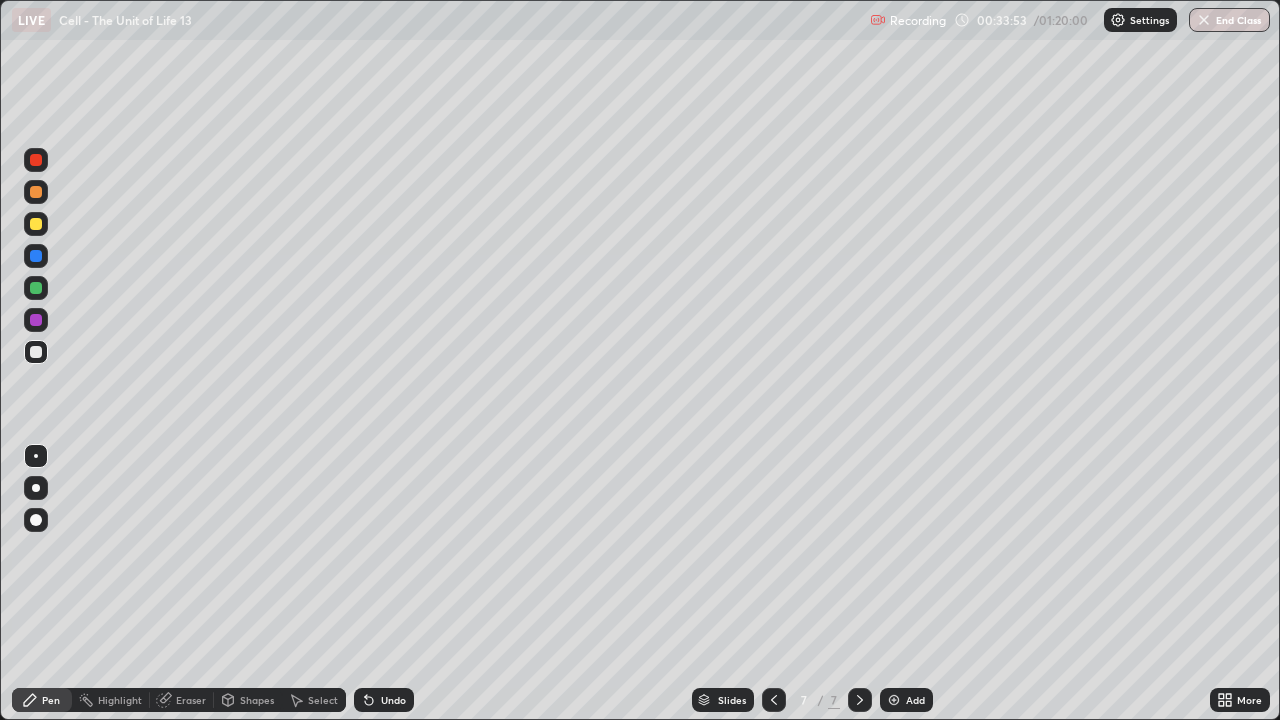 click at bounding box center (36, 224) 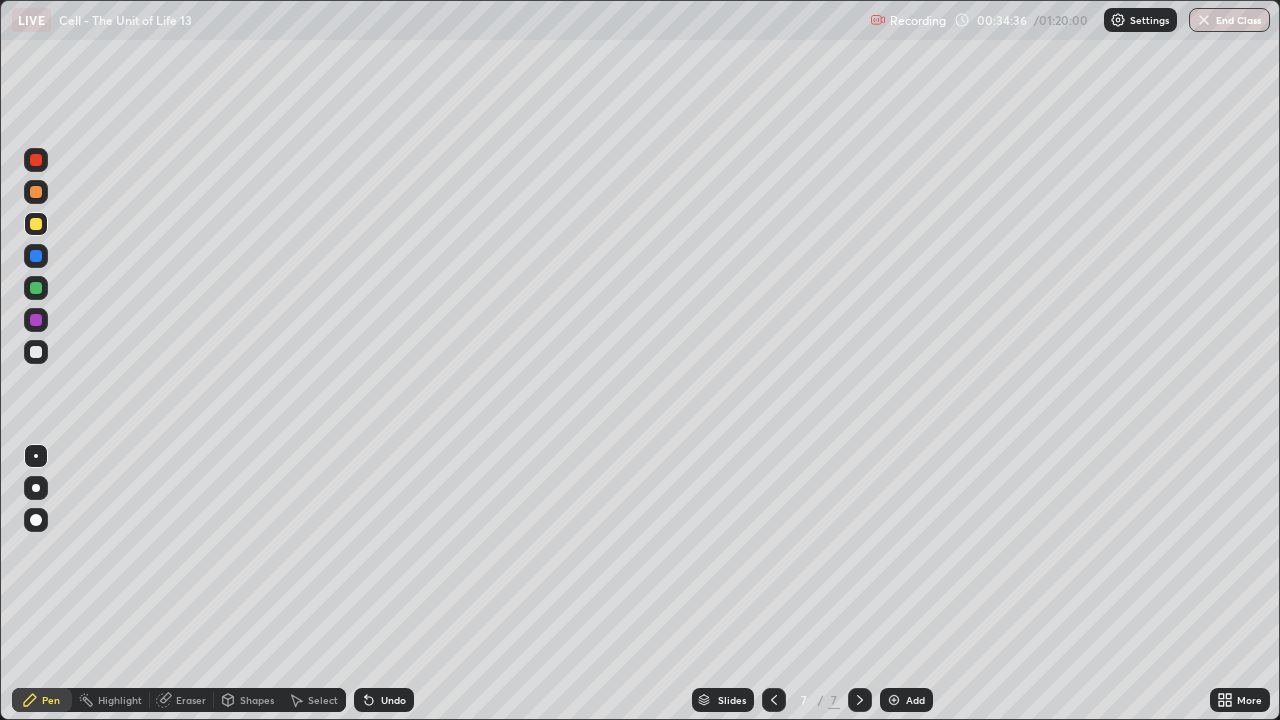 click 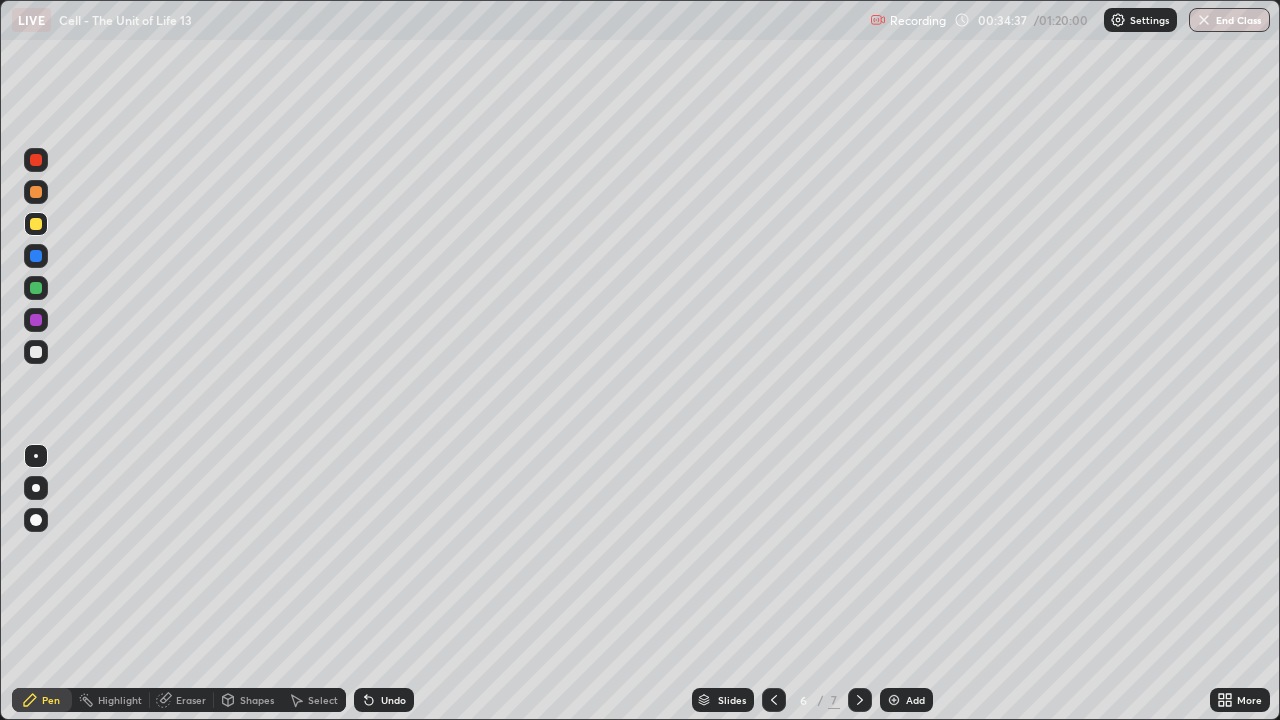 click at bounding box center (774, 700) 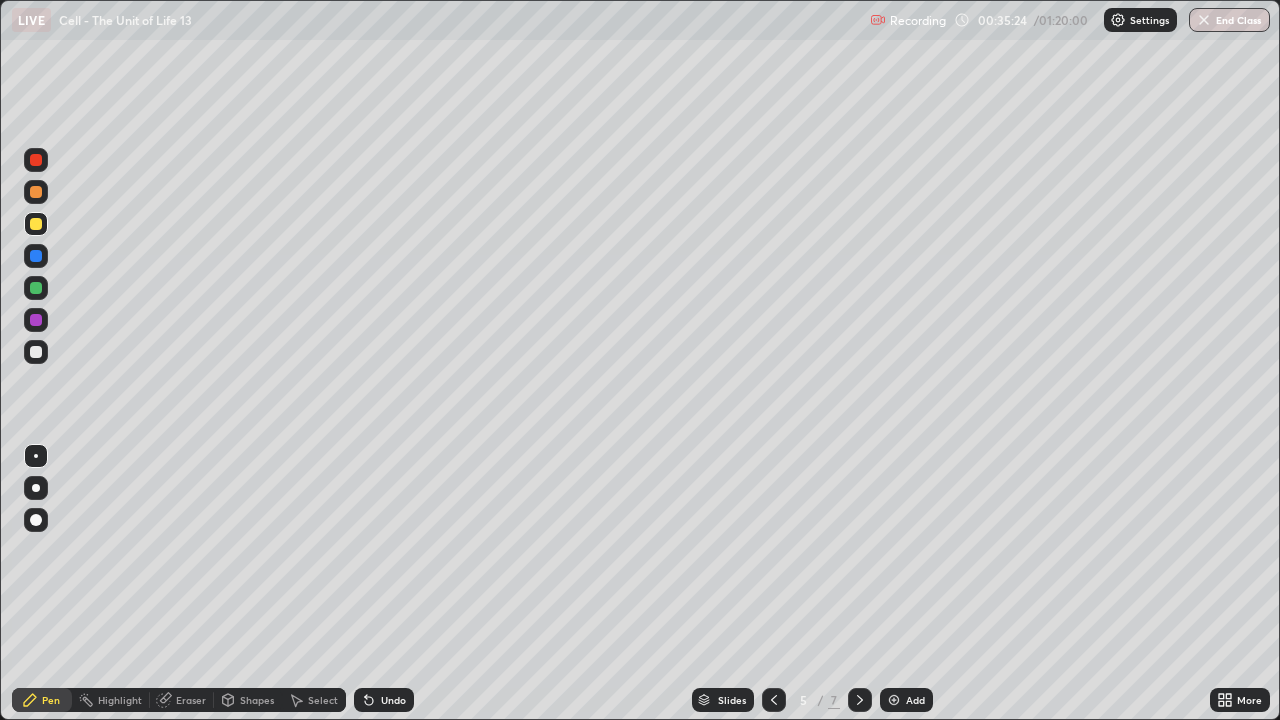 click 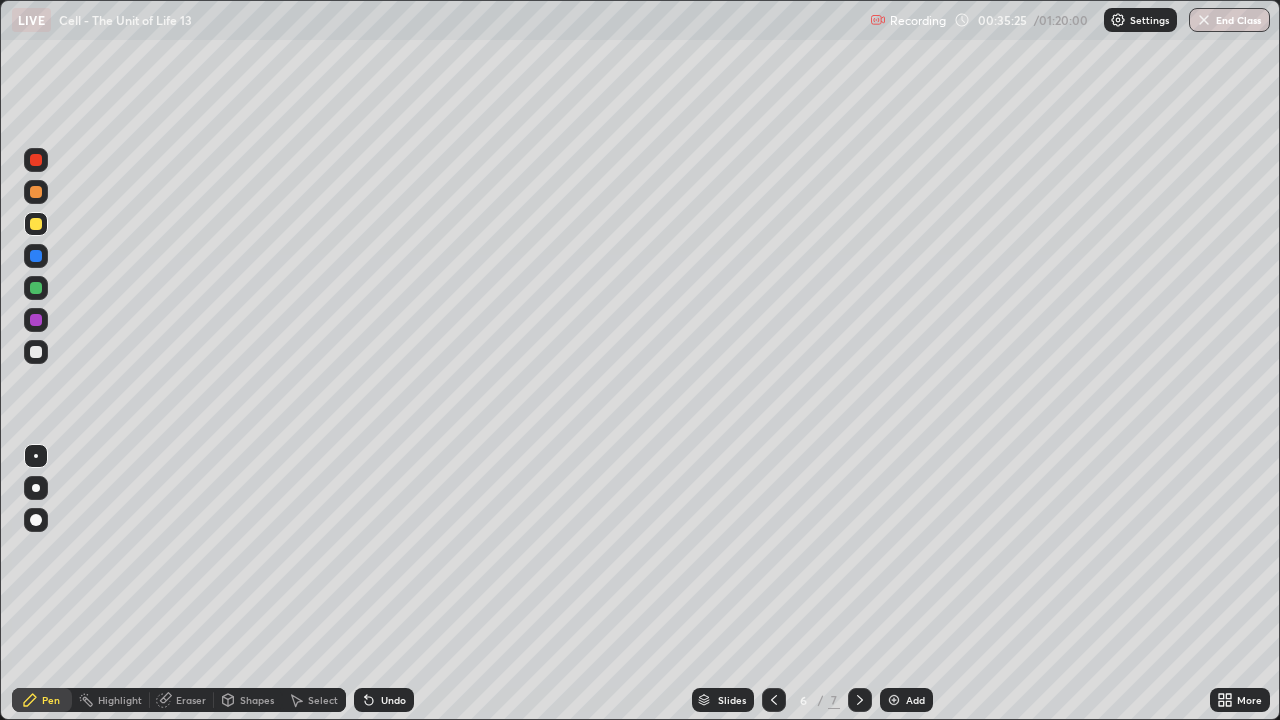 click at bounding box center (860, 700) 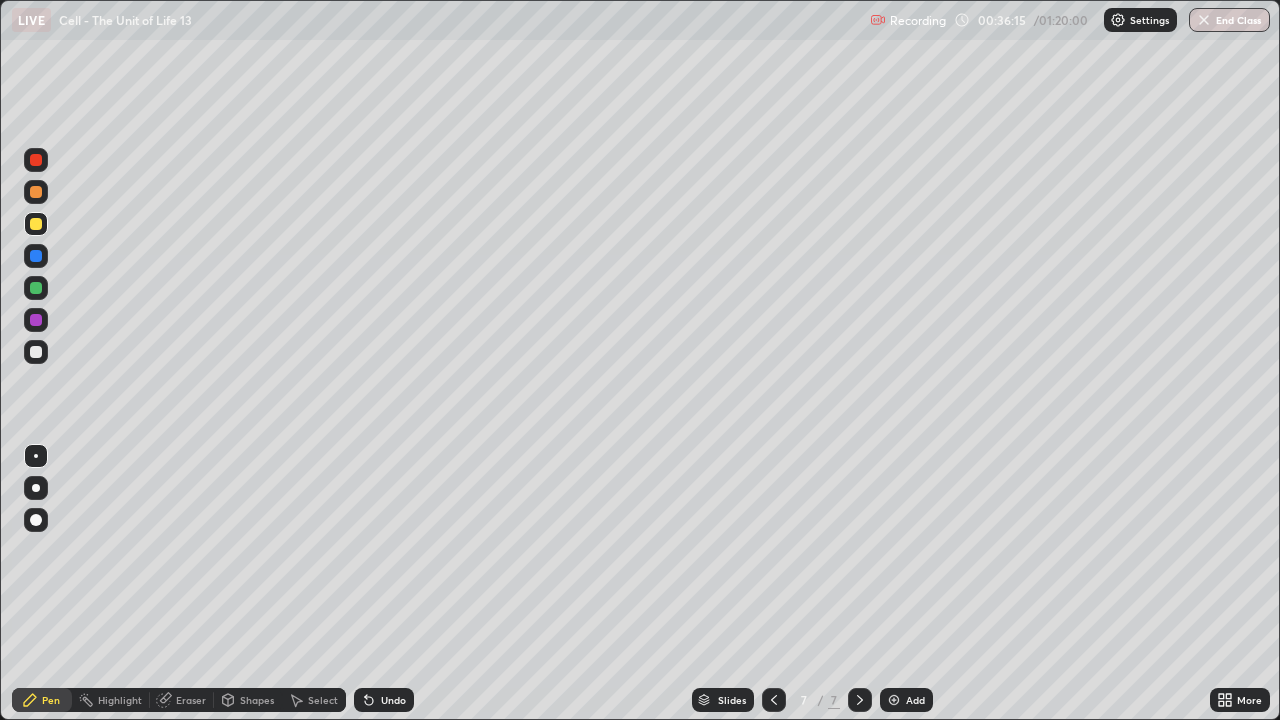 click on "Undo" at bounding box center (384, 700) 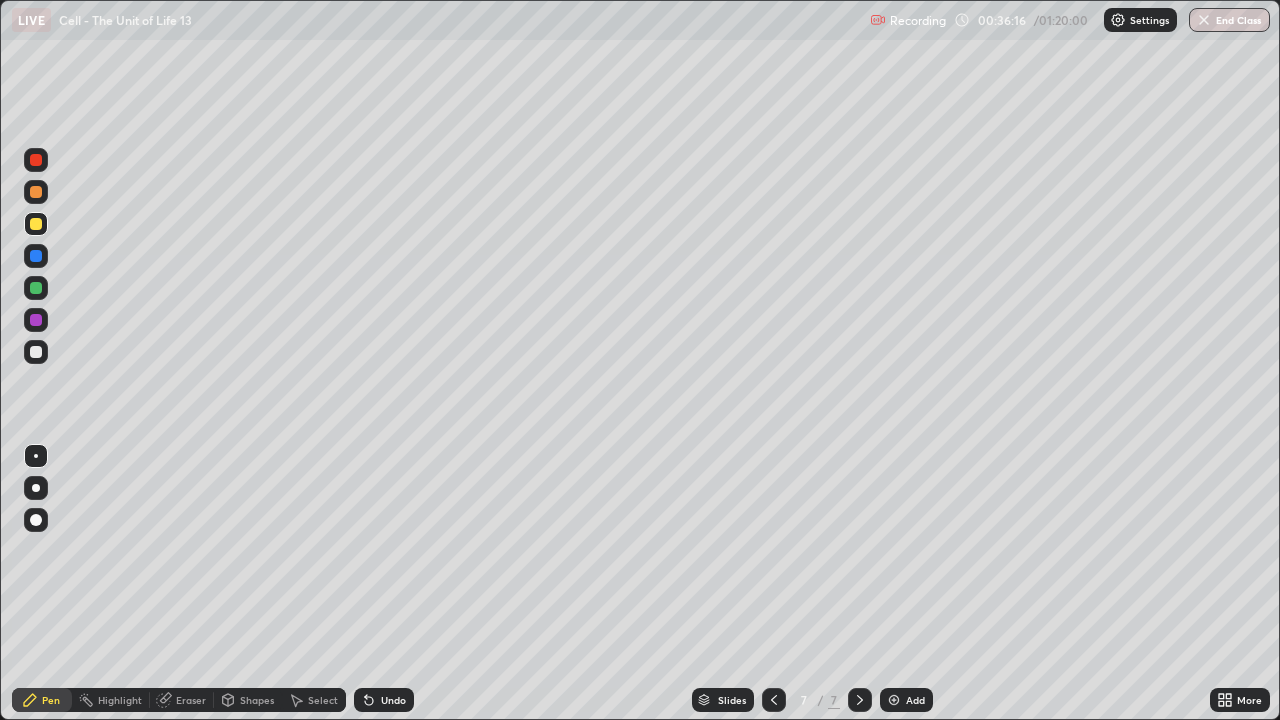 click on "Undo" at bounding box center (384, 700) 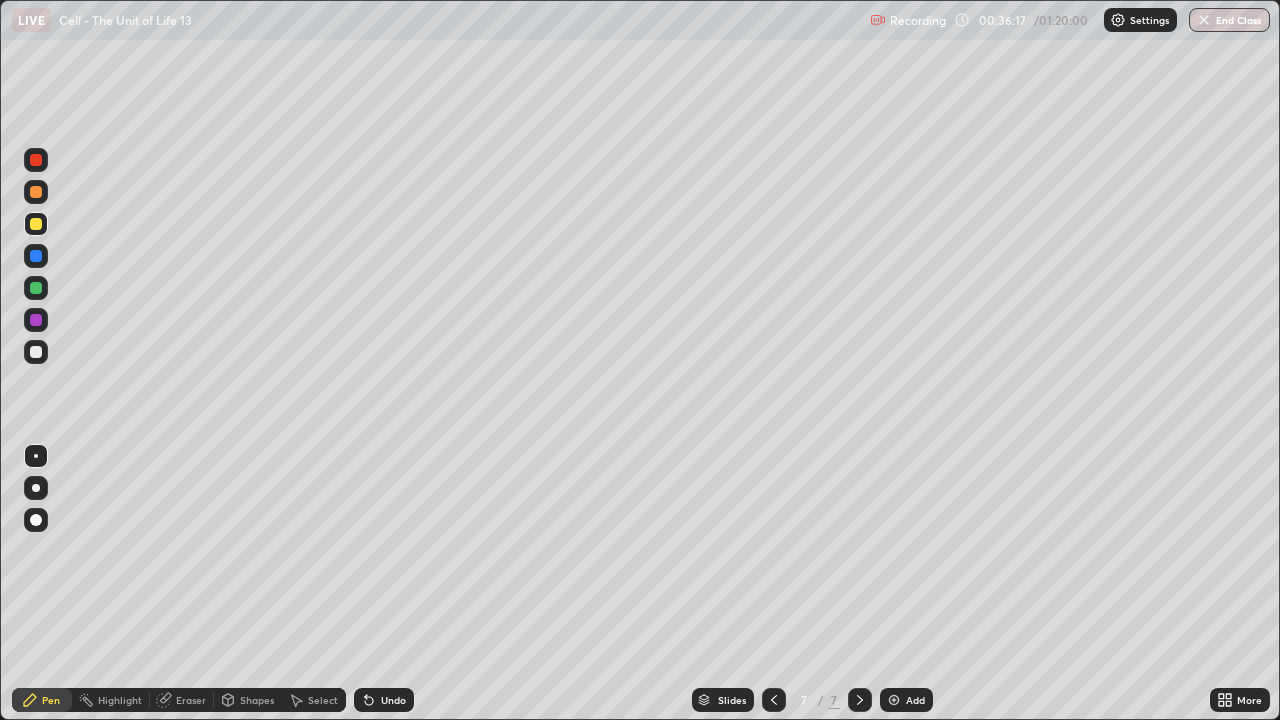 click on "Undo" at bounding box center (384, 700) 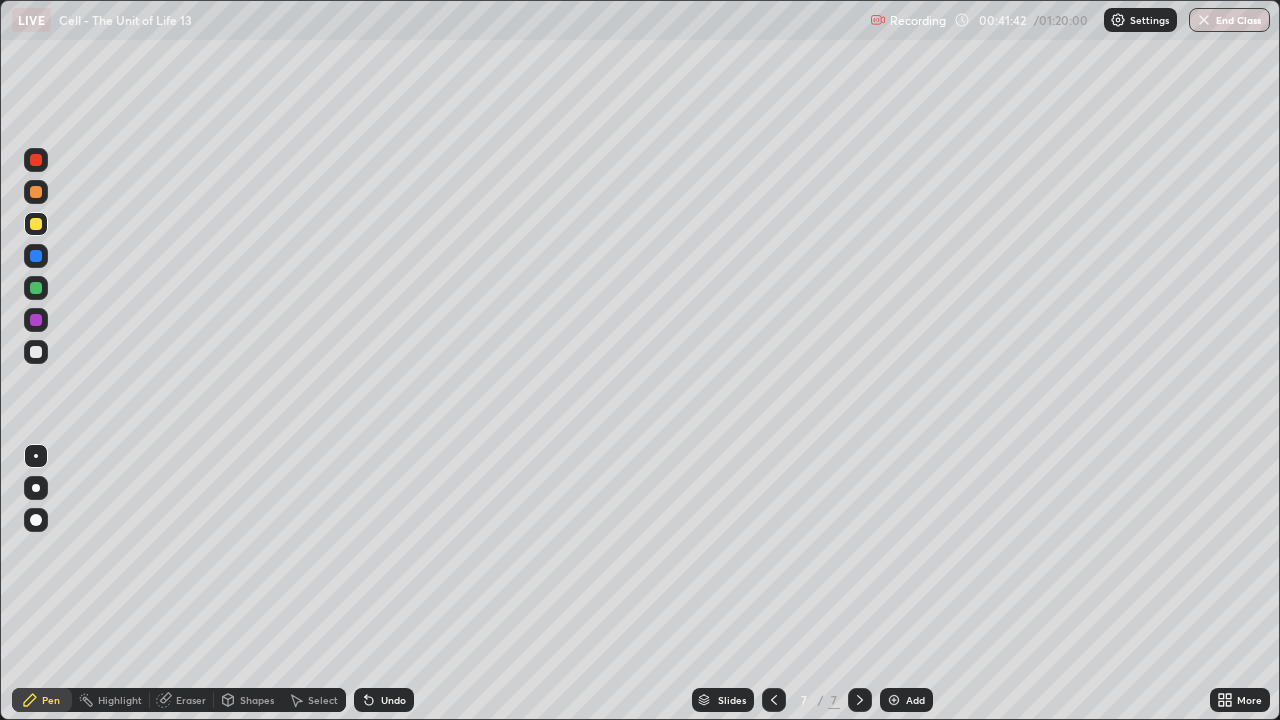 click on "Add" at bounding box center (906, 700) 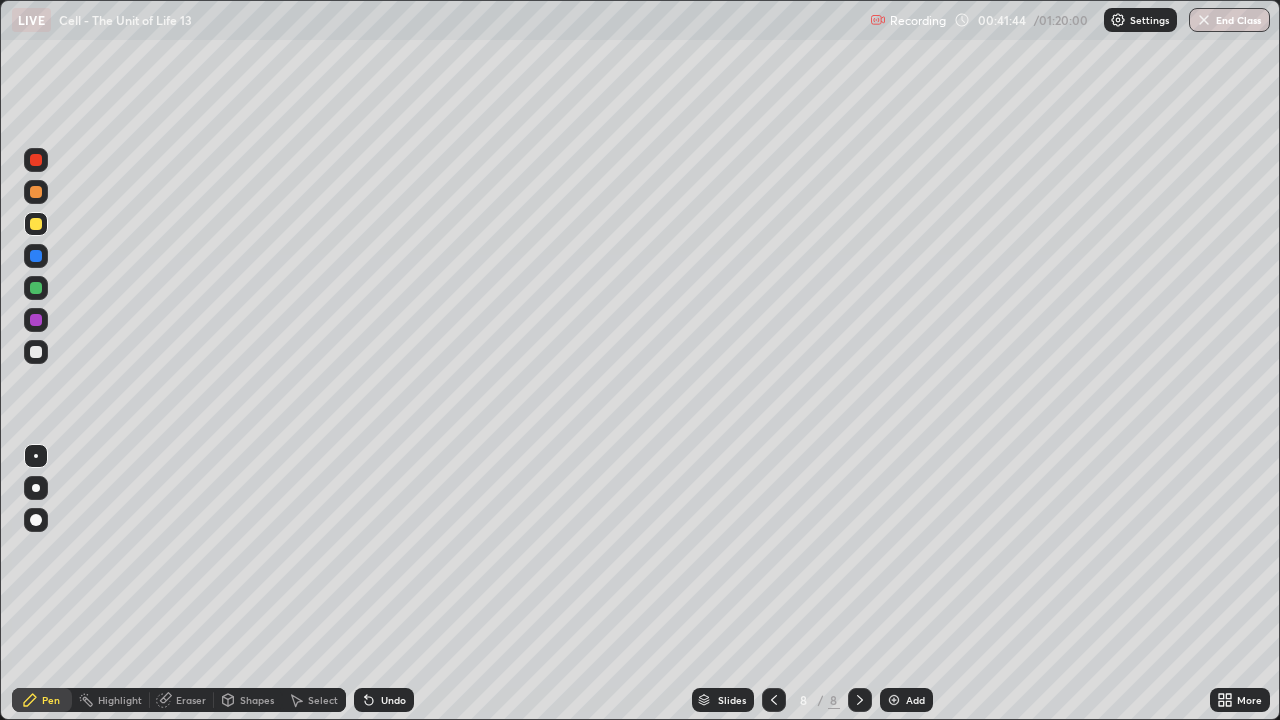 click at bounding box center (36, 352) 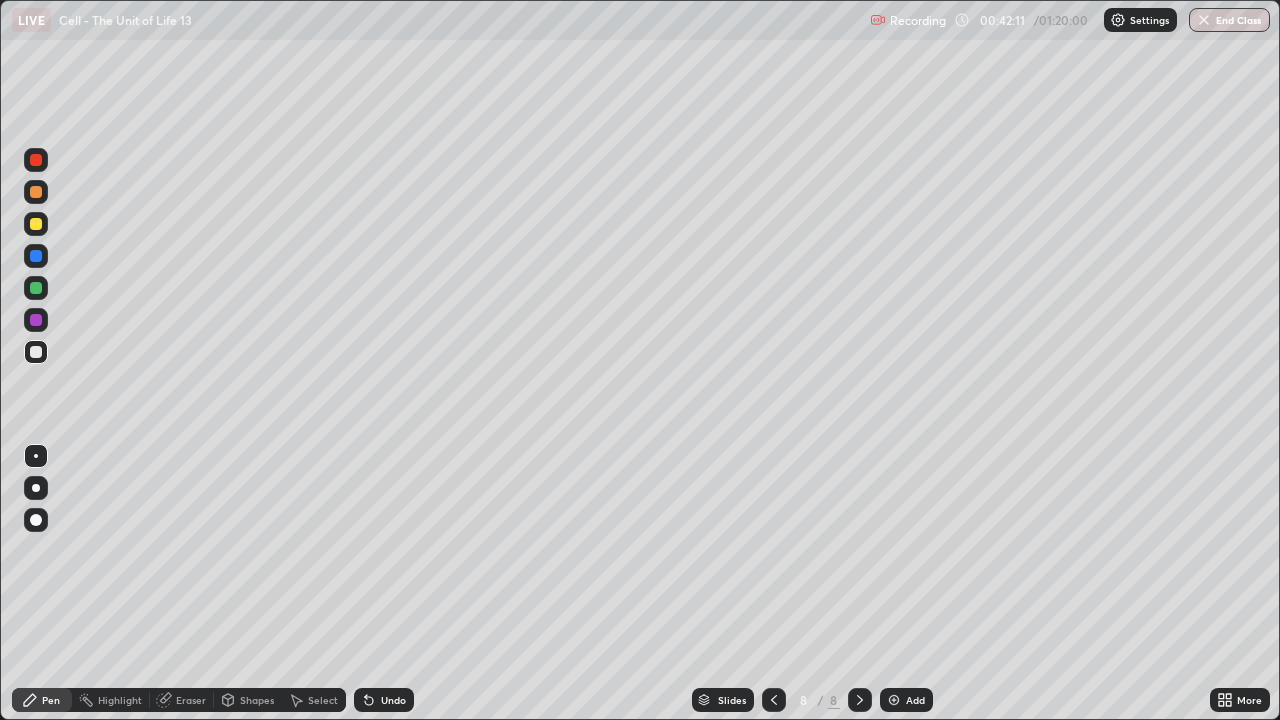 click at bounding box center (36, 488) 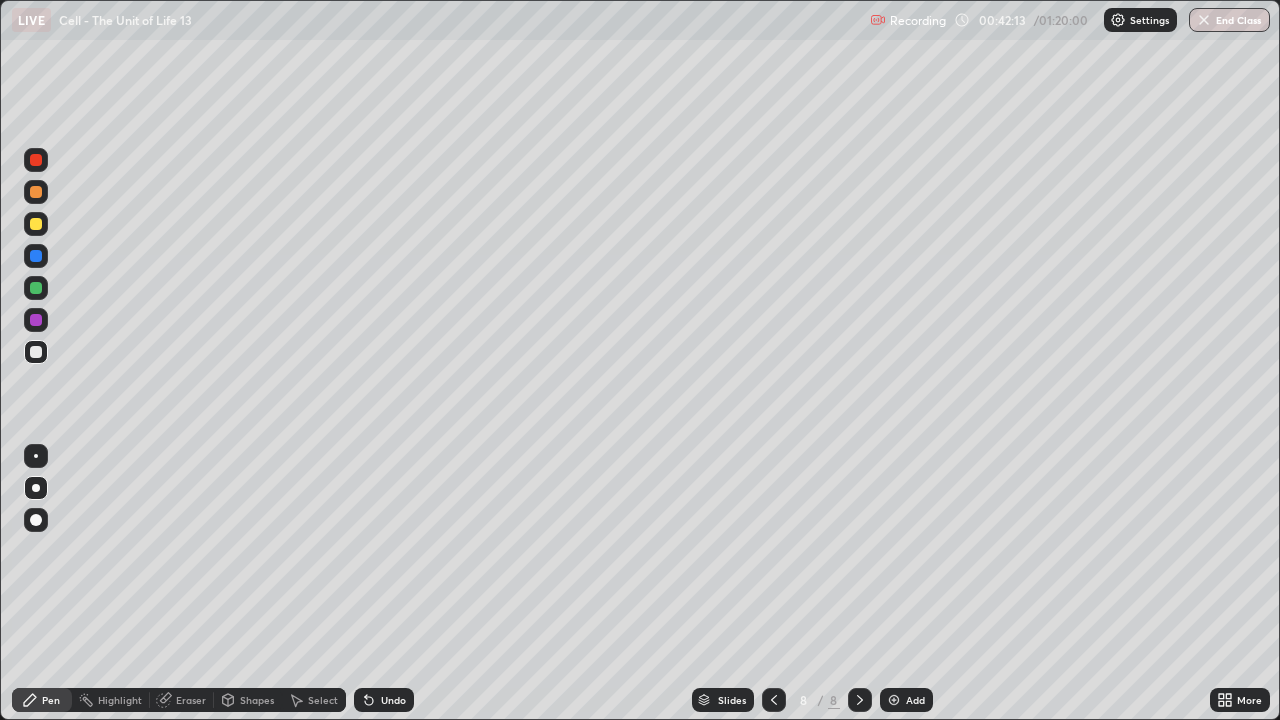 click on "Undo" at bounding box center [384, 700] 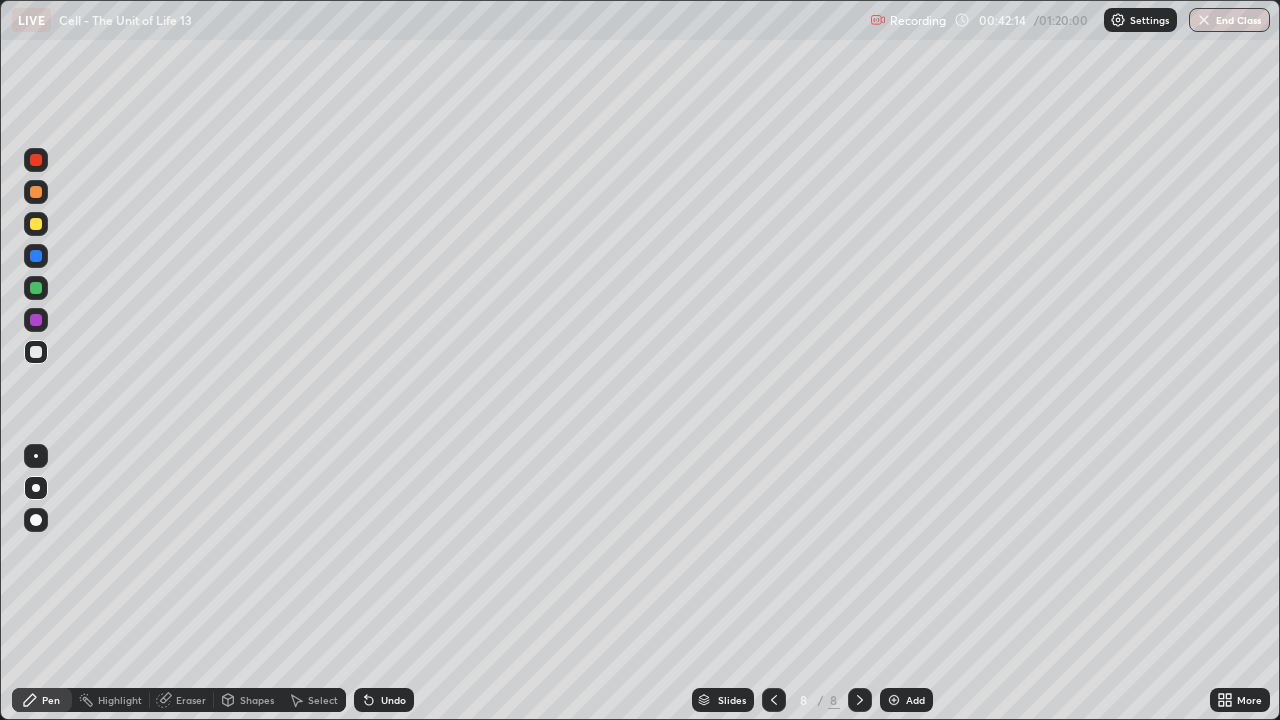 click on "Undo" at bounding box center [393, 700] 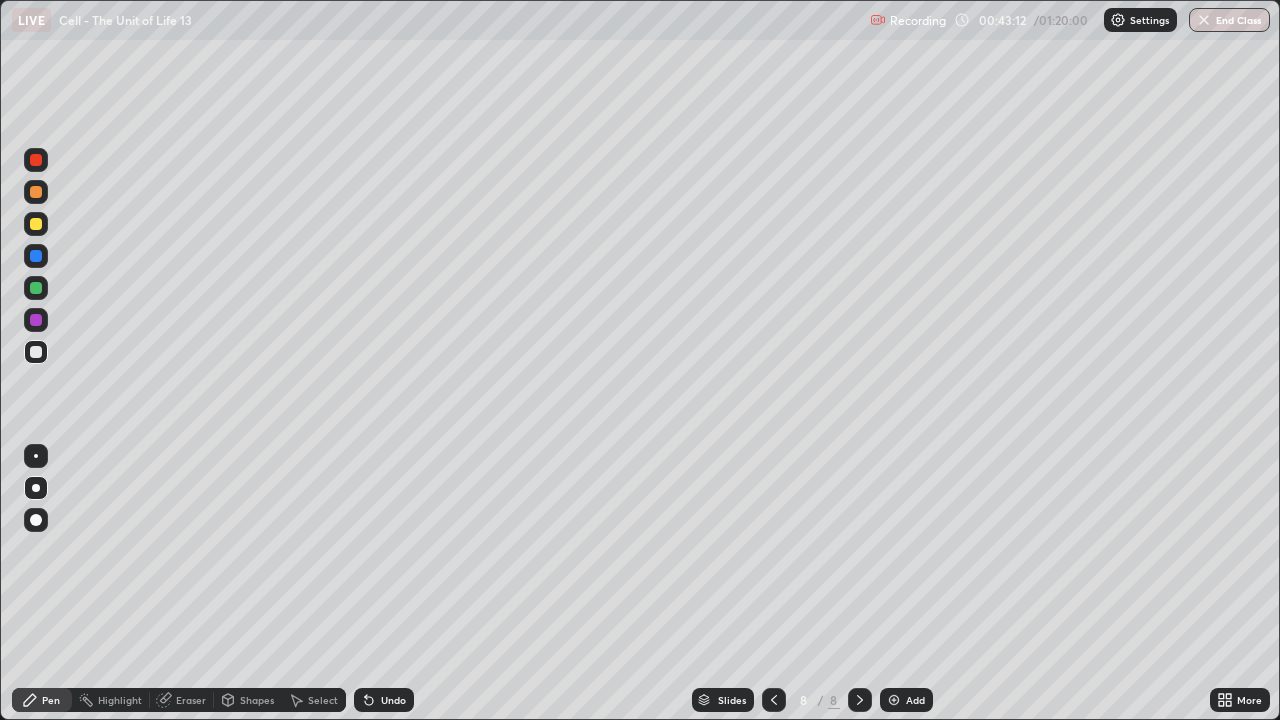 click at bounding box center [774, 700] 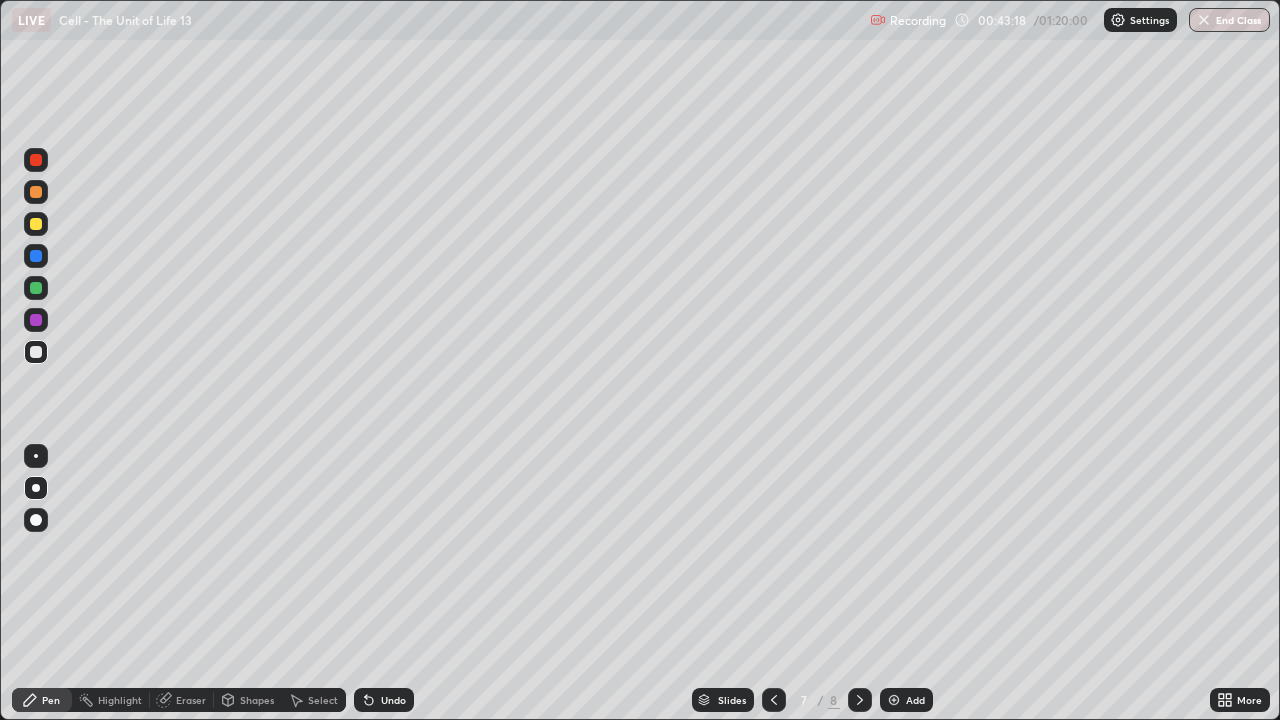 click 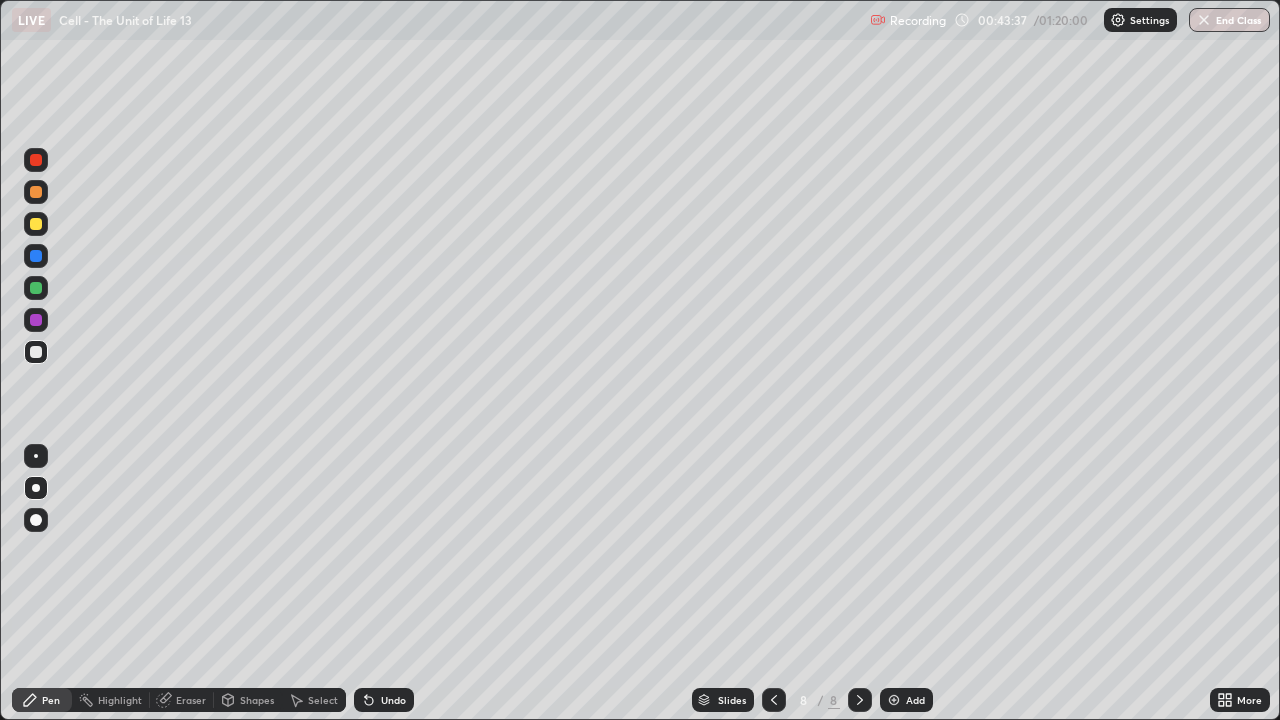 click 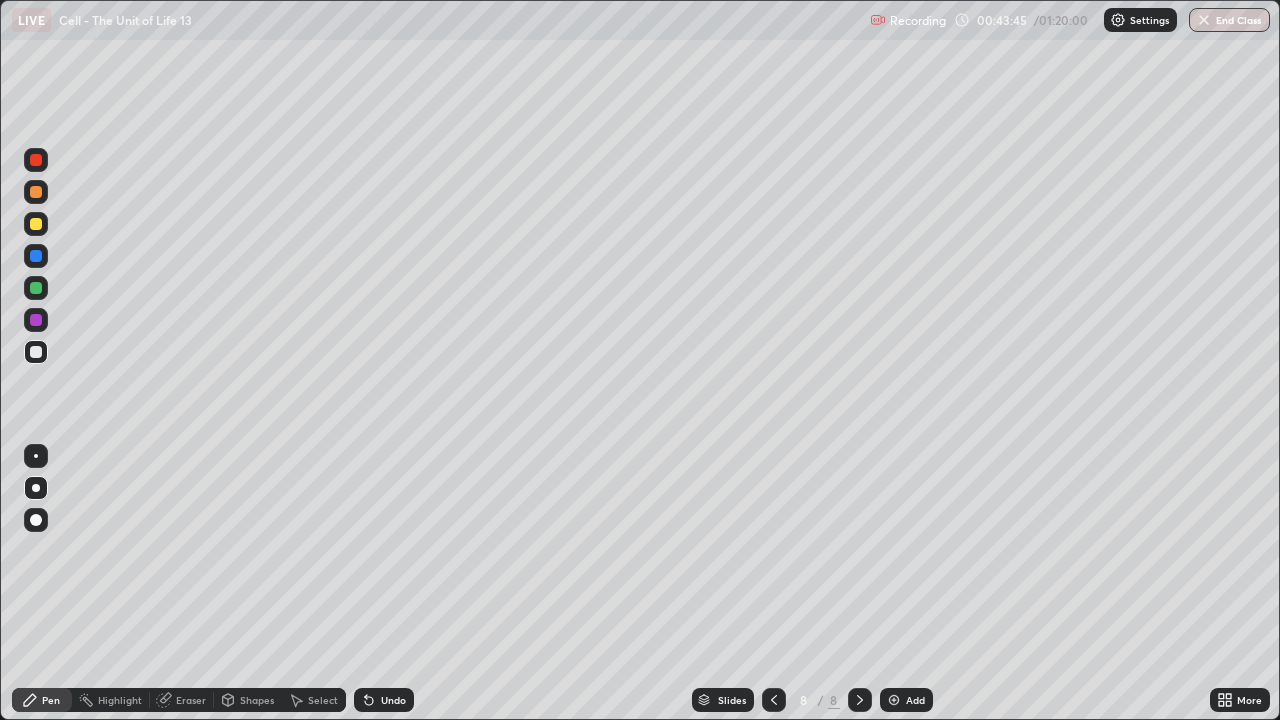 click on "Undo" at bounding box center [384, 700] 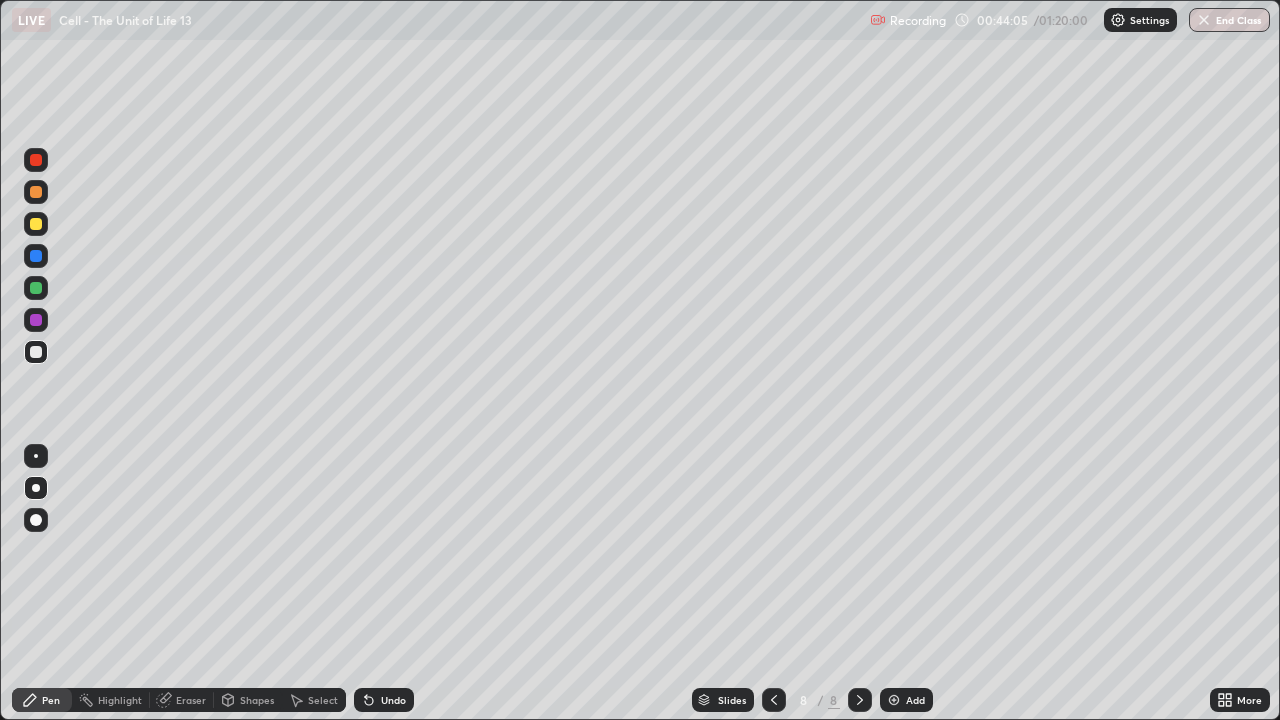 click on "Undo" at bounding box center [384, 700] 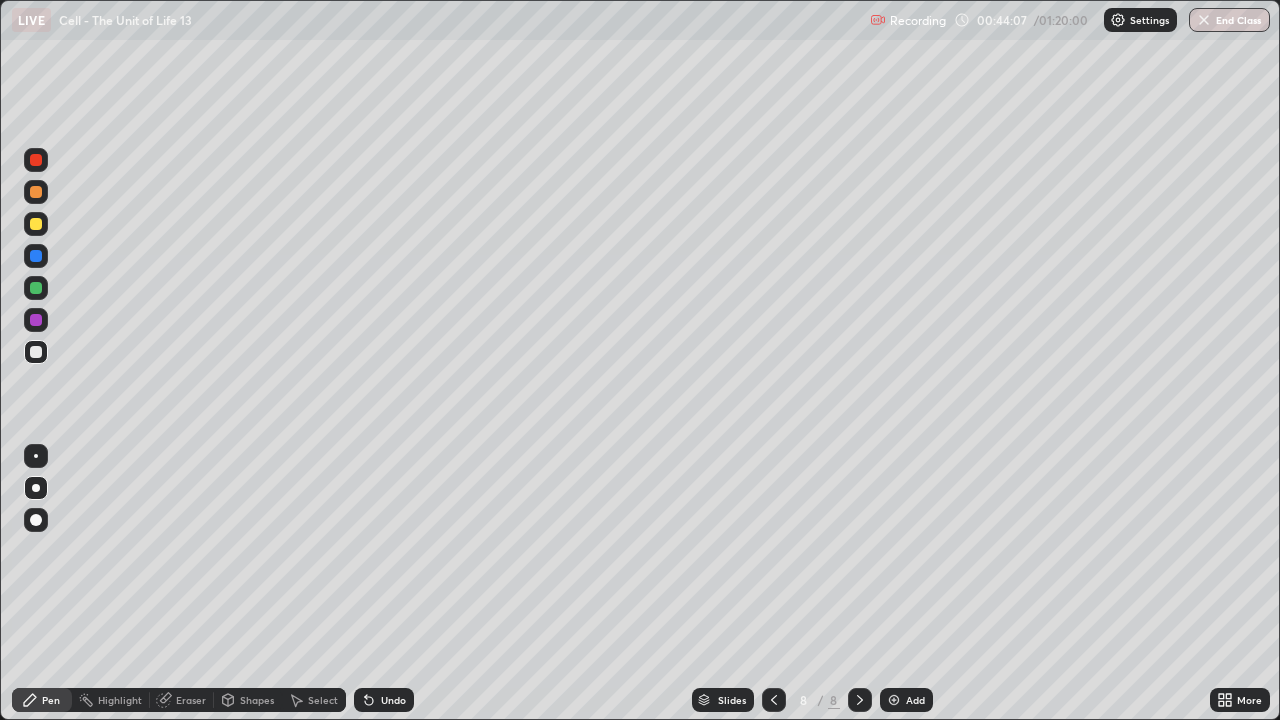 click on "Undo" at bounding box center [384, 700] 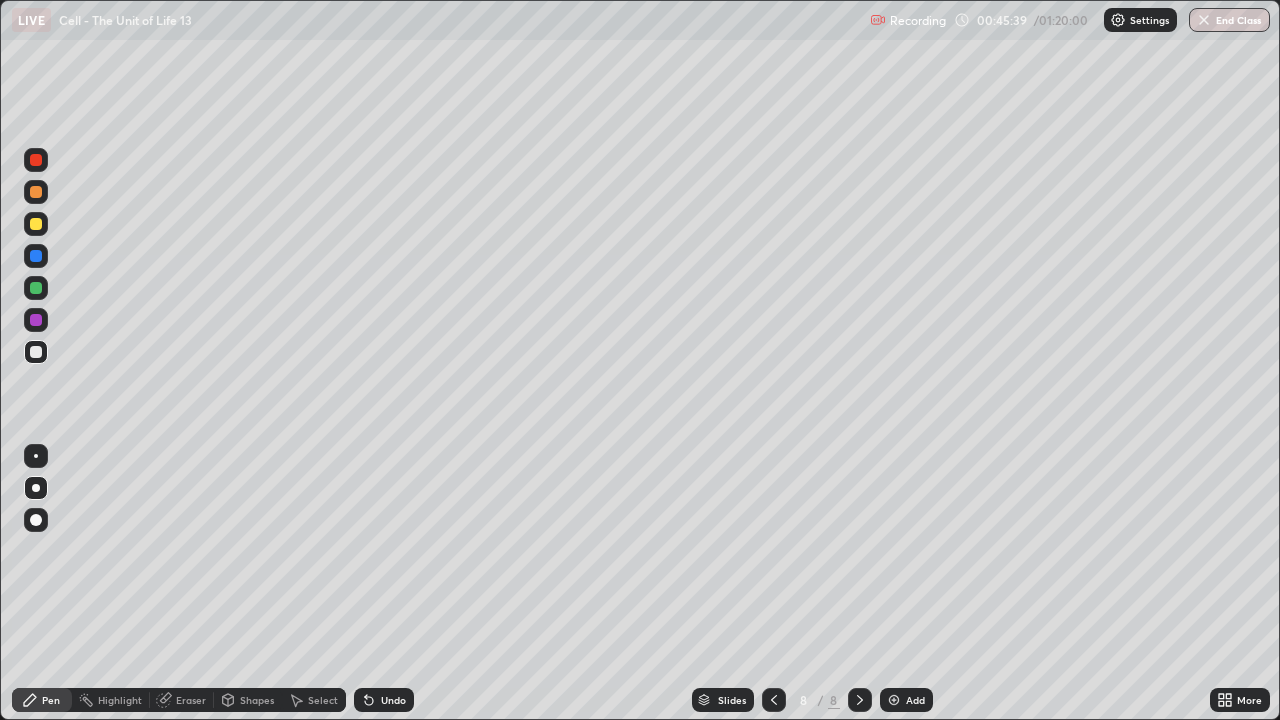 click on "Add" at bounding box center [915, 700] 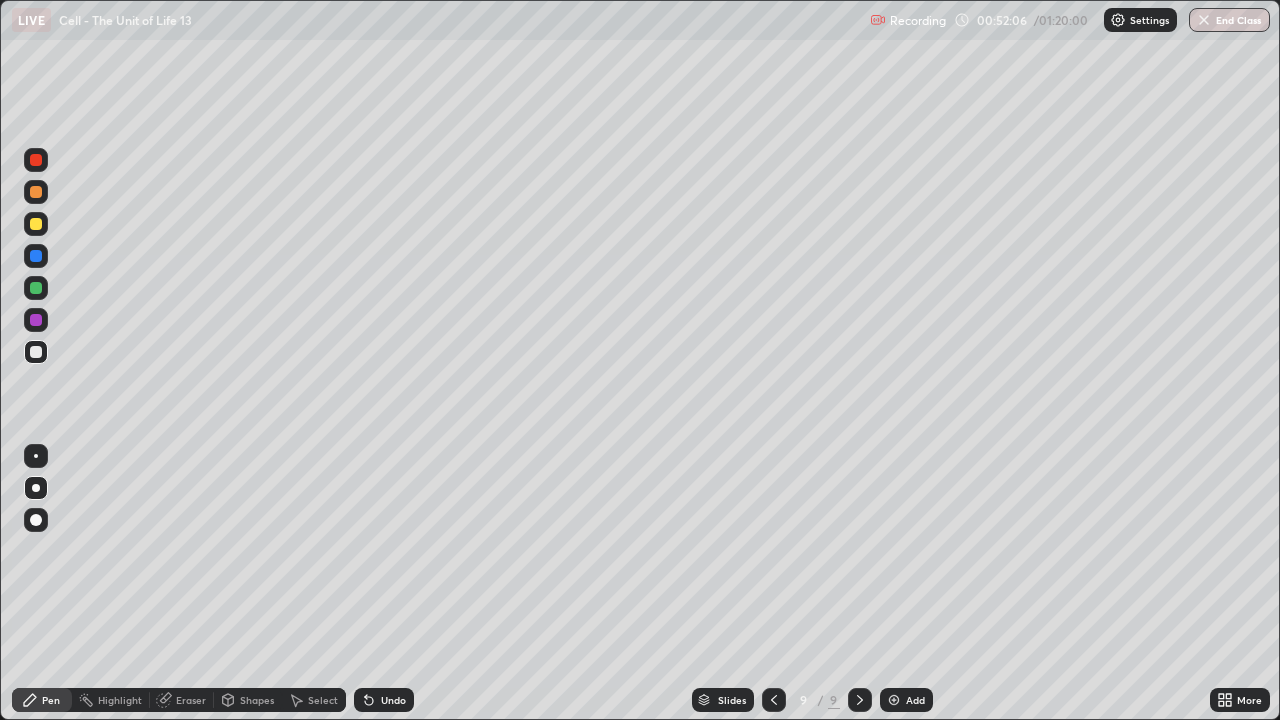 click on "Add" at bounding box center [915, 700] 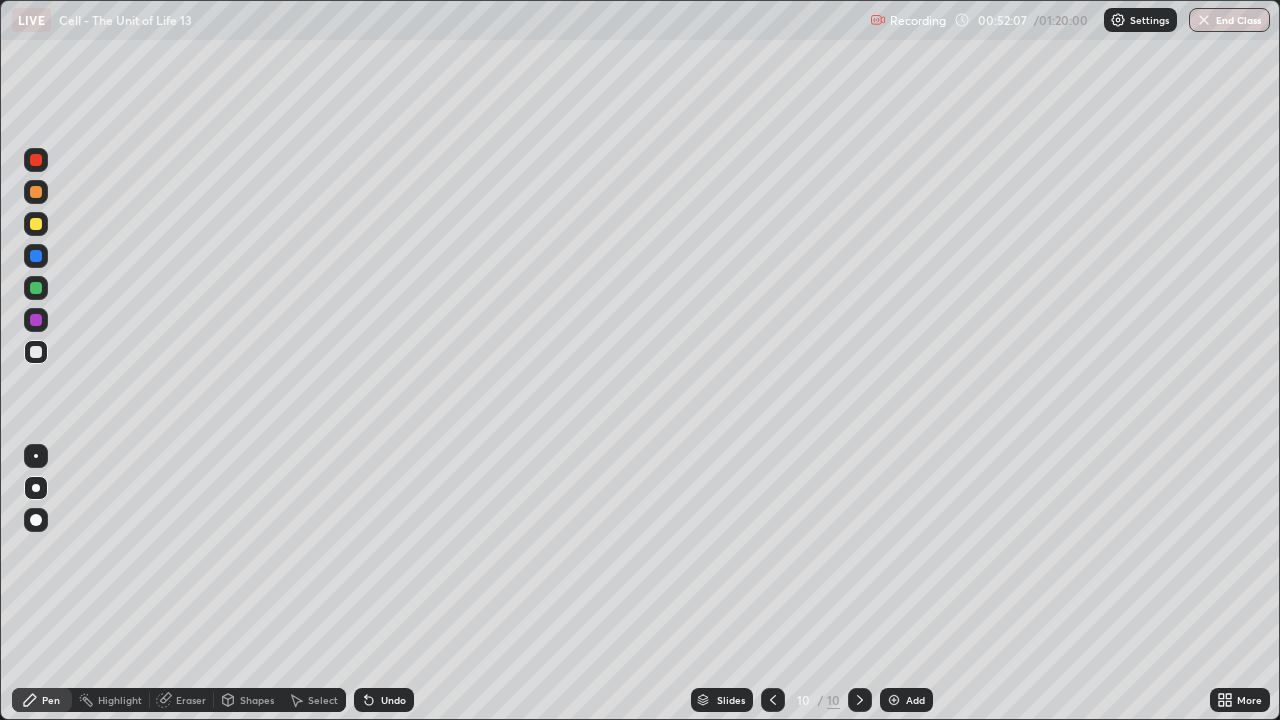 click at bounding box center [36, 224] 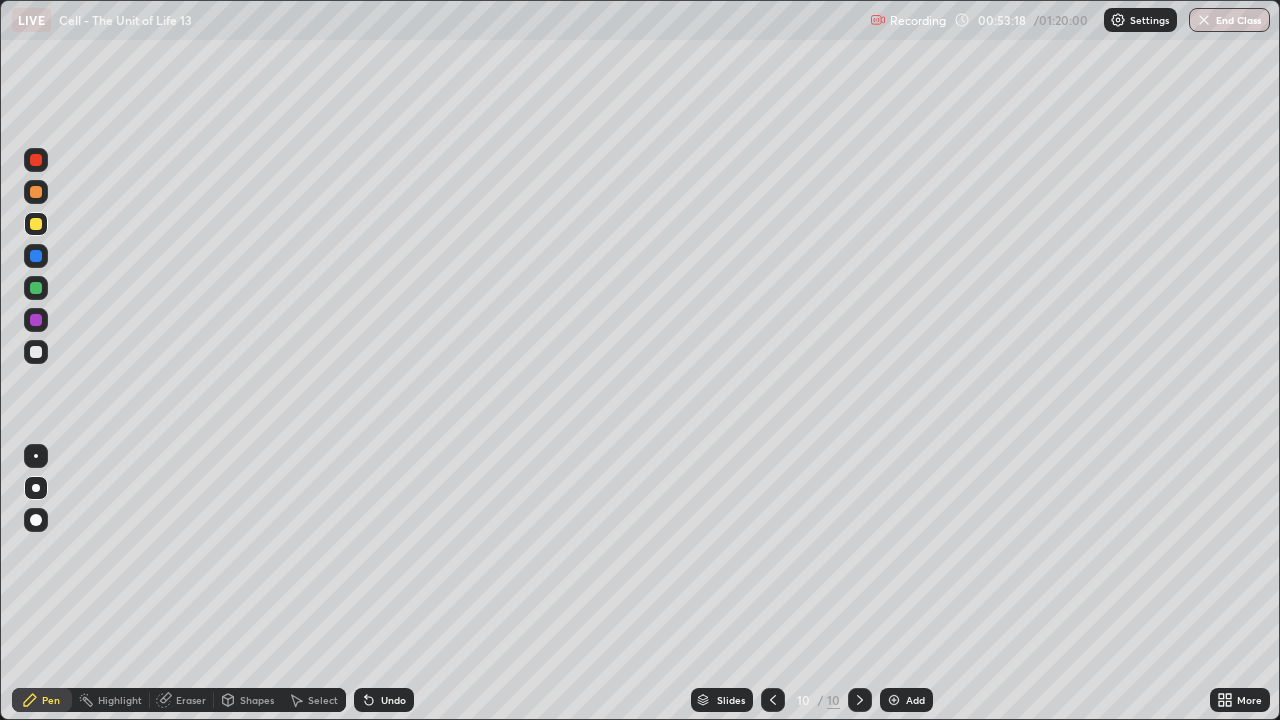 click on "Undo" at bounding box center (393, 700) 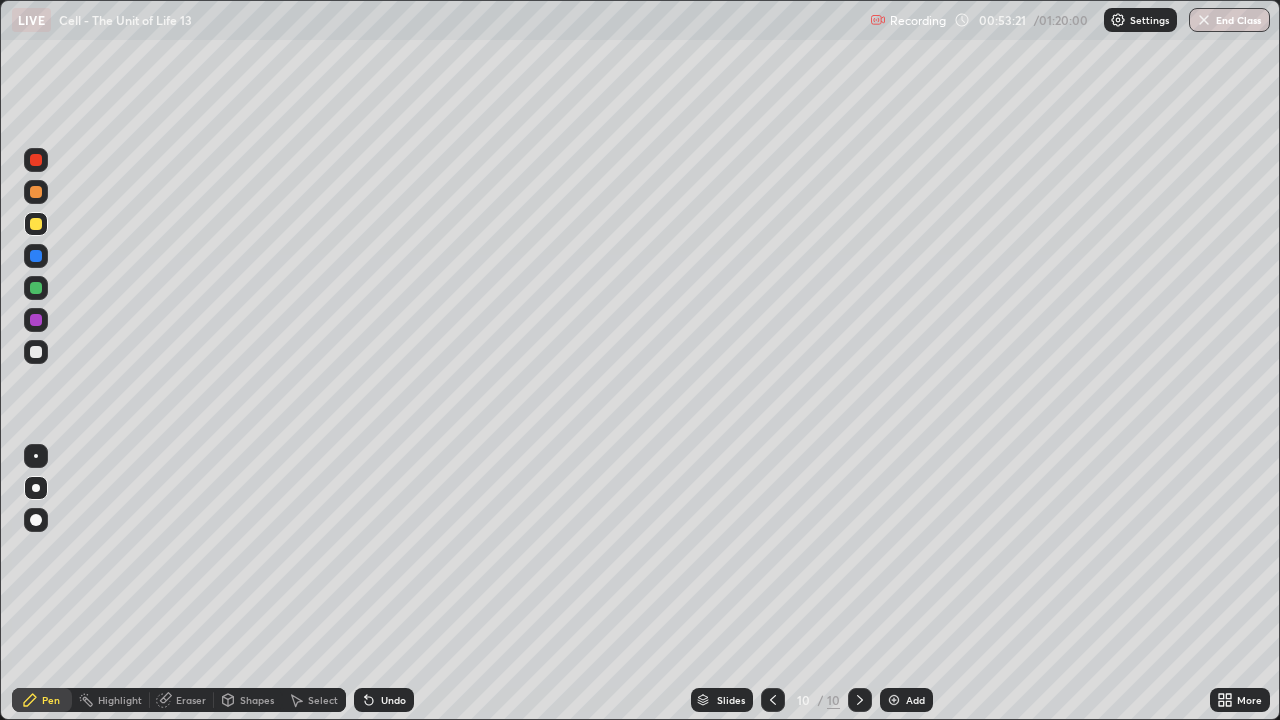 click at bounding box center (36, 352) 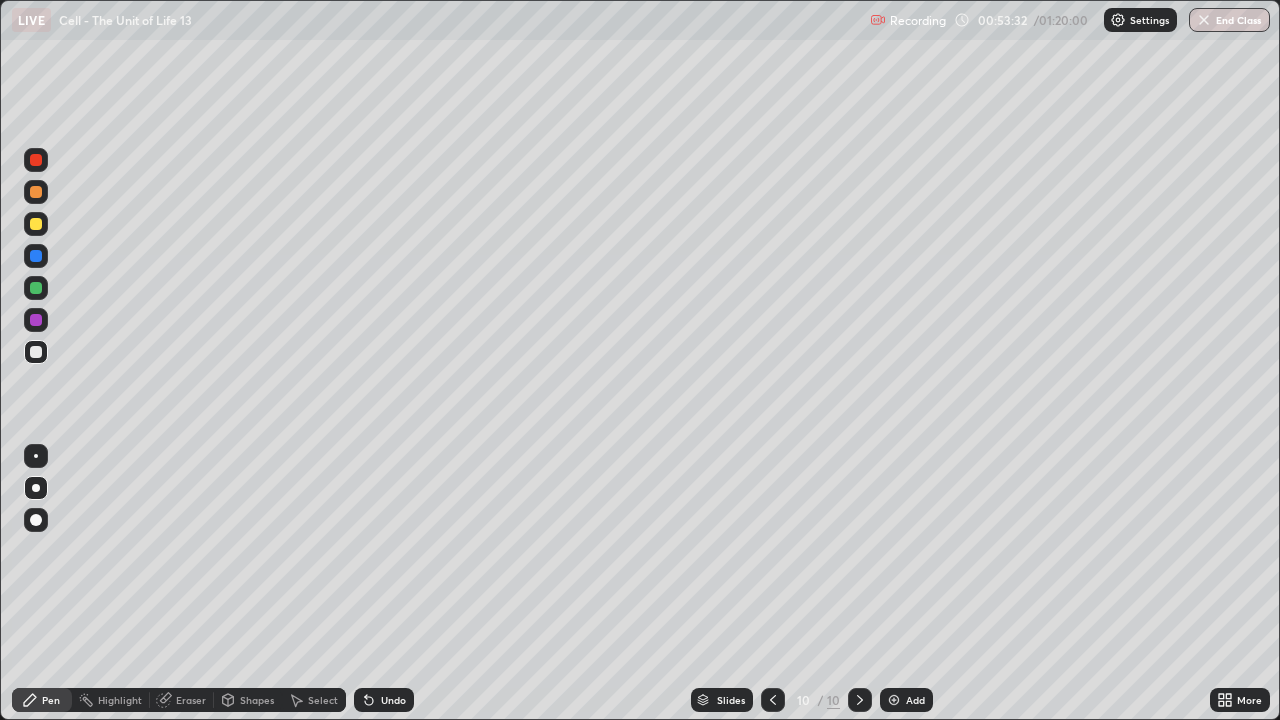 click on "Undo" at bounding box center (384, 700) 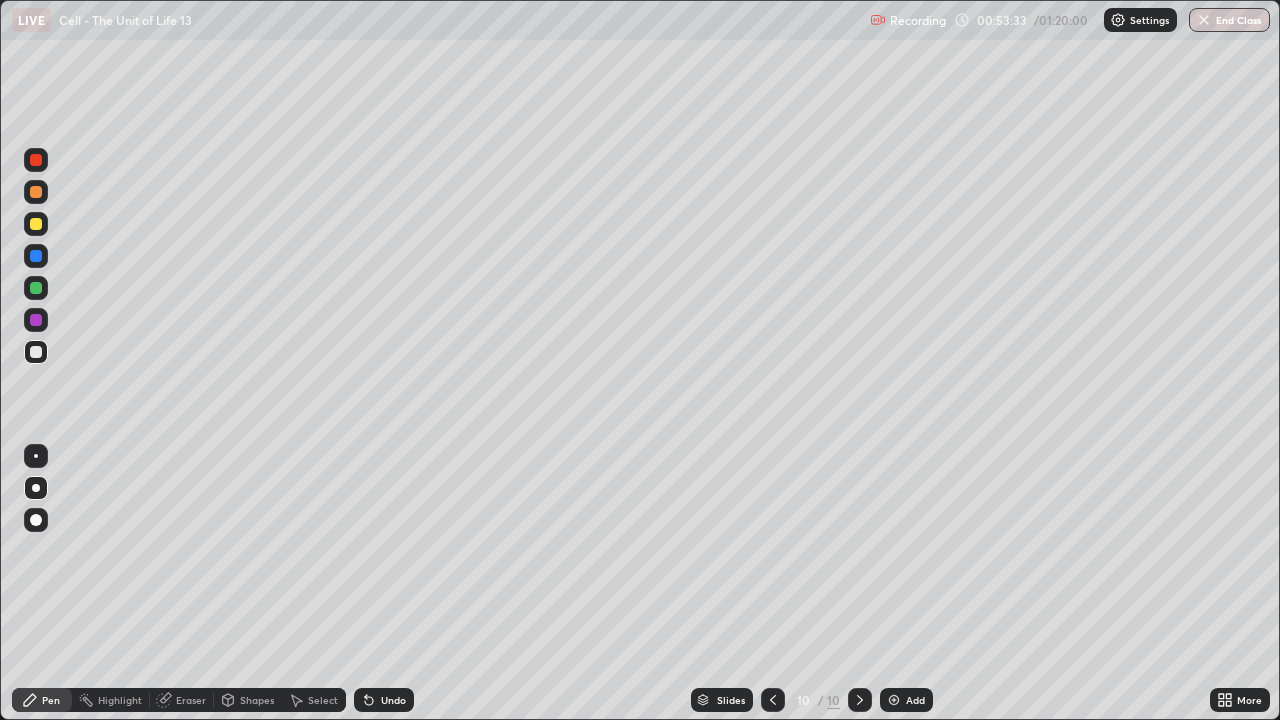 click on "Undo" at bounding box center [384, 700] 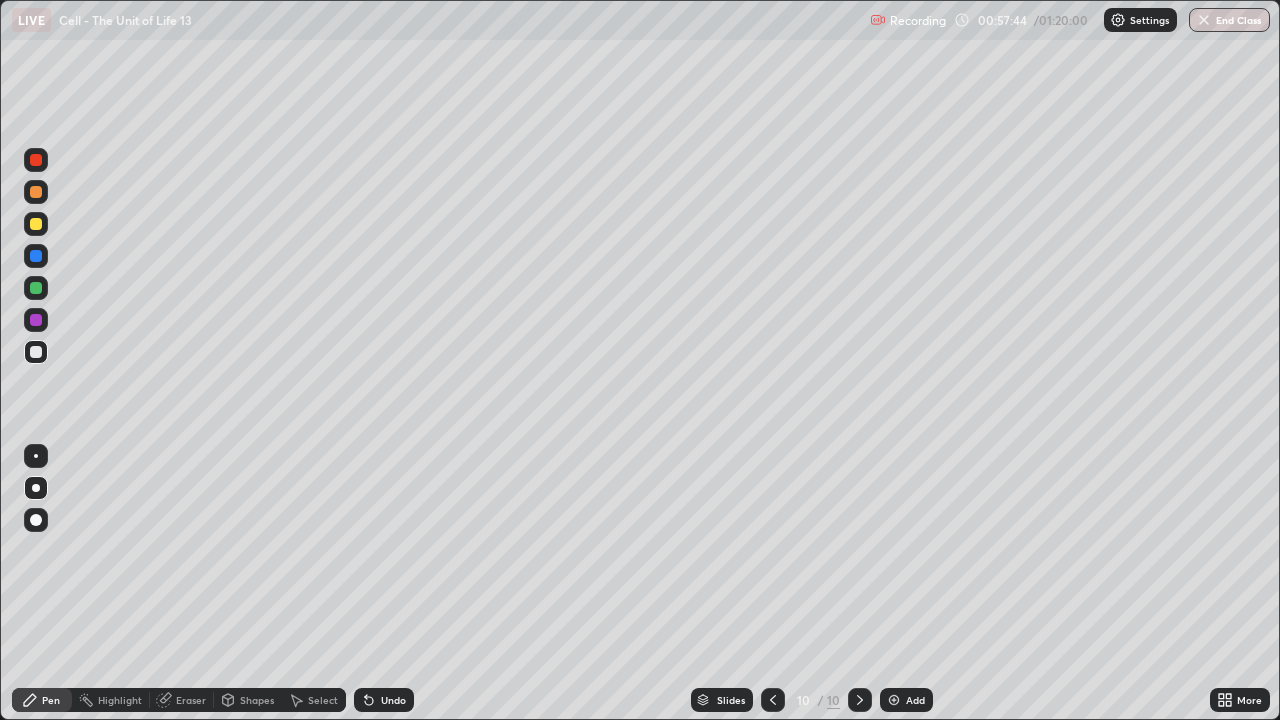 click 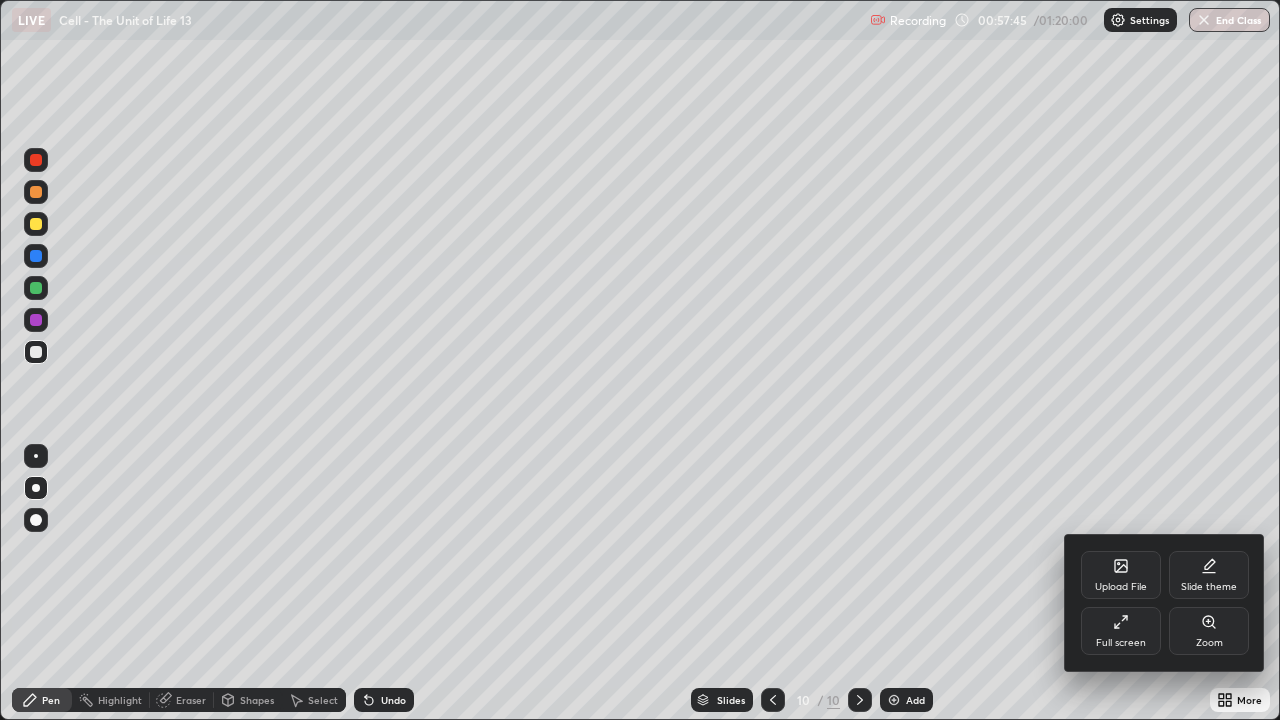 click 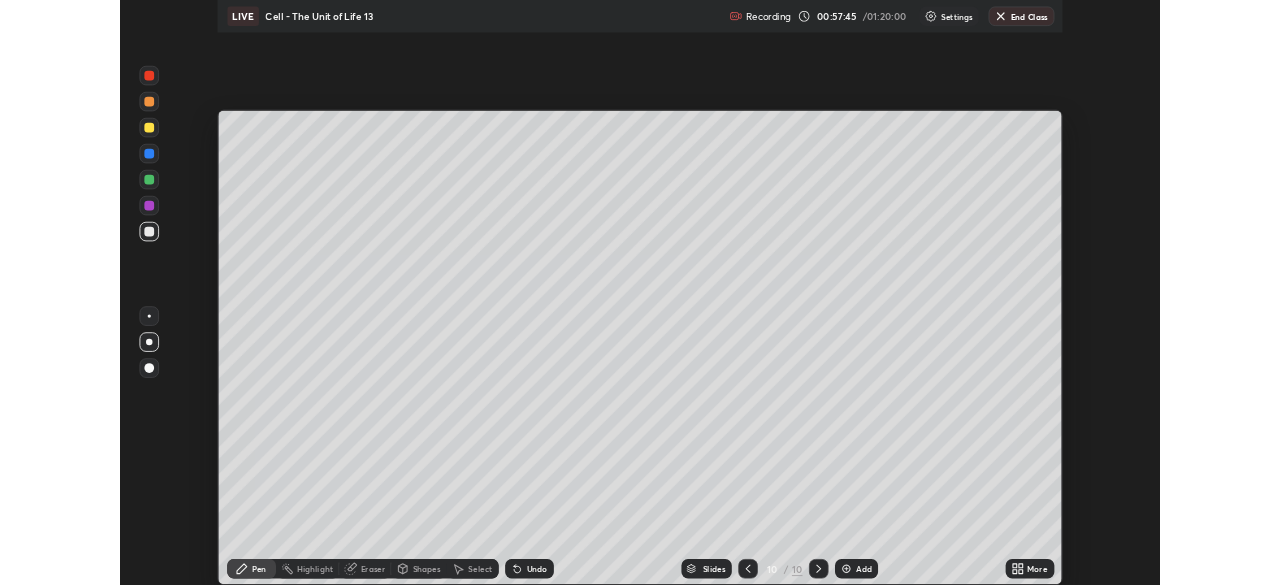 scroll, scrollTop: 585, scrollLeft: 1280, axis: both 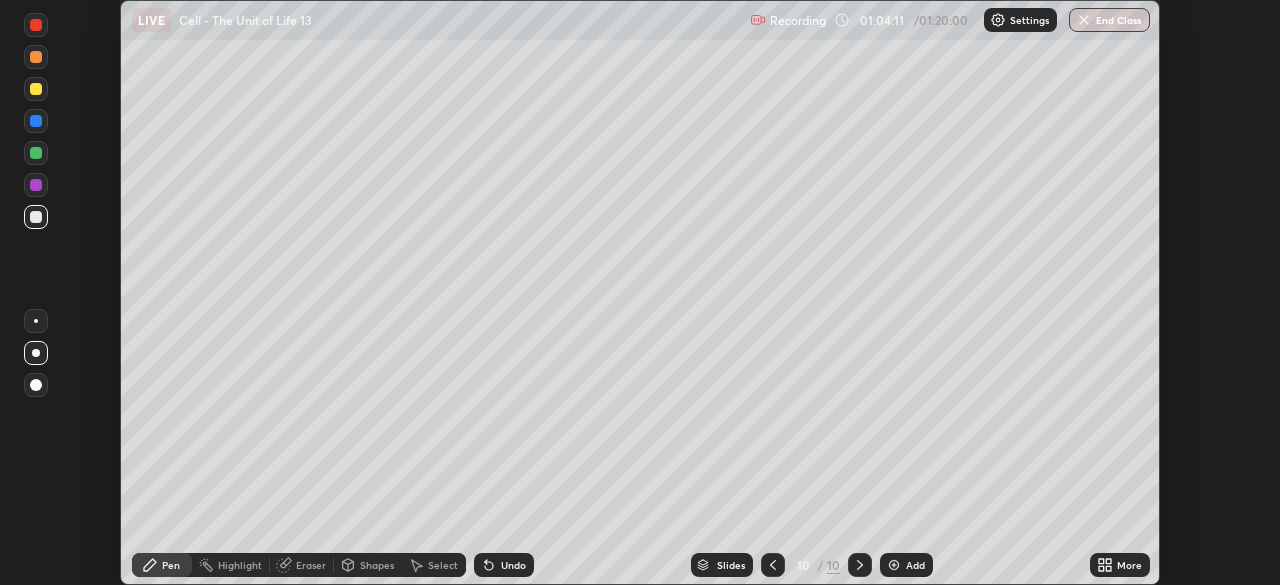 click on "More" at bounding box center (1120, 565) 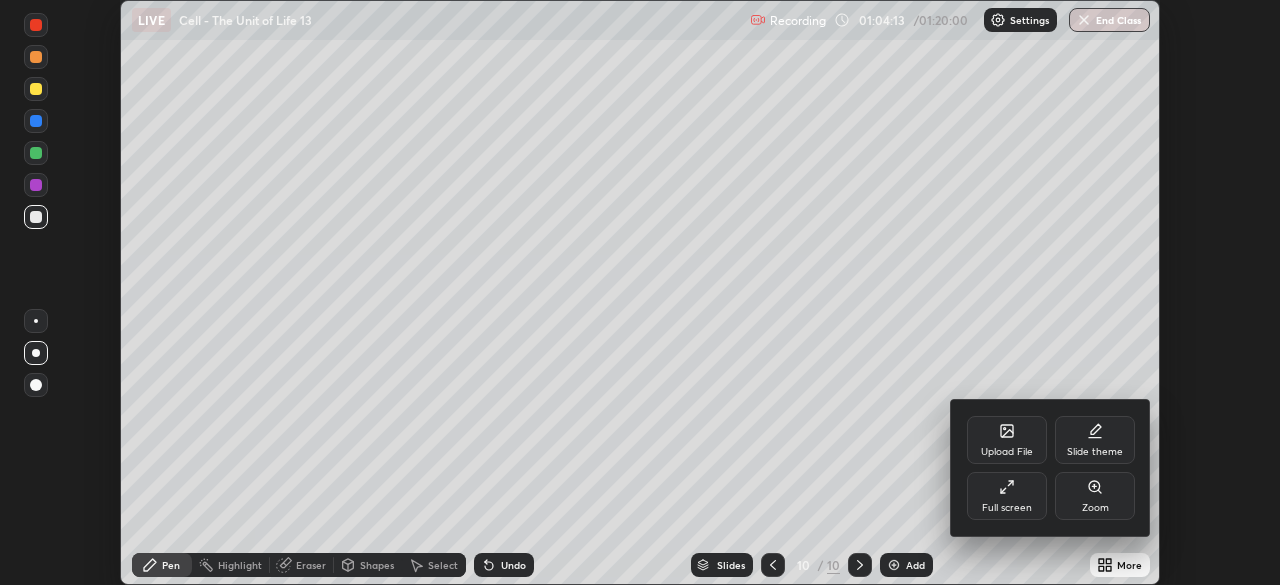 click on "Full screen" at bounding box center (1007, 496) 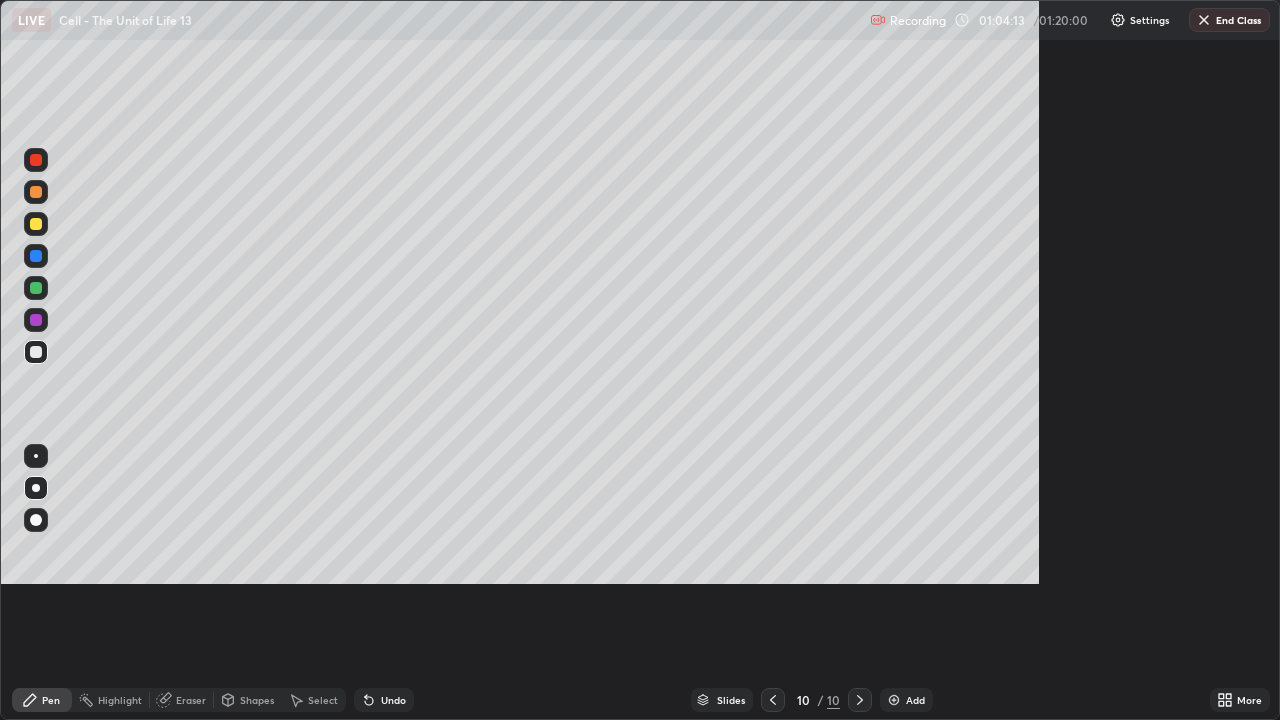 scroll, scrollTop: 99280, scrollLeft: 98720, axis: both 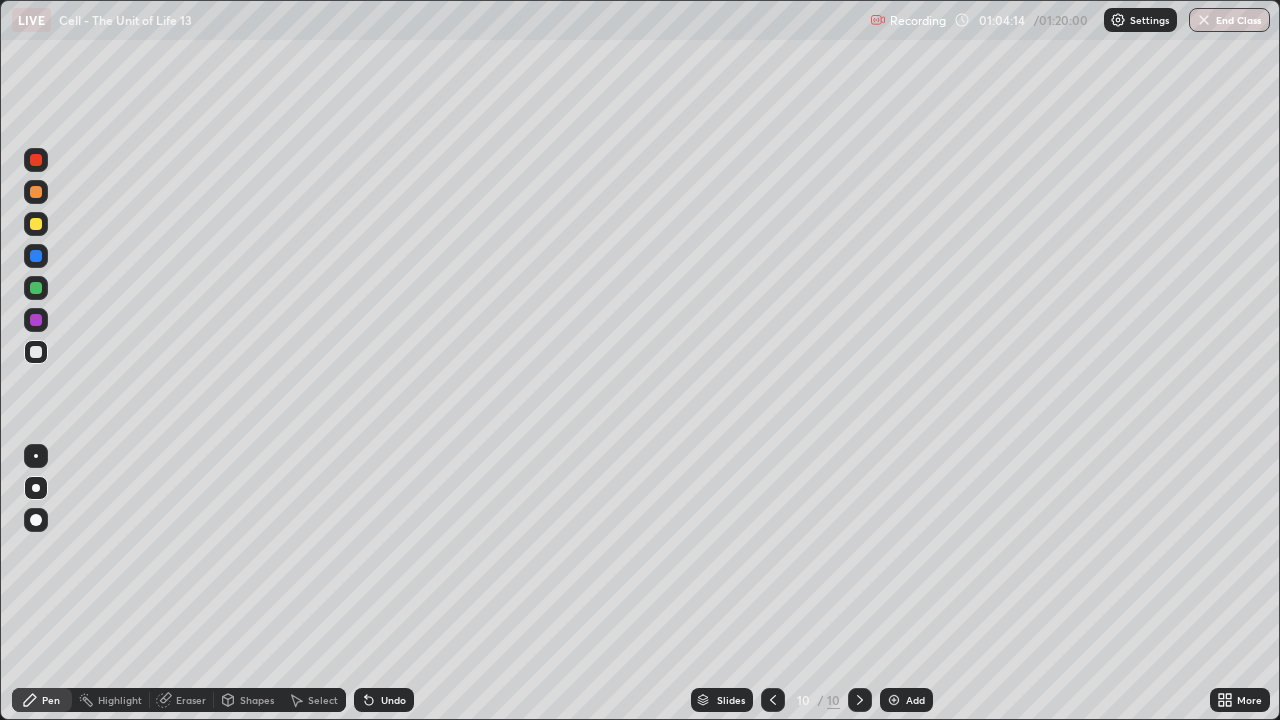 click on "Add" at bounding box center [915, 700] 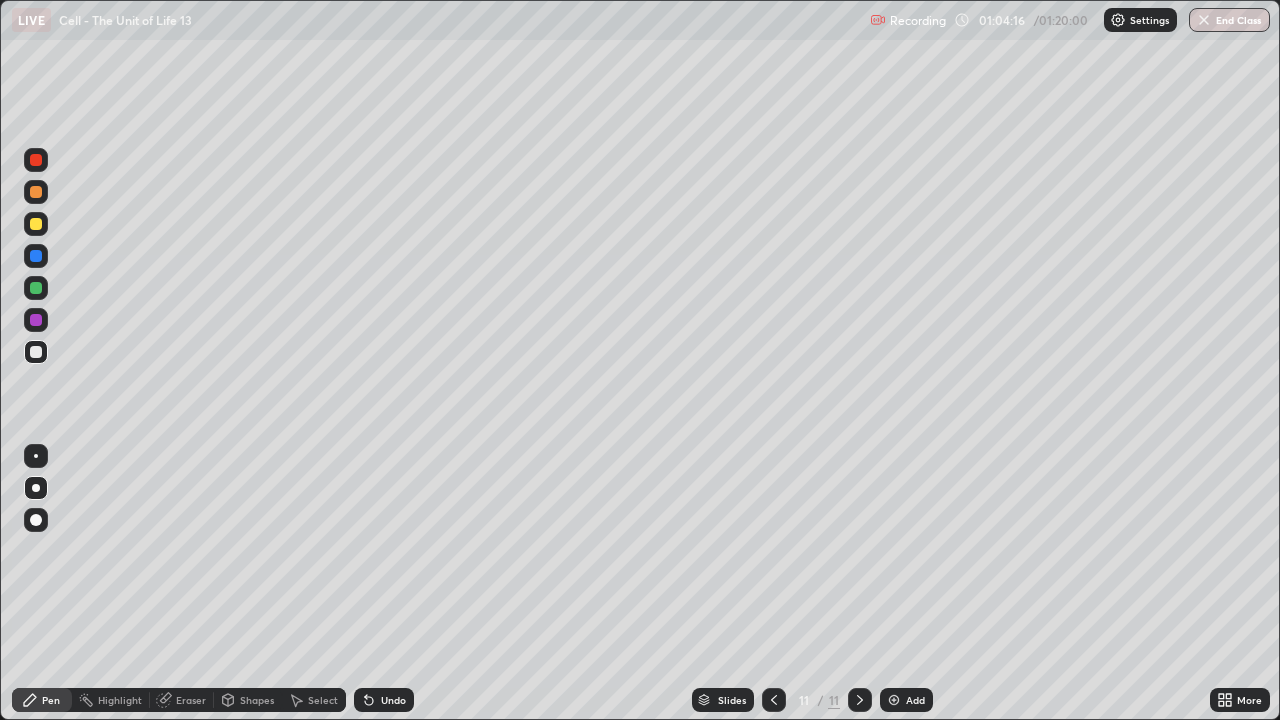 click at bounding box center [36, 224] 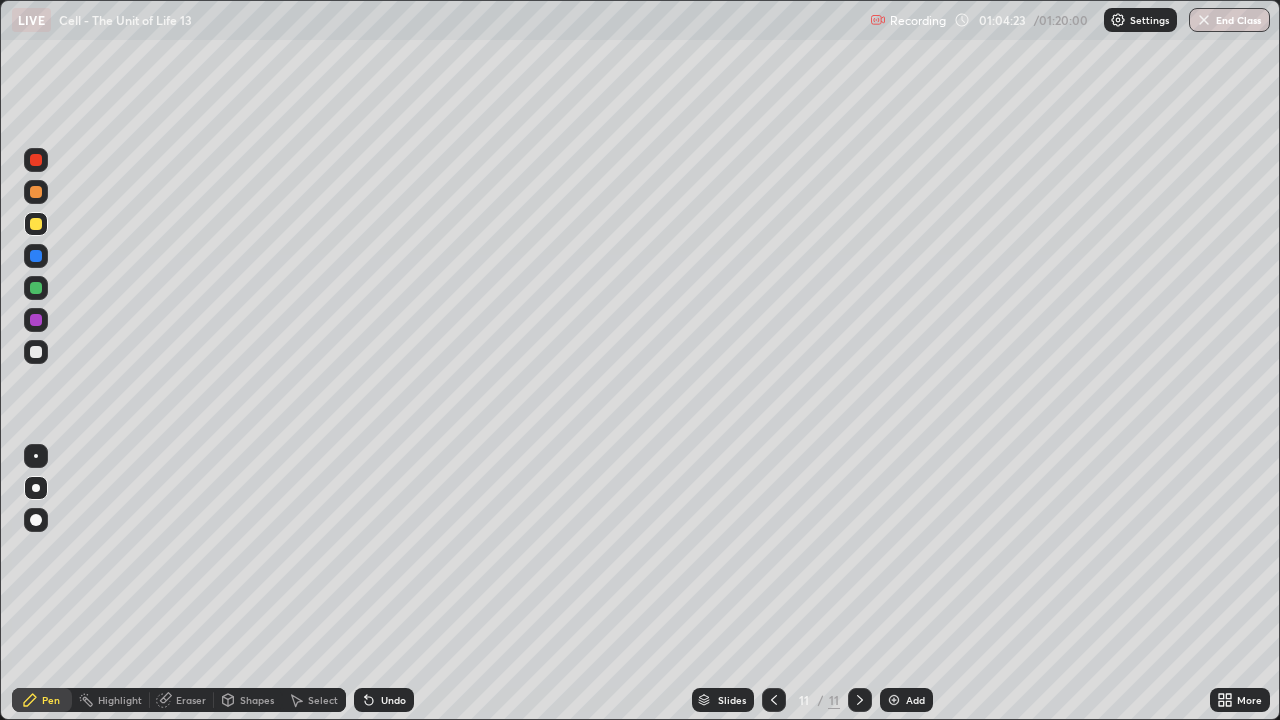 click on "Undo" at bounding box center (384, 700) 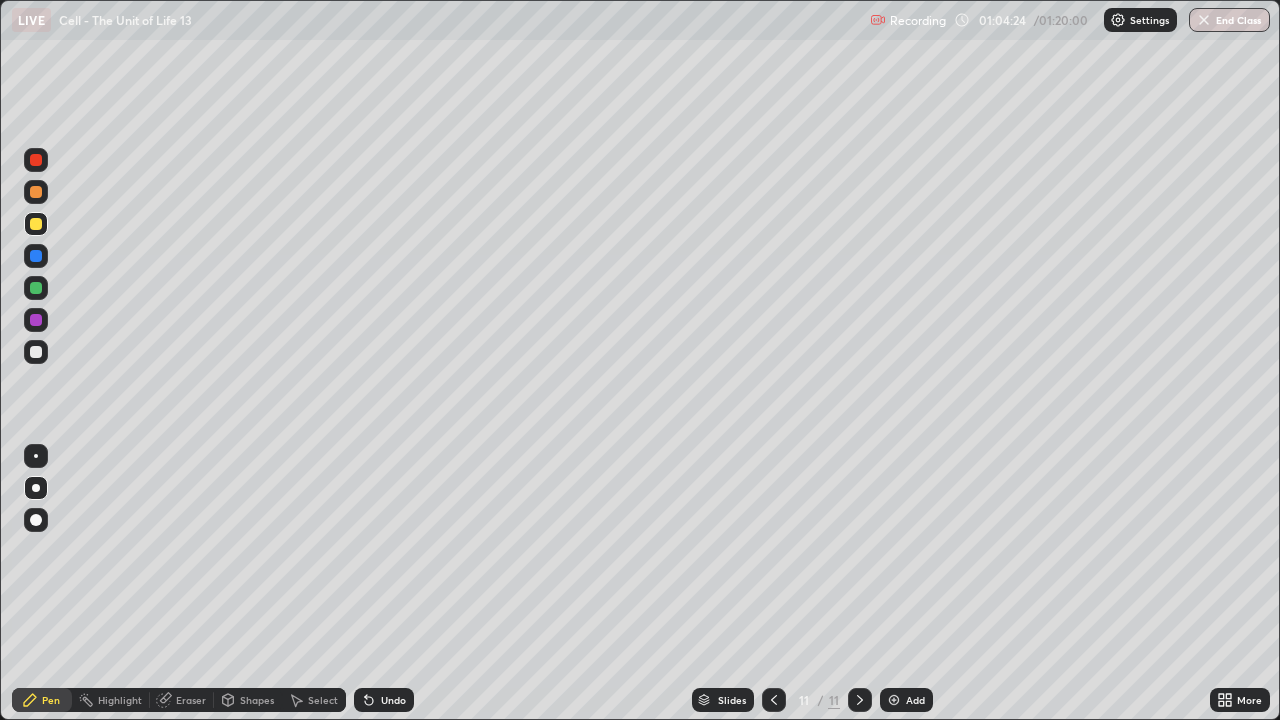 click 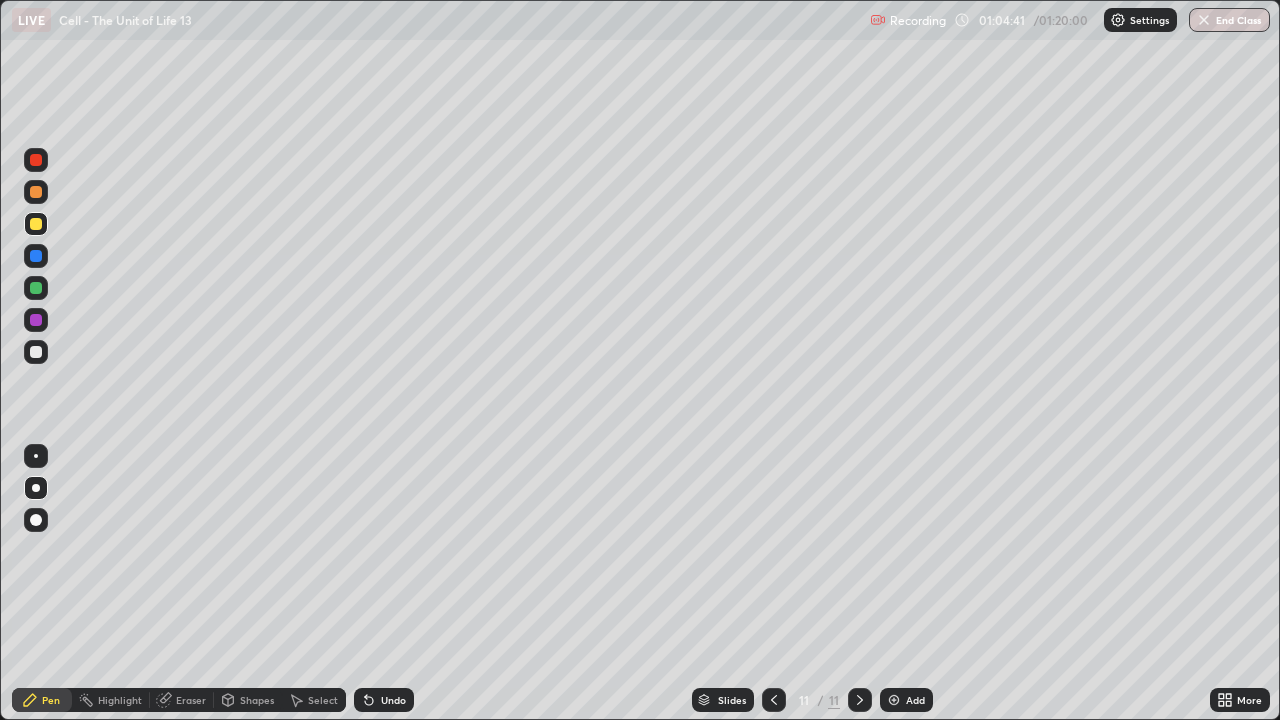 click at bounding box center (36, 352) 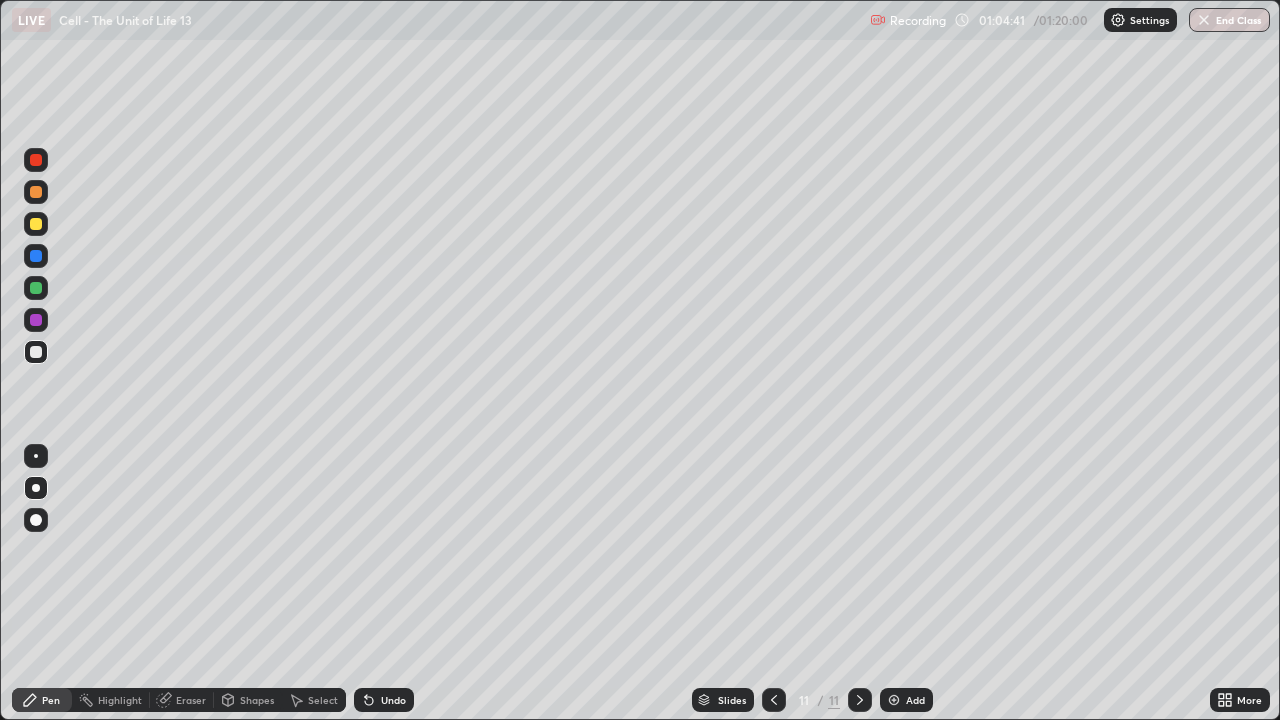 click at bounding box center (36, 456) 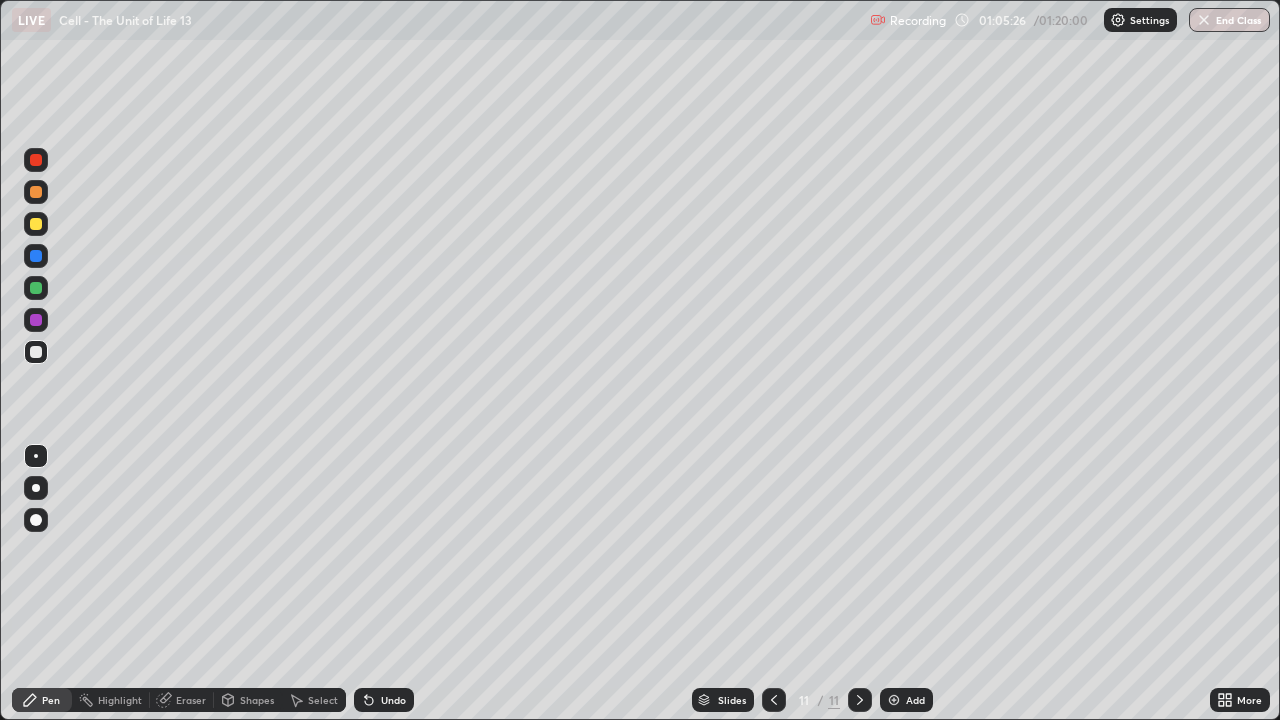 click on "Undo" at bounding box center (384, 700) 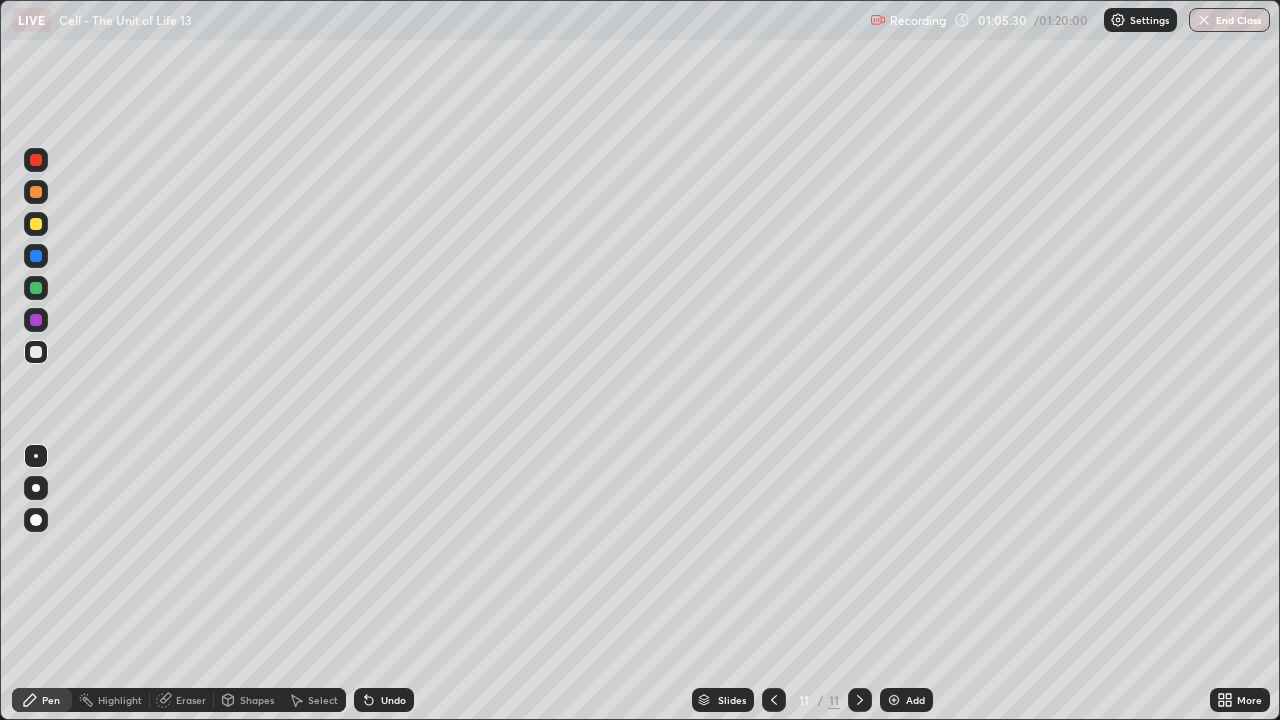 click on "Undo" at bounding box center [384, 700] 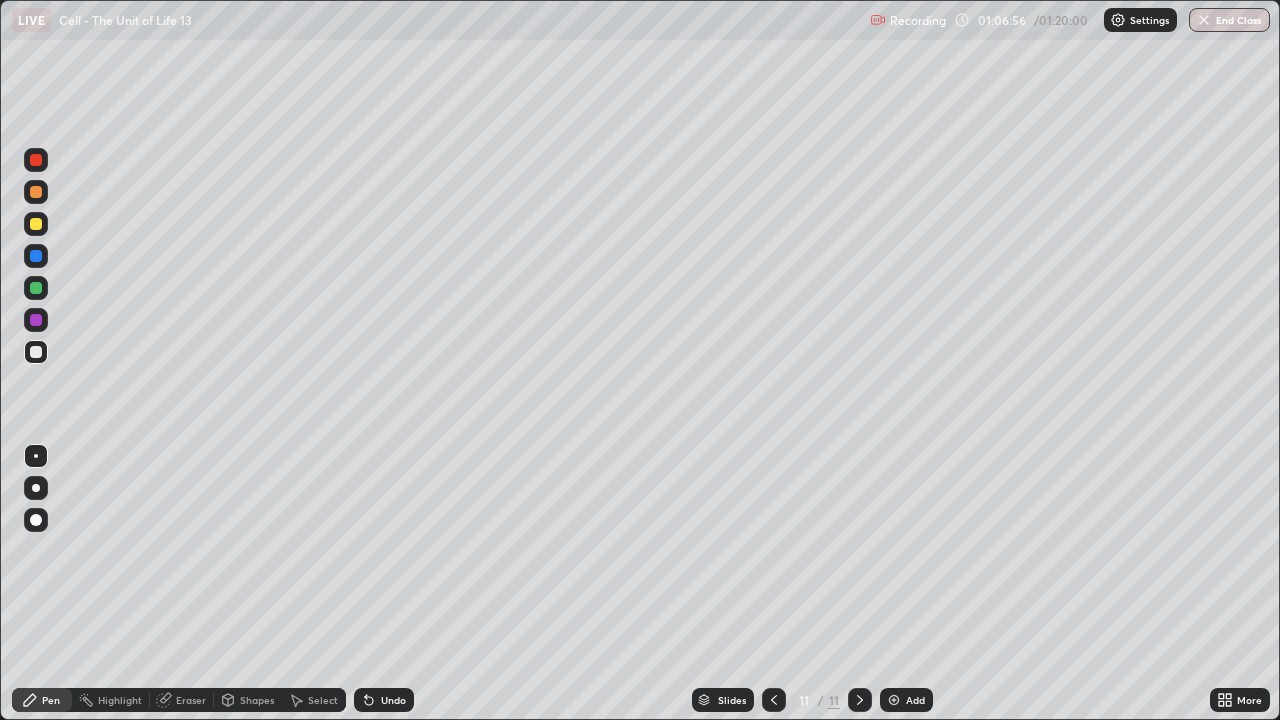 click on "Undo" at bounding box center [384, 700] 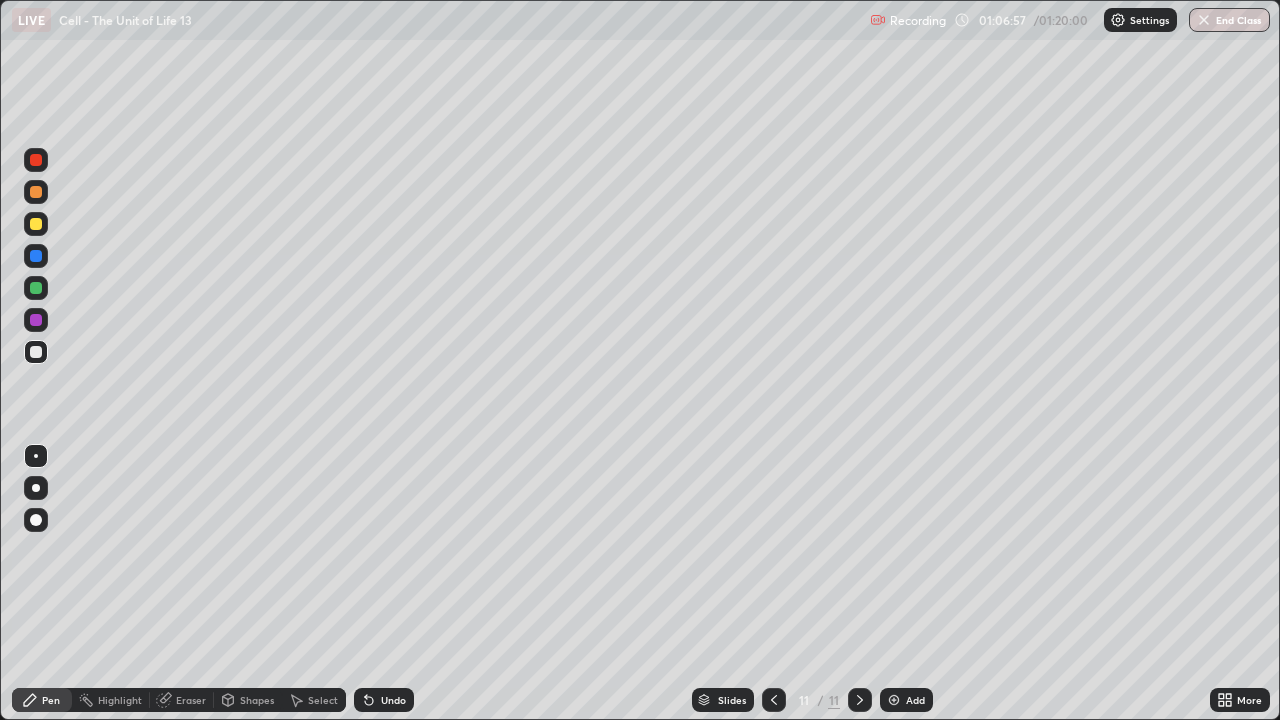 click on "Undo" at bounding box center [393, 700] 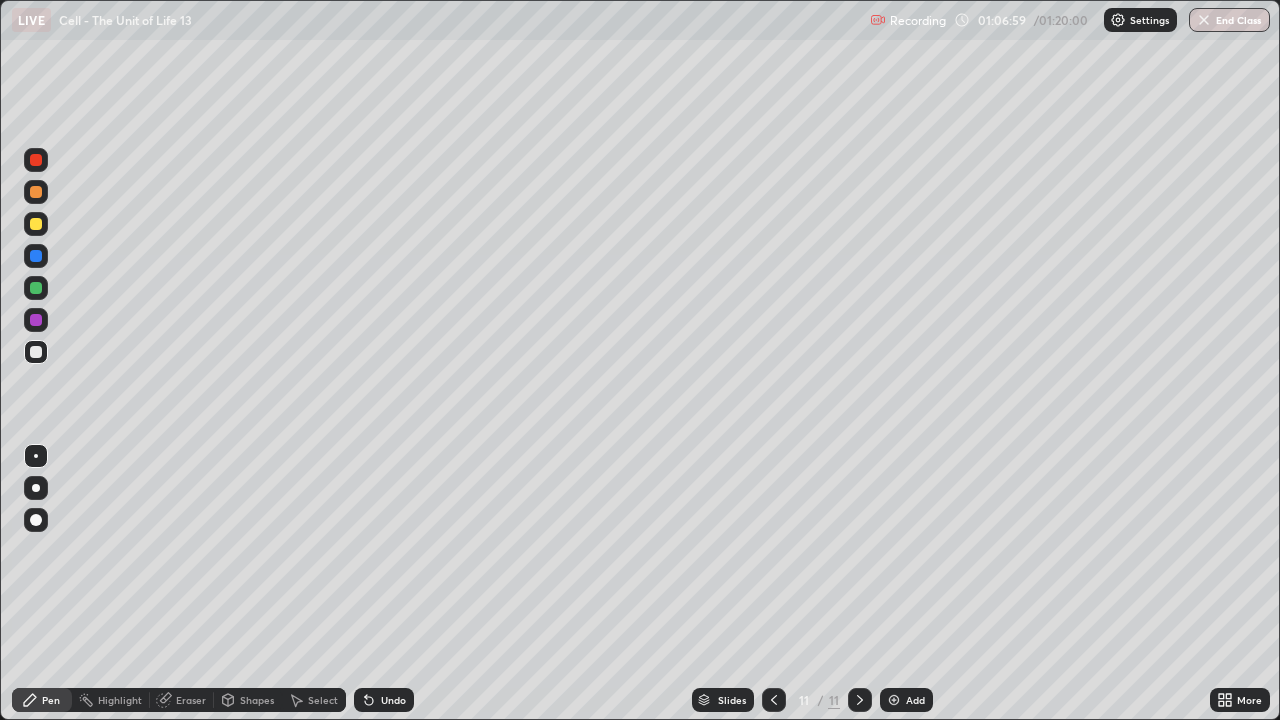 click on "Undo" at bounding box center (384, 700) 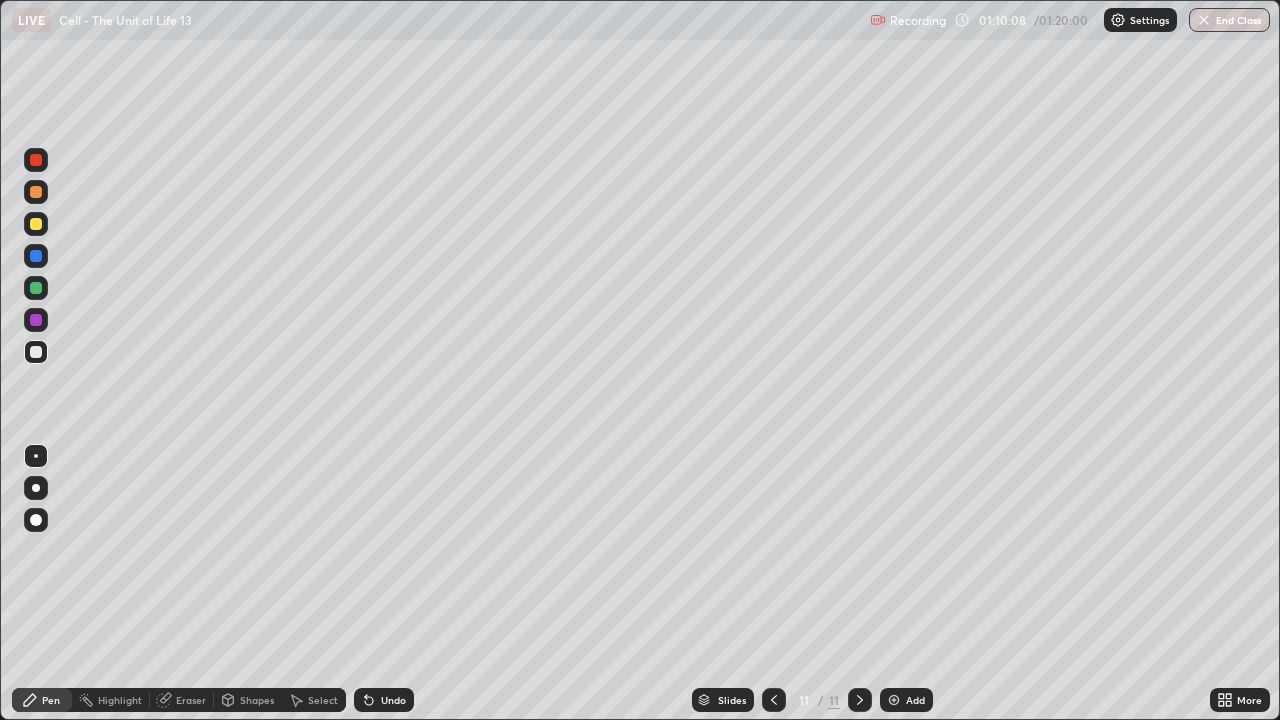 click on "Undo" at bounding box center [384, 700] 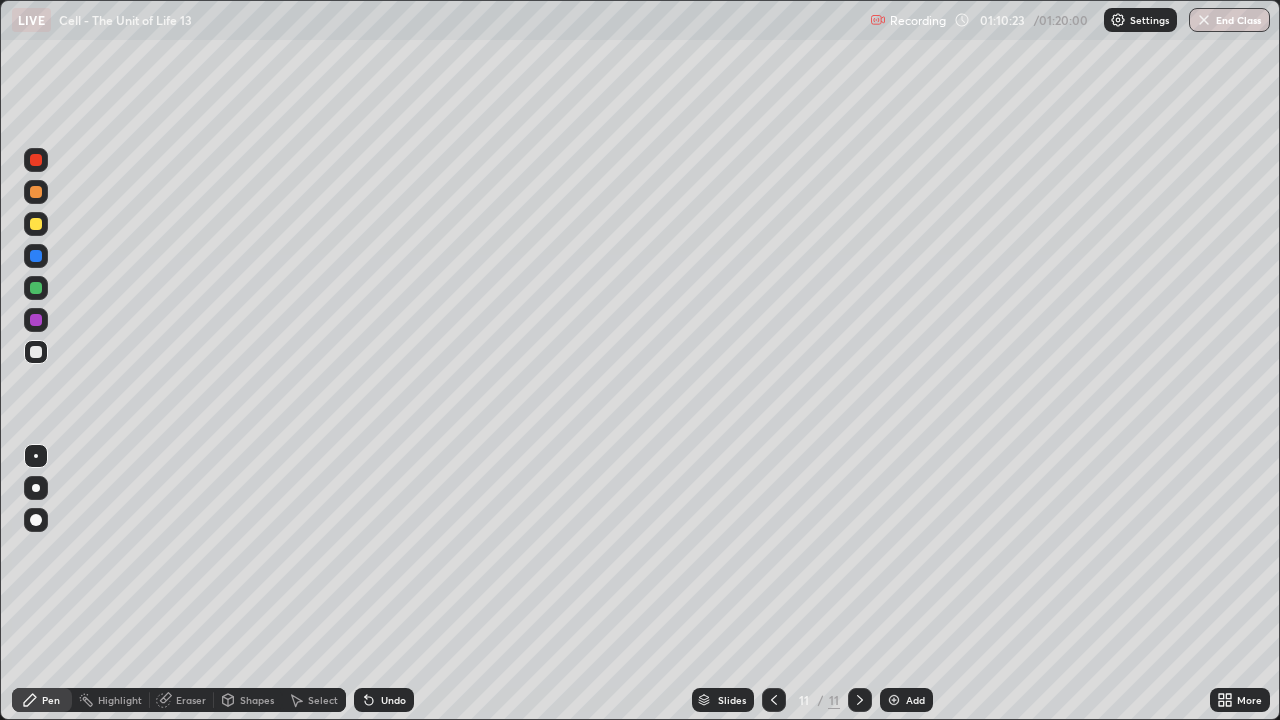 click on "Undo" at bounding box center [384, 700] 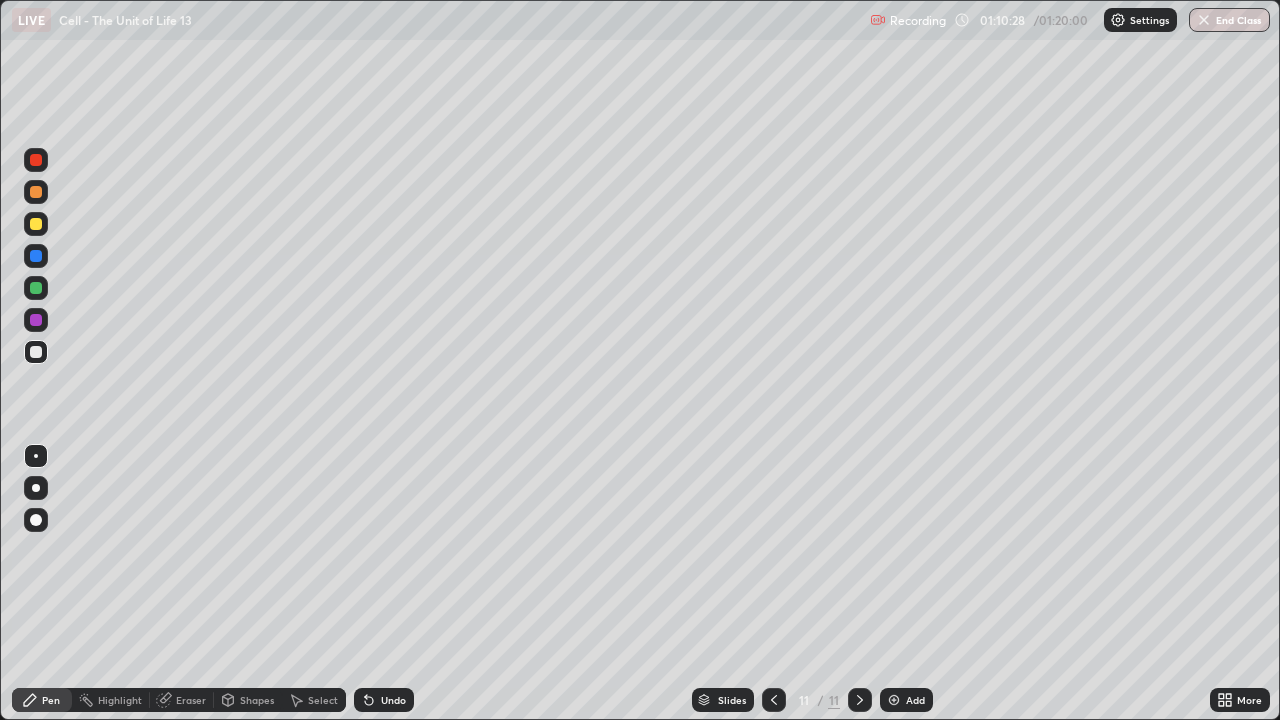 click on "Undo" at bounding box center [384, 700] 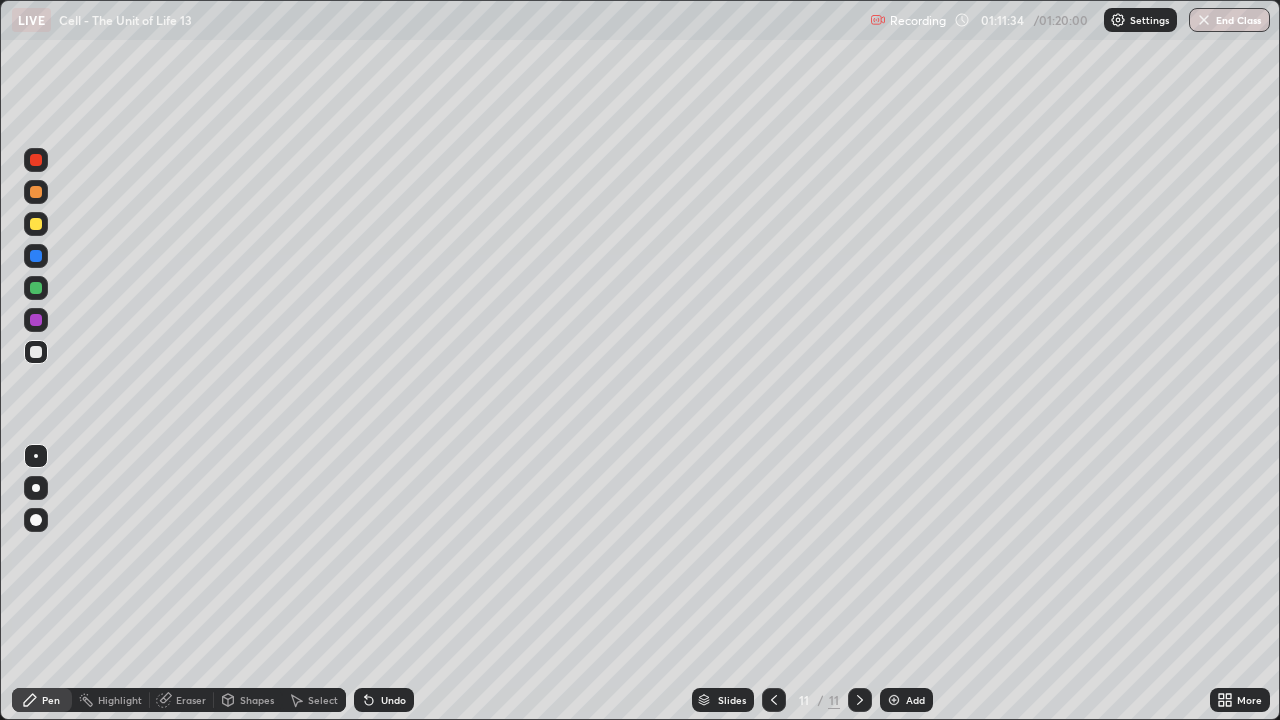 click on "Add" at bounding box center [906, 700] 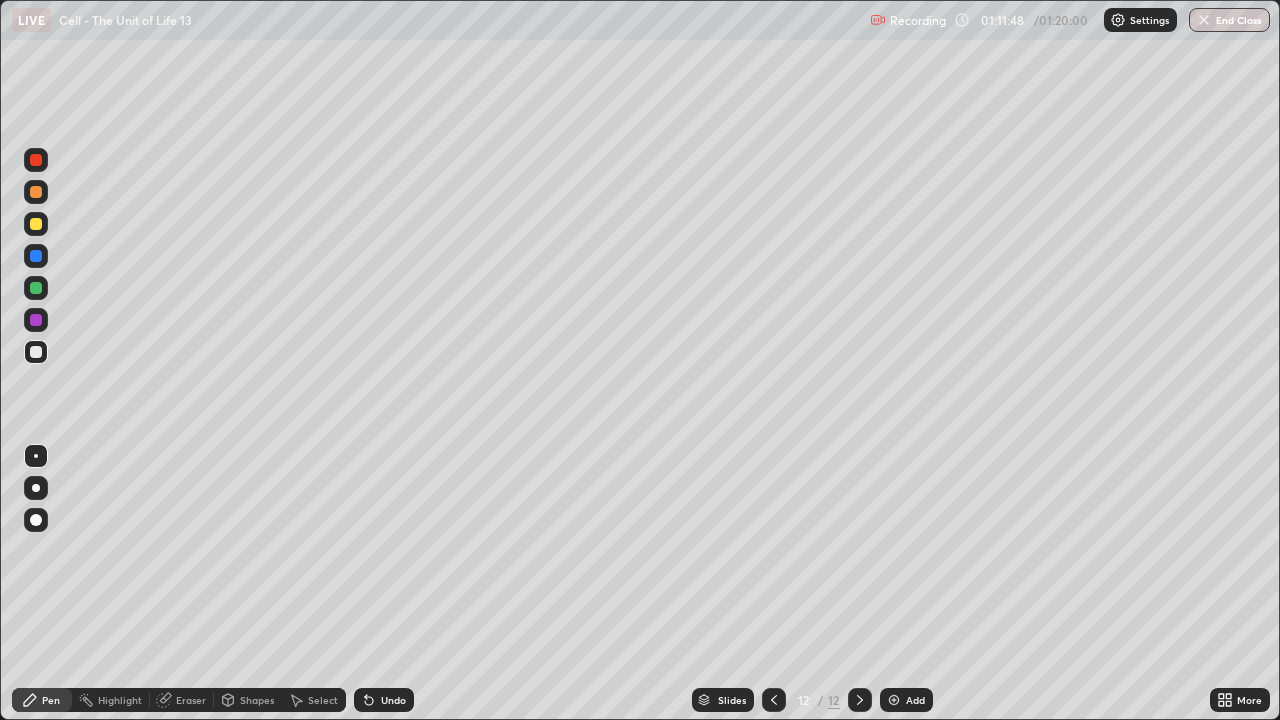 click on "Undo" at bounding box center (384, 700) 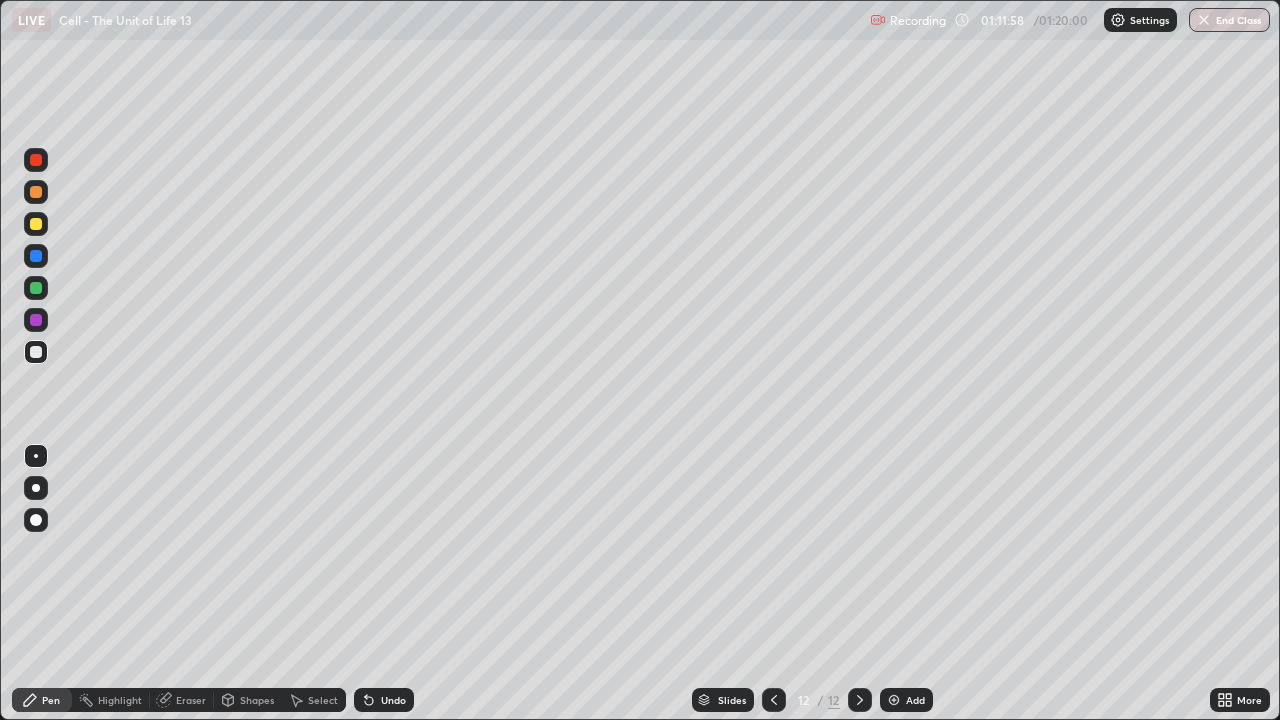 click 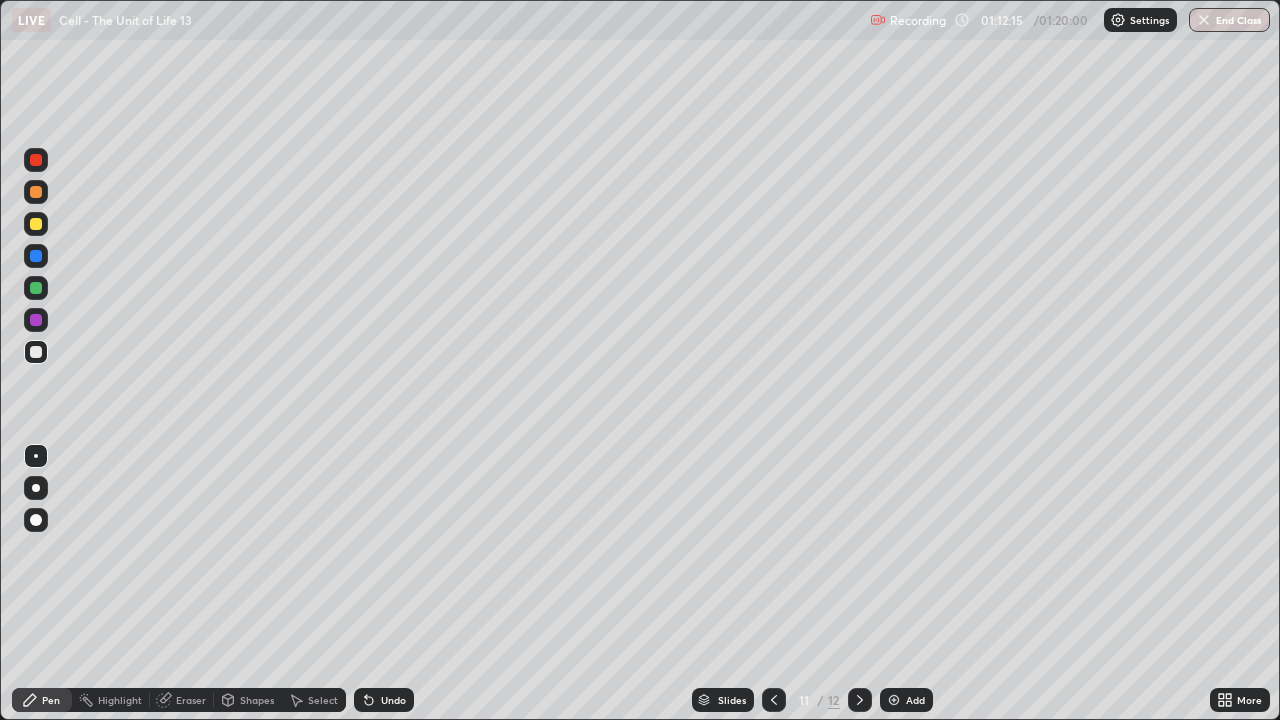click 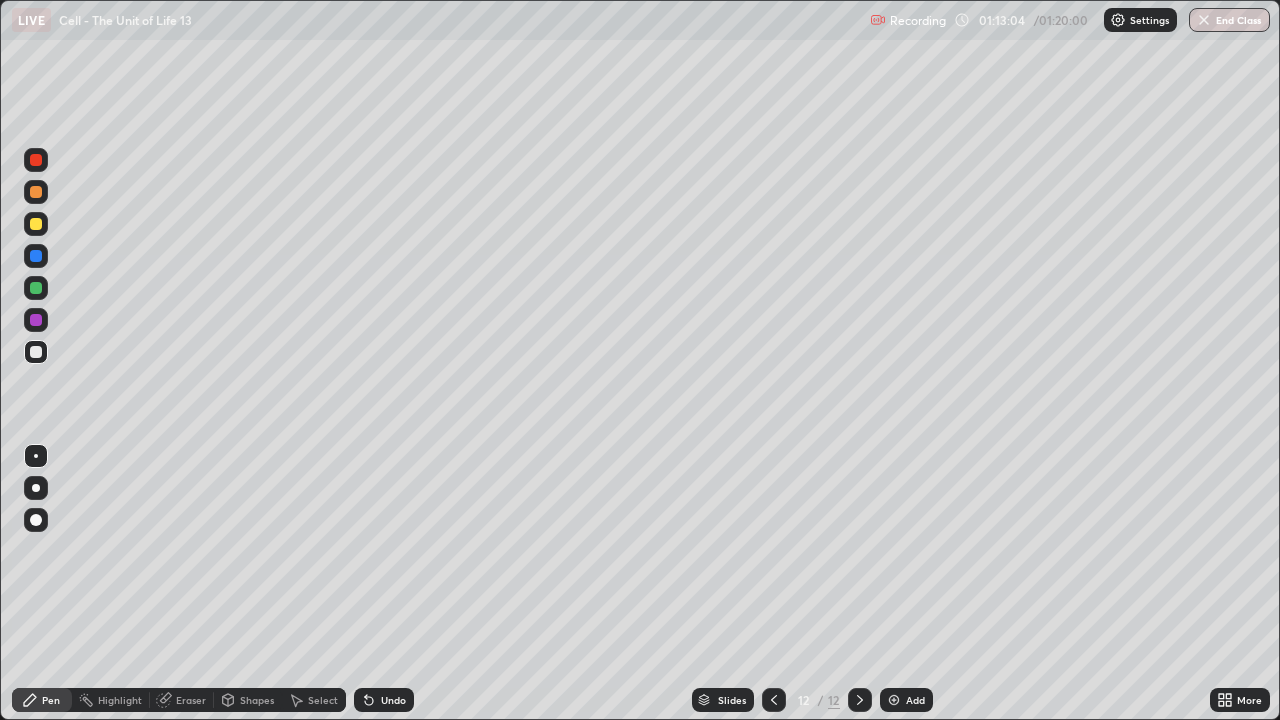 click on "Undo" at bounding box center (393, 700) 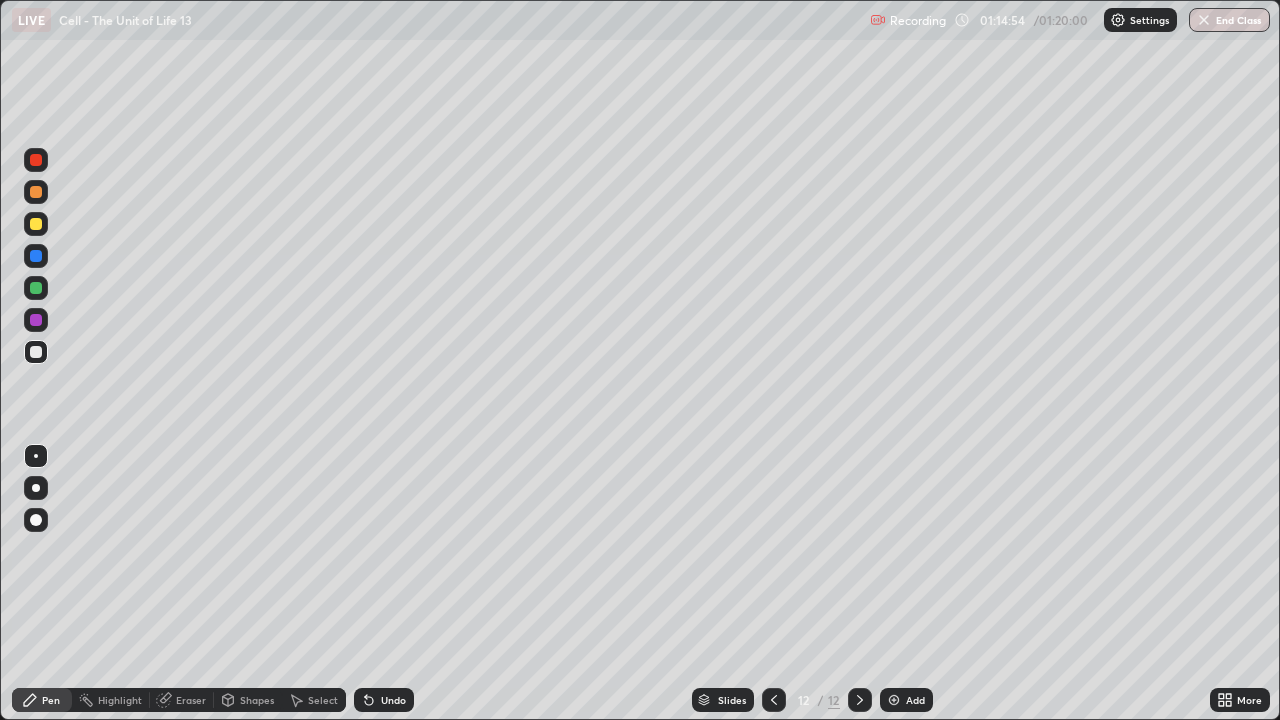 click 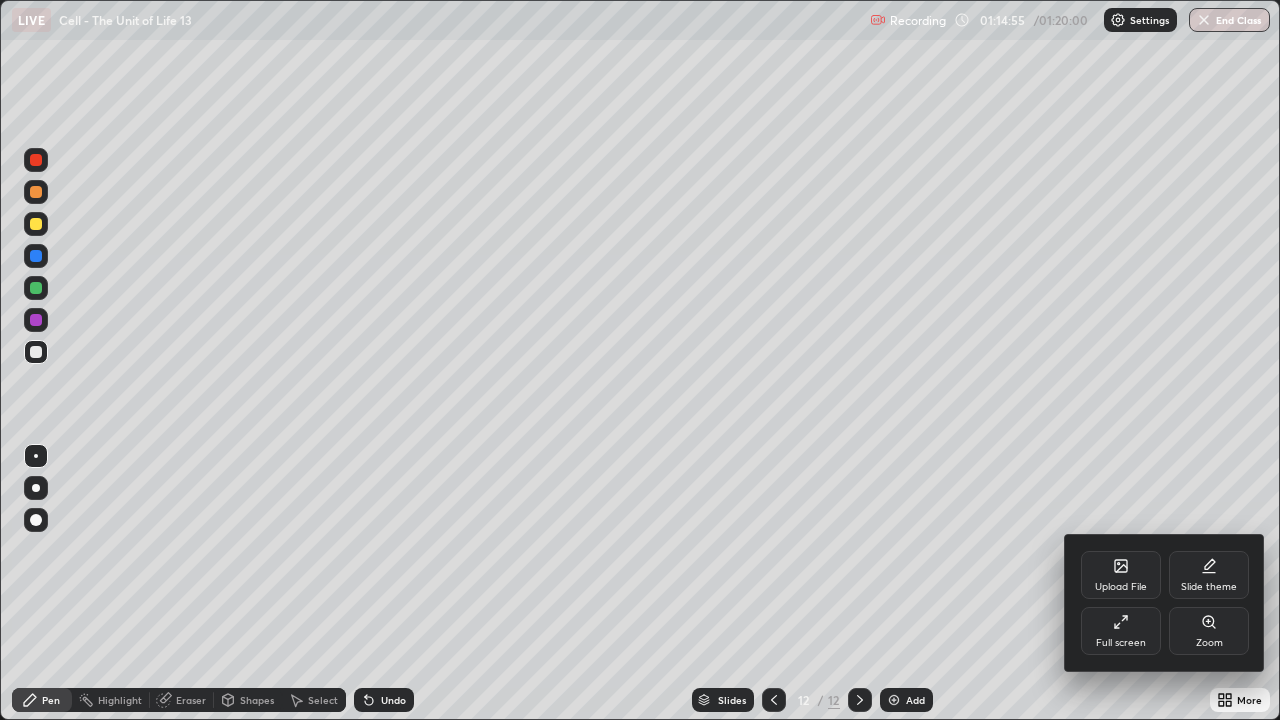 click on "Full screen" at bounding box center [1121, 631] 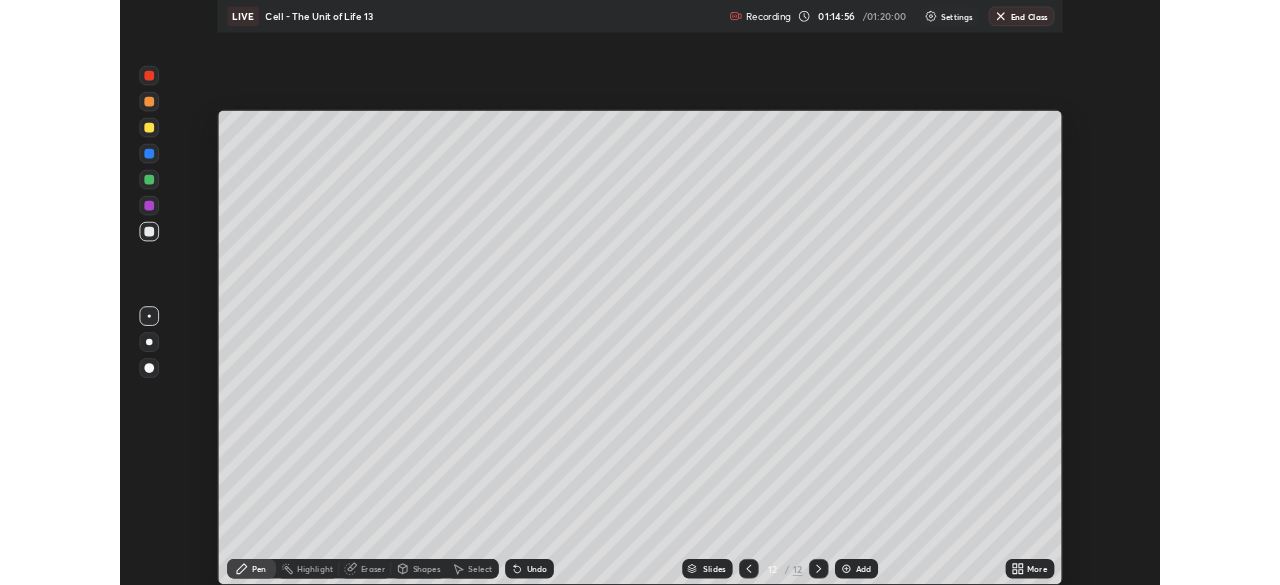 scroll, scrollTop: 585, scrollLeft: 1280, axis: both 